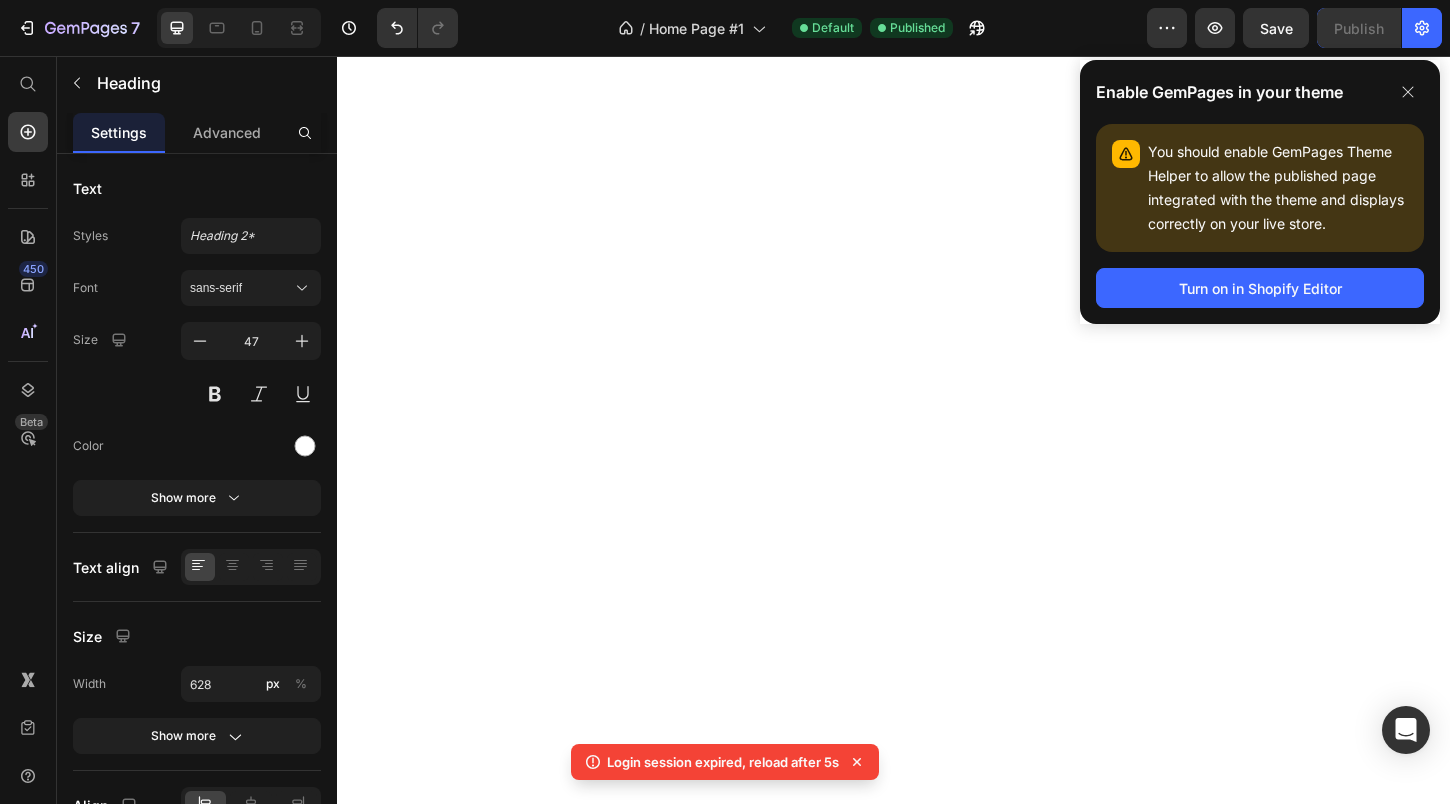 scroll, scrollTop: 0, scrollLeft: 0, axis: both 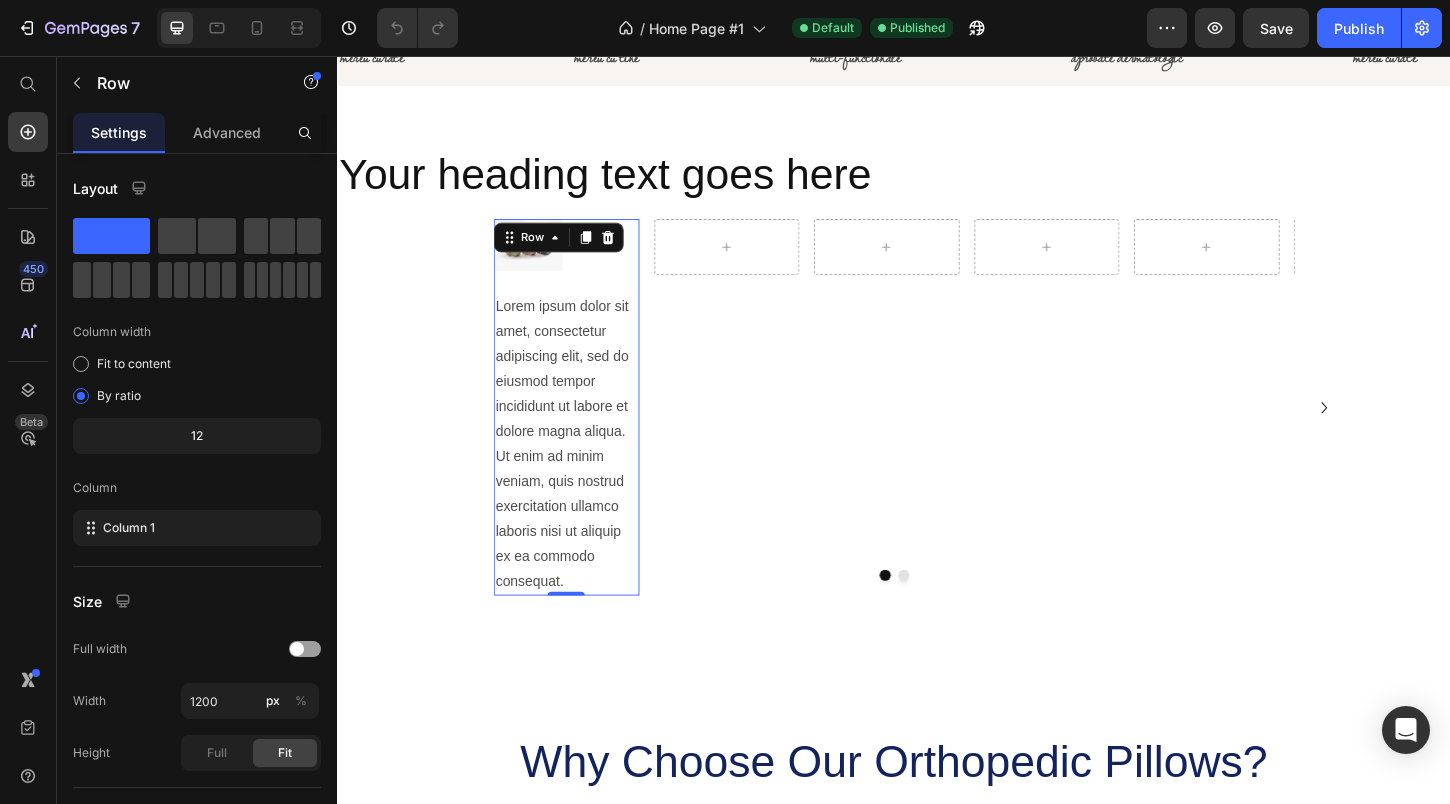 click on "Image Numele   Text Block Row Lorem ipsum dolor sit amet, consectetur adipiscing elit, sed do eiusmod tempor incididunt ut labore et dolore magna aliqua. Ut enim ad minim veniam, quis nostrud exercitation ullamco laboris nisi ut aliquip ex ea commodo consequat. Text Block" at bounding box center (583, 435) 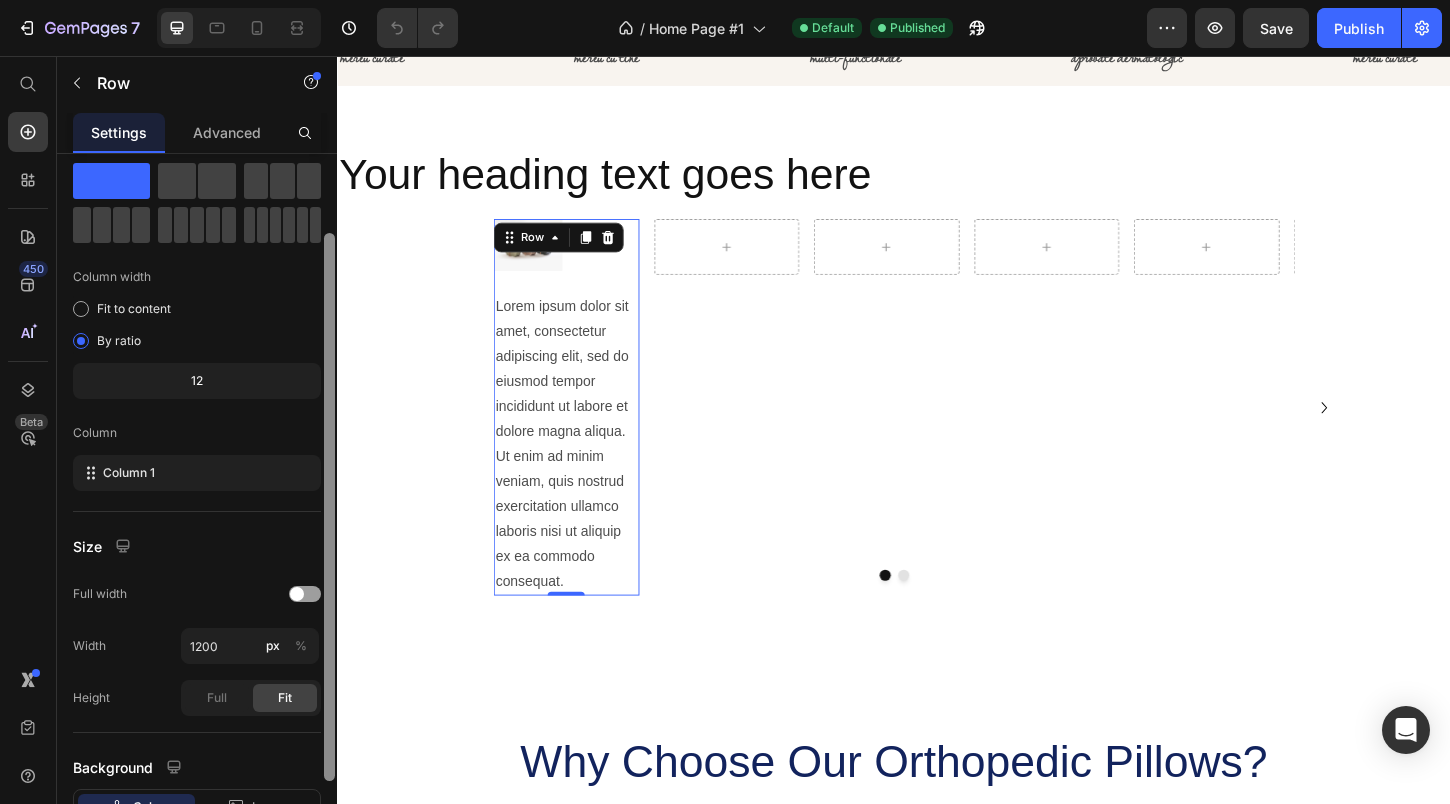 scroll, scrollTop: 84, scrollLeft: 0, axis: vertical 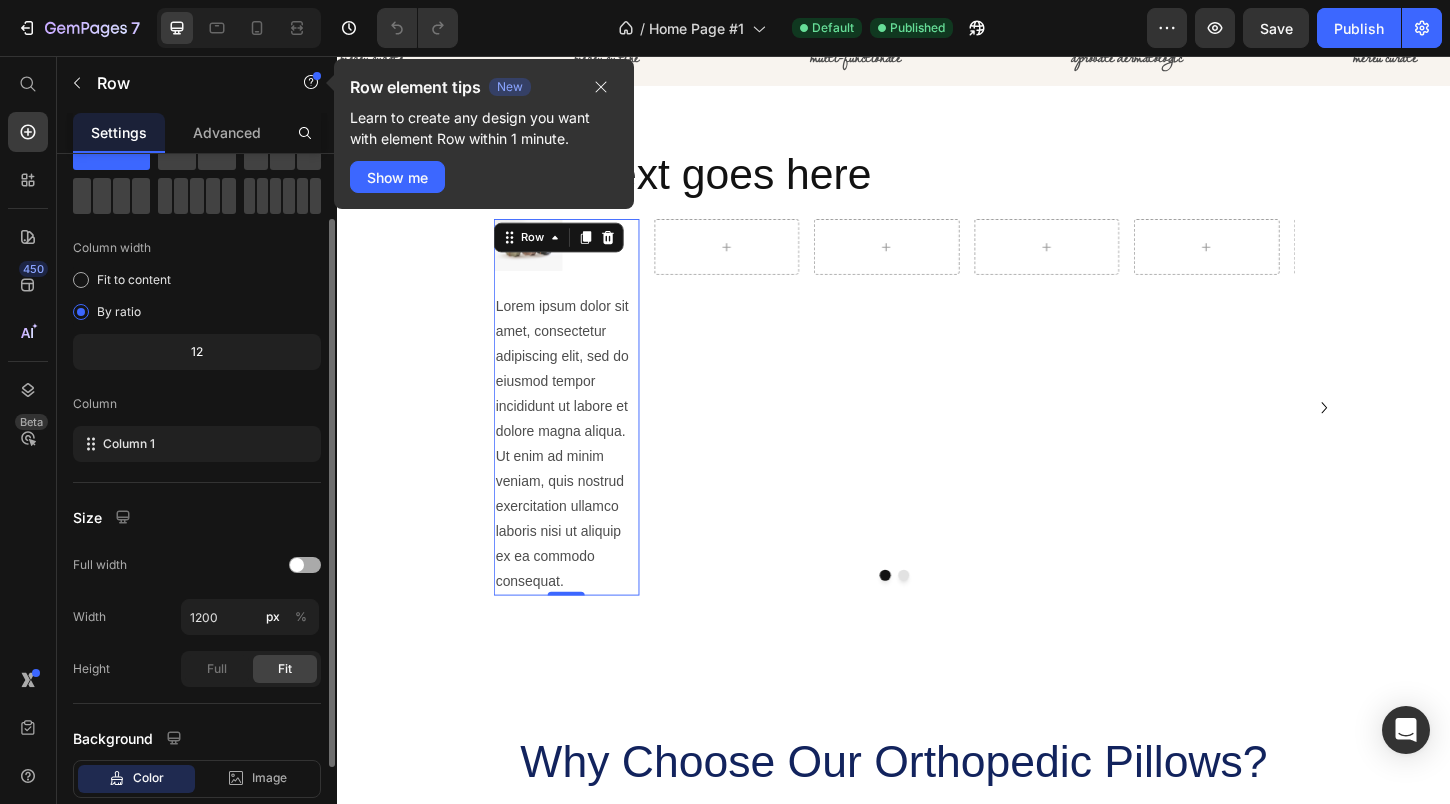 click at bounding box center [297, 565] 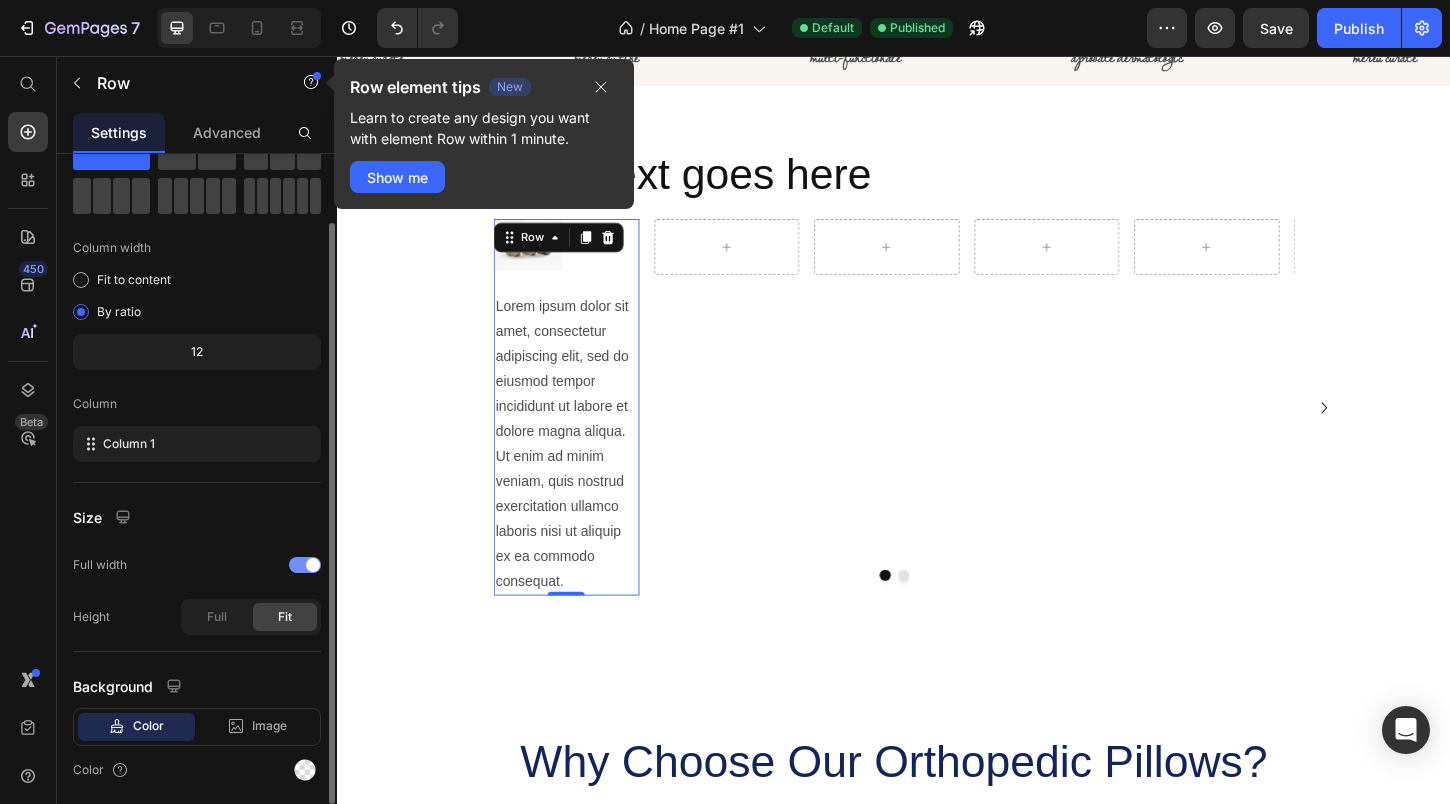 click at bounding box center (305, 565) 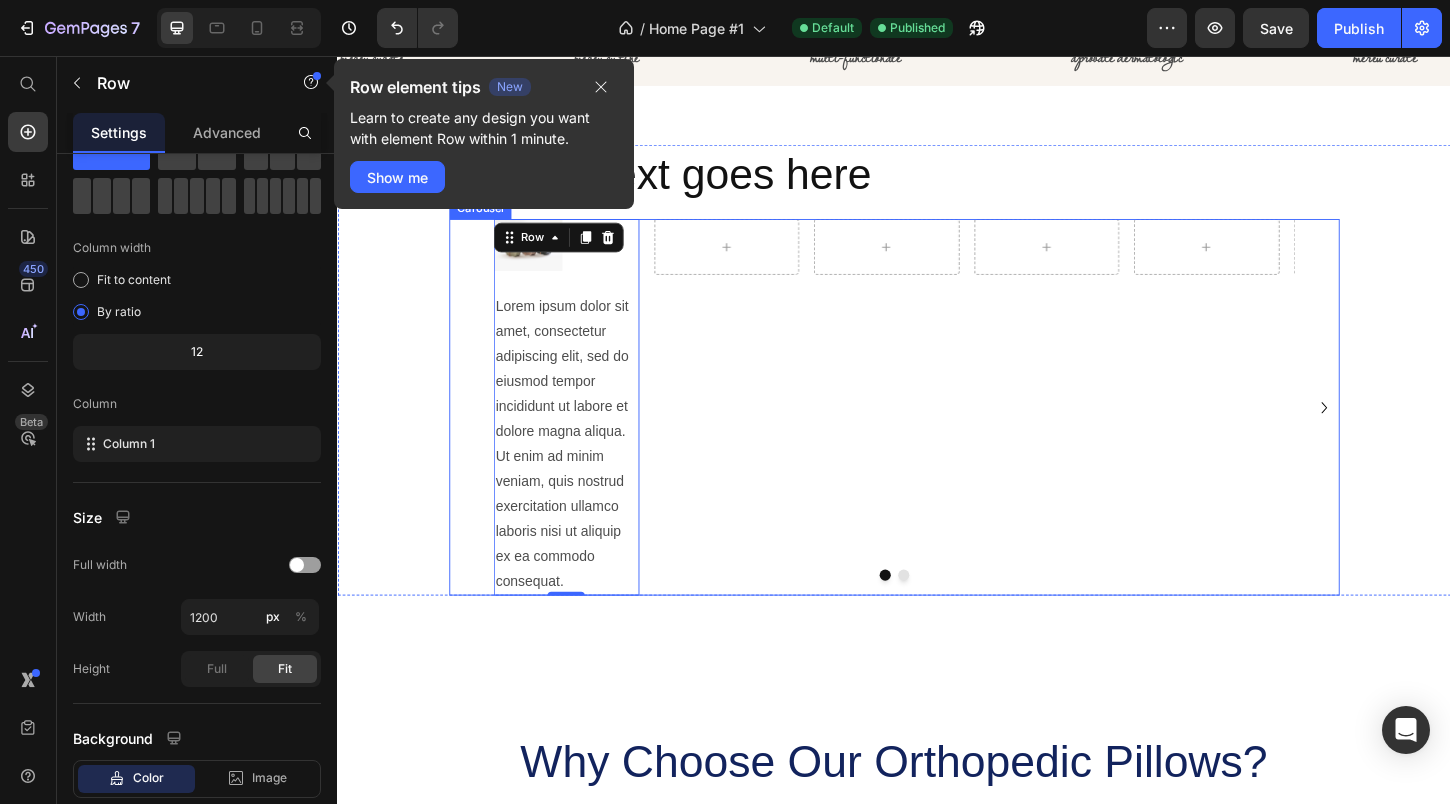 click on "Row" at bounding box center [756, 435] 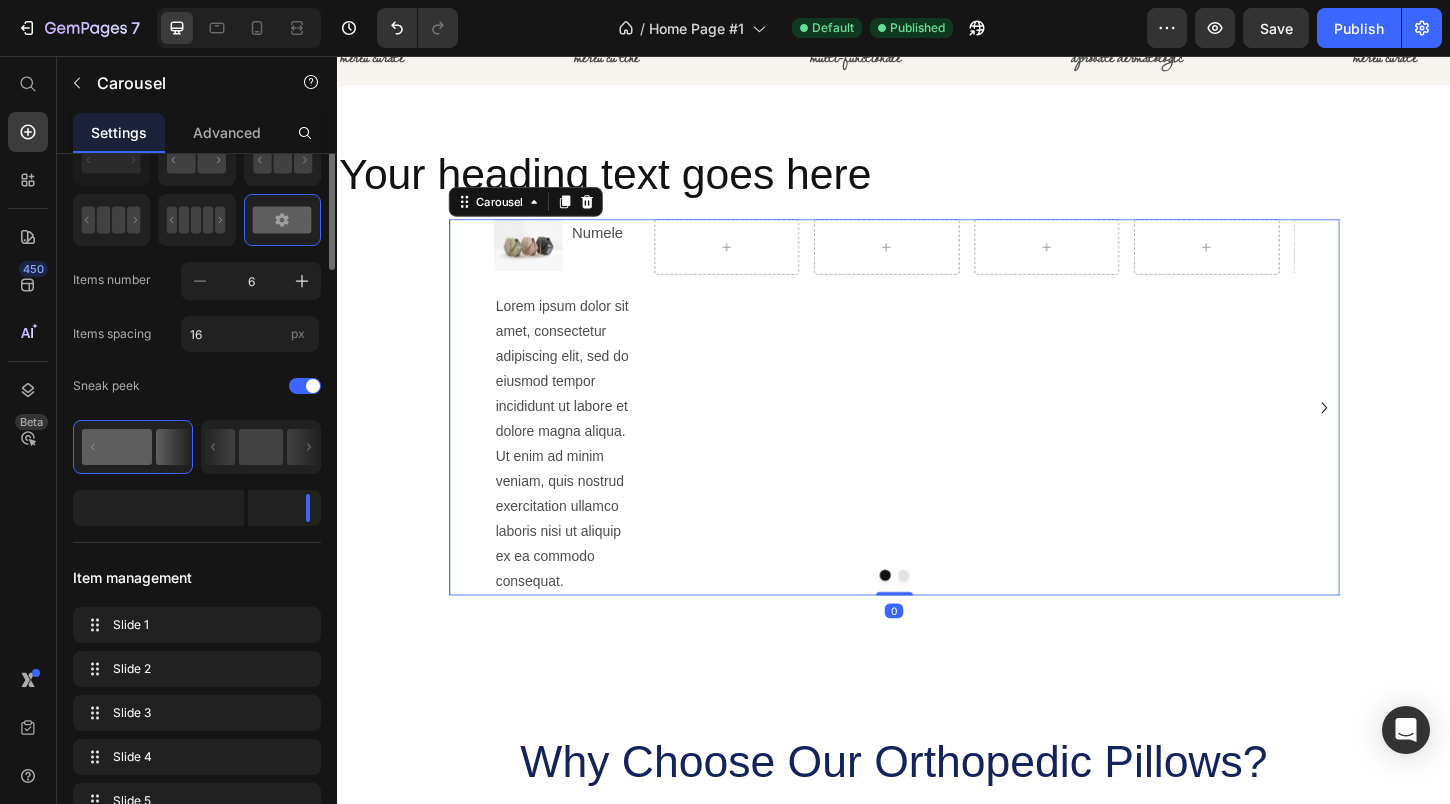 scroll, scrollTop: 0, scrollLeft: 0, axis: both 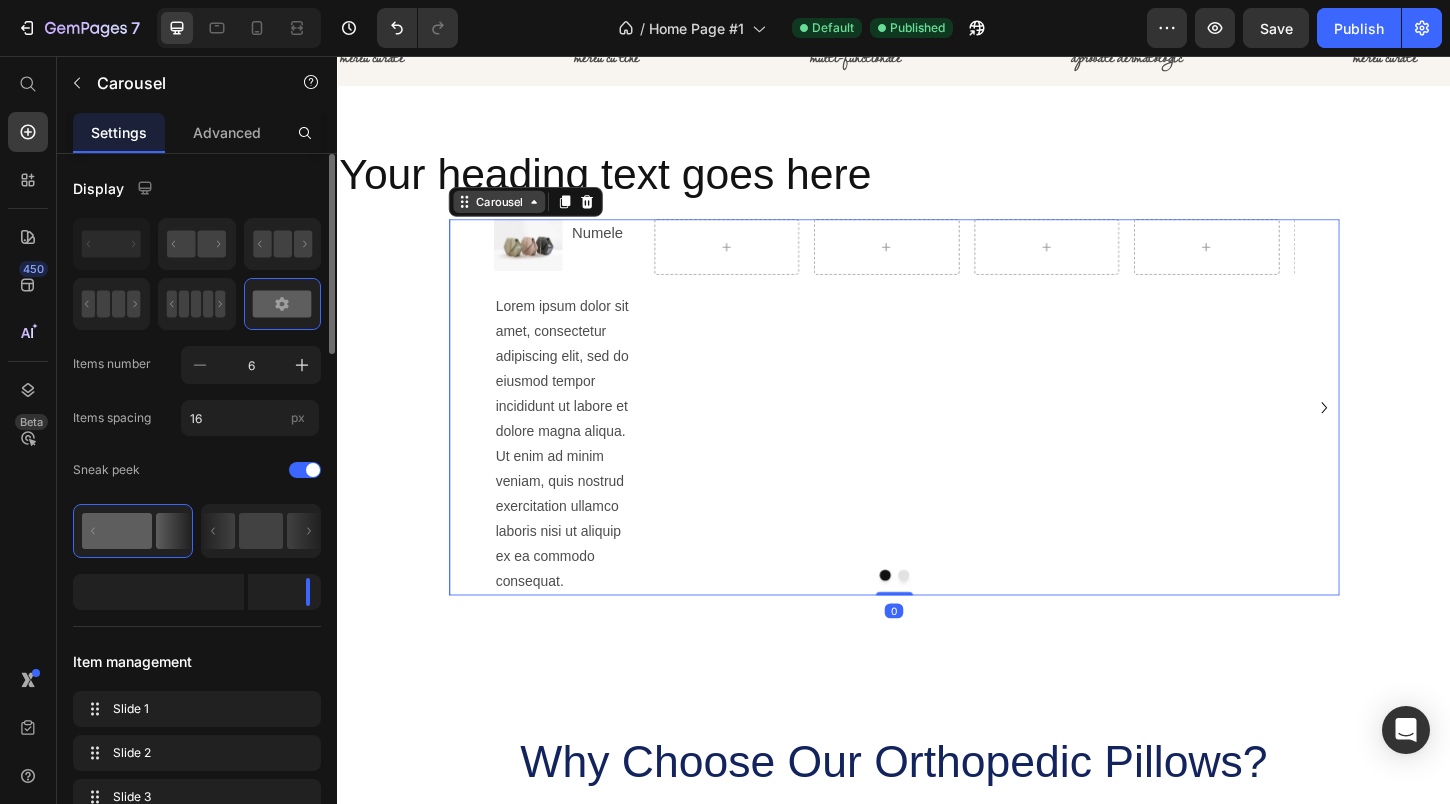 click on "Carousel" at bounding box center (511, 213) 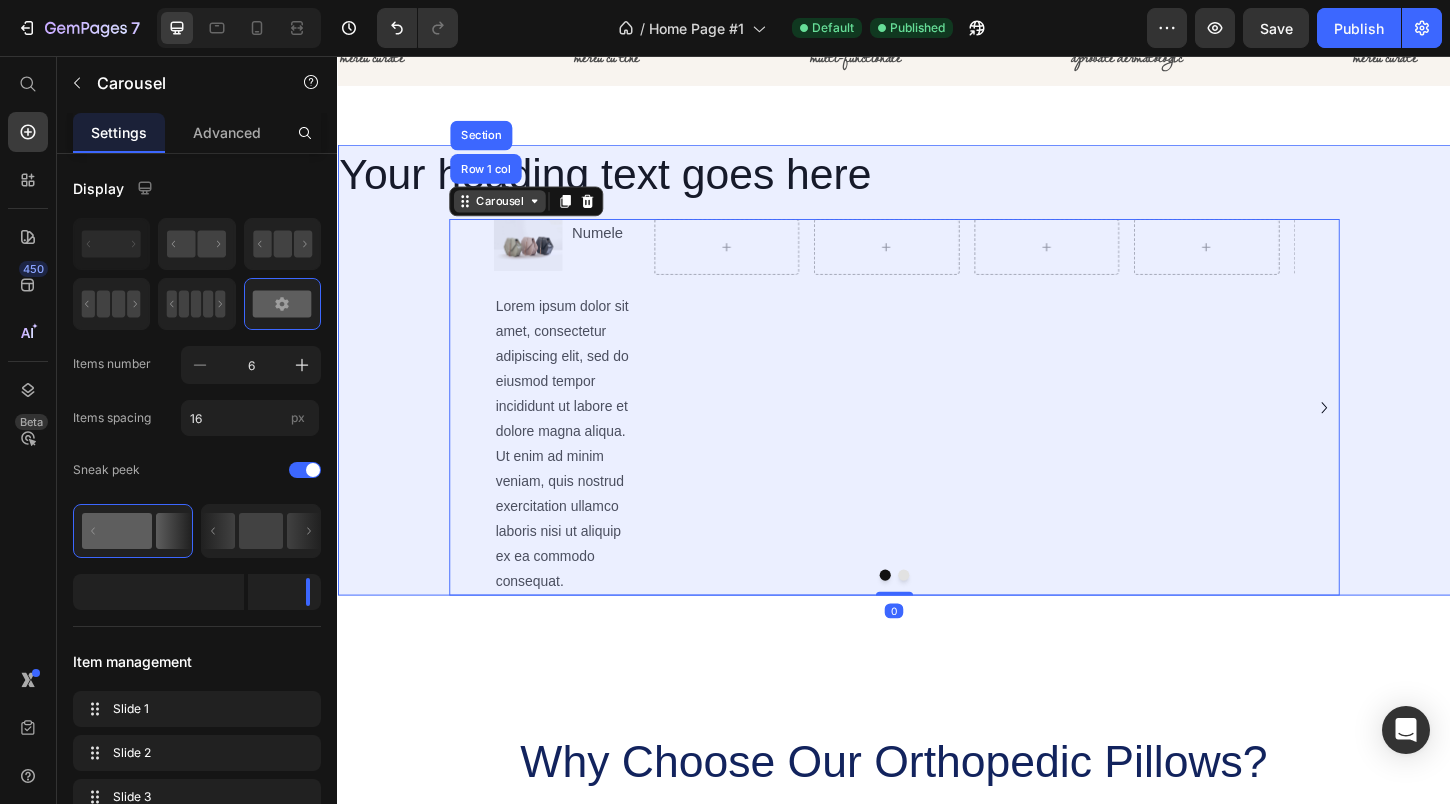 click on "Carousel" at bounding box center (511, 213) 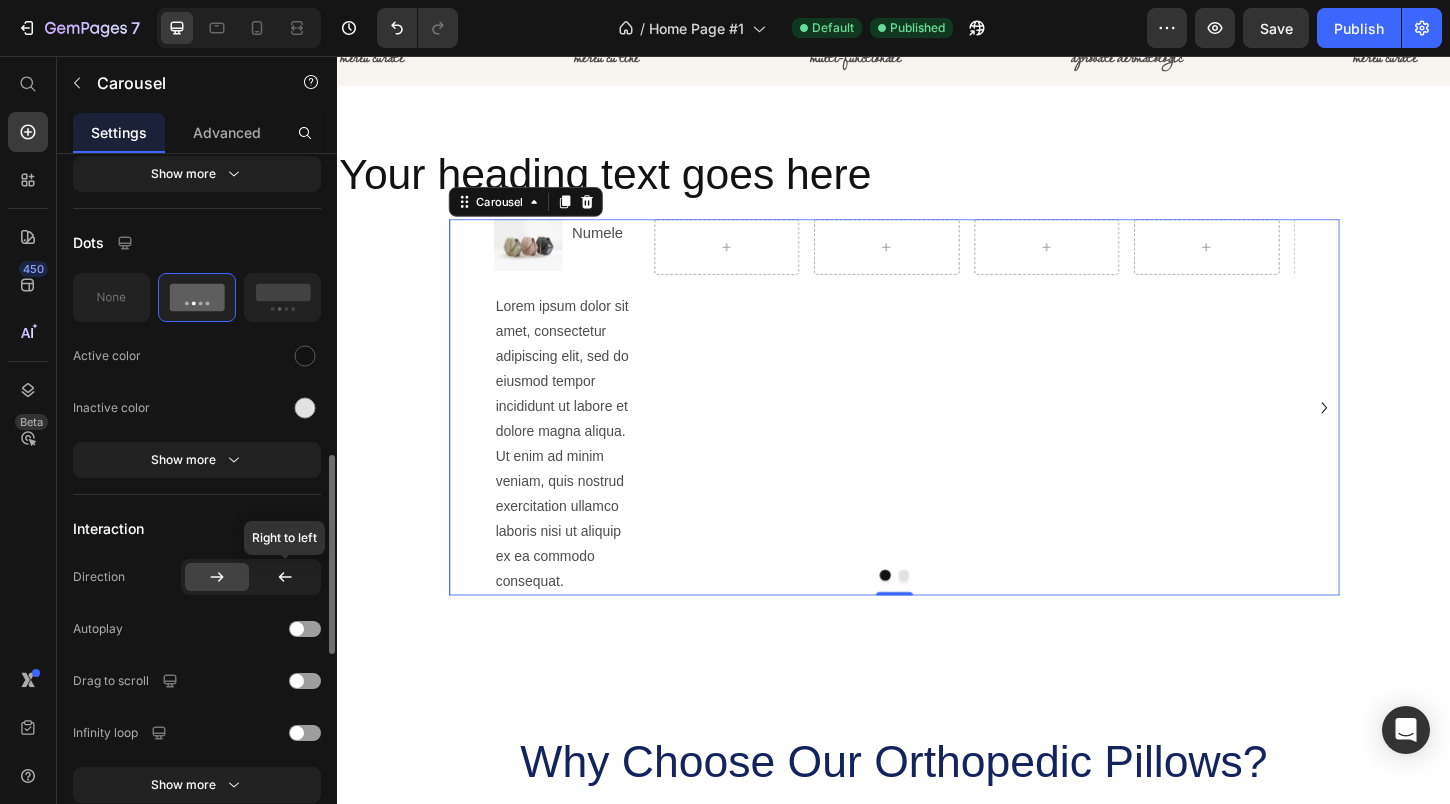scroll, scrollTop: 1088, scrollLeft: 0, axis: vertical 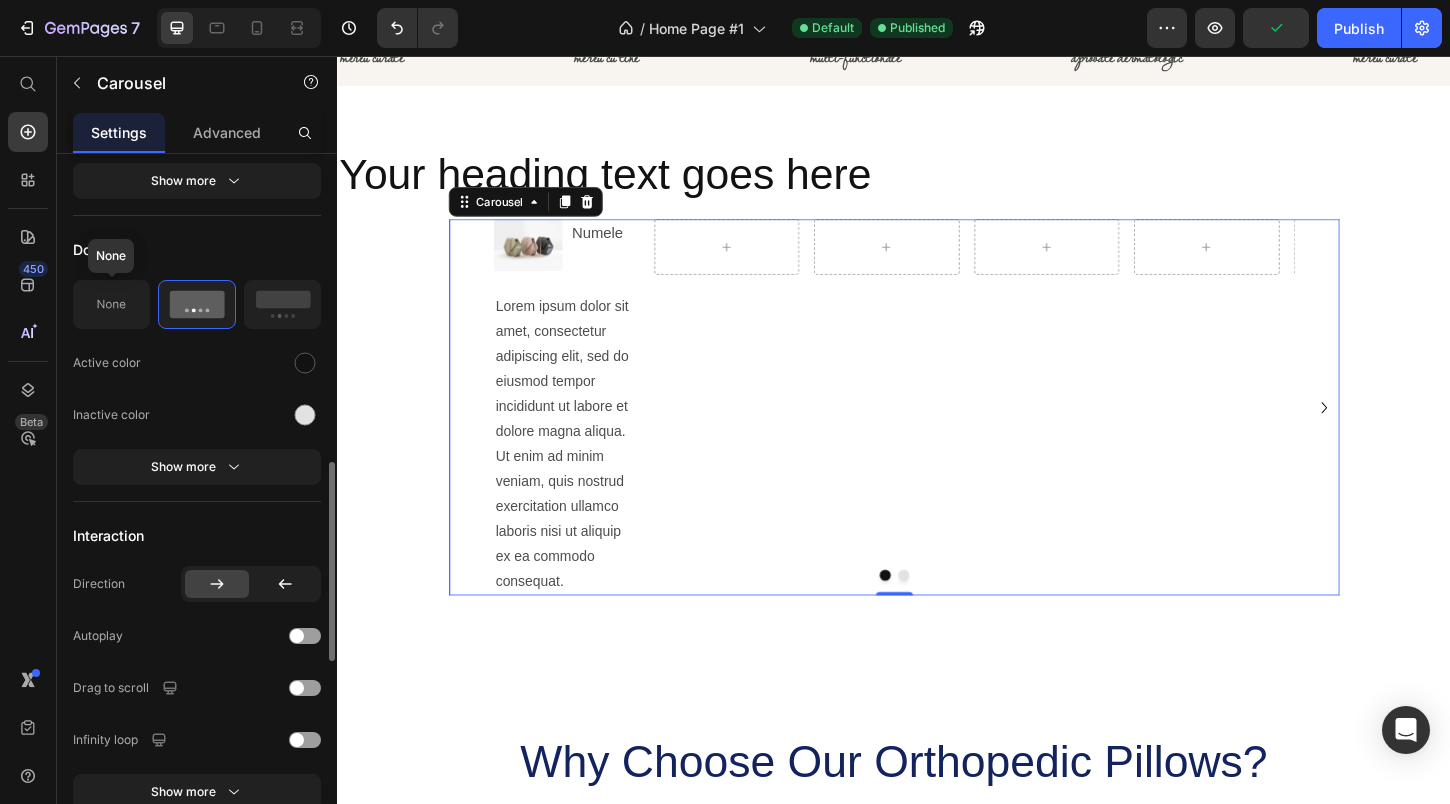 click 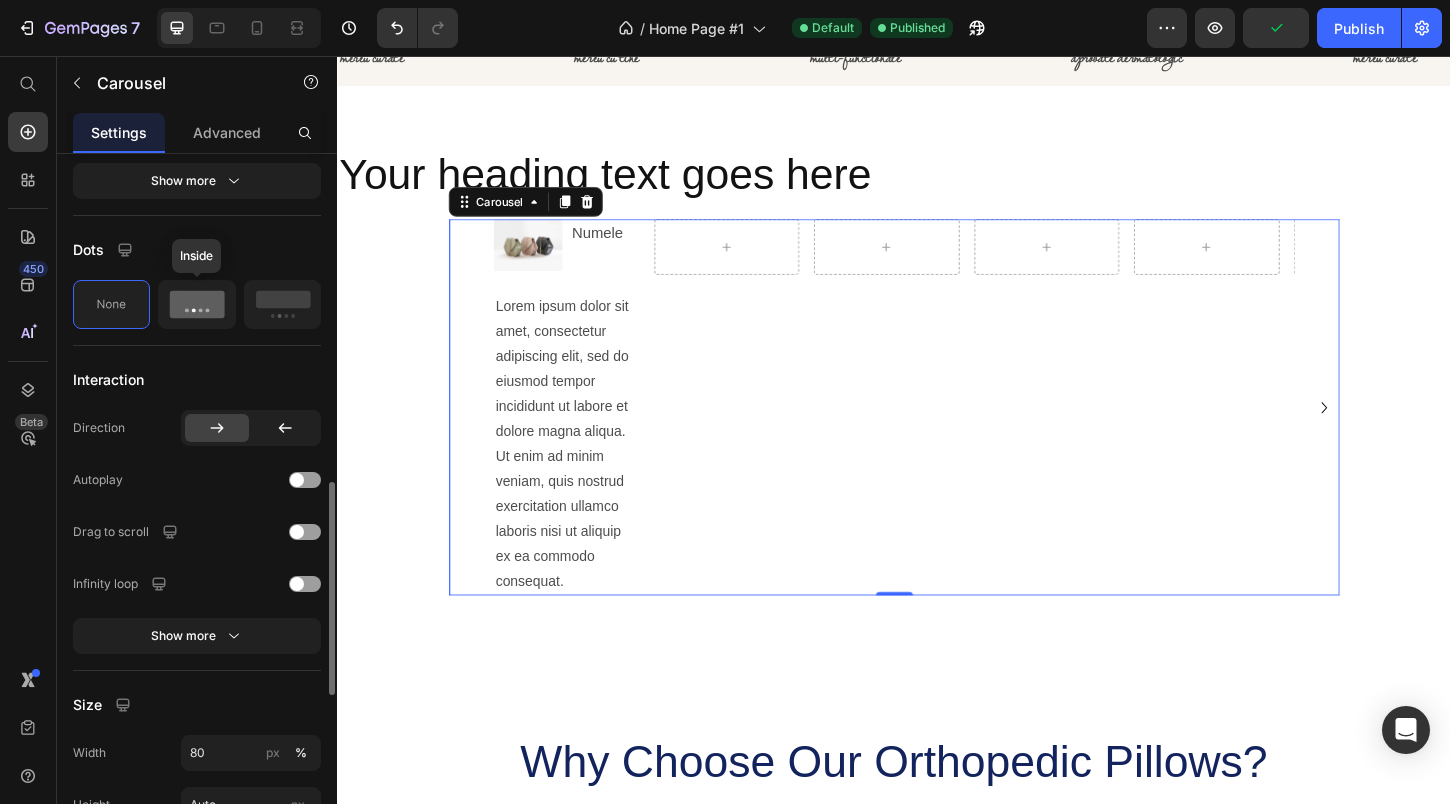 click 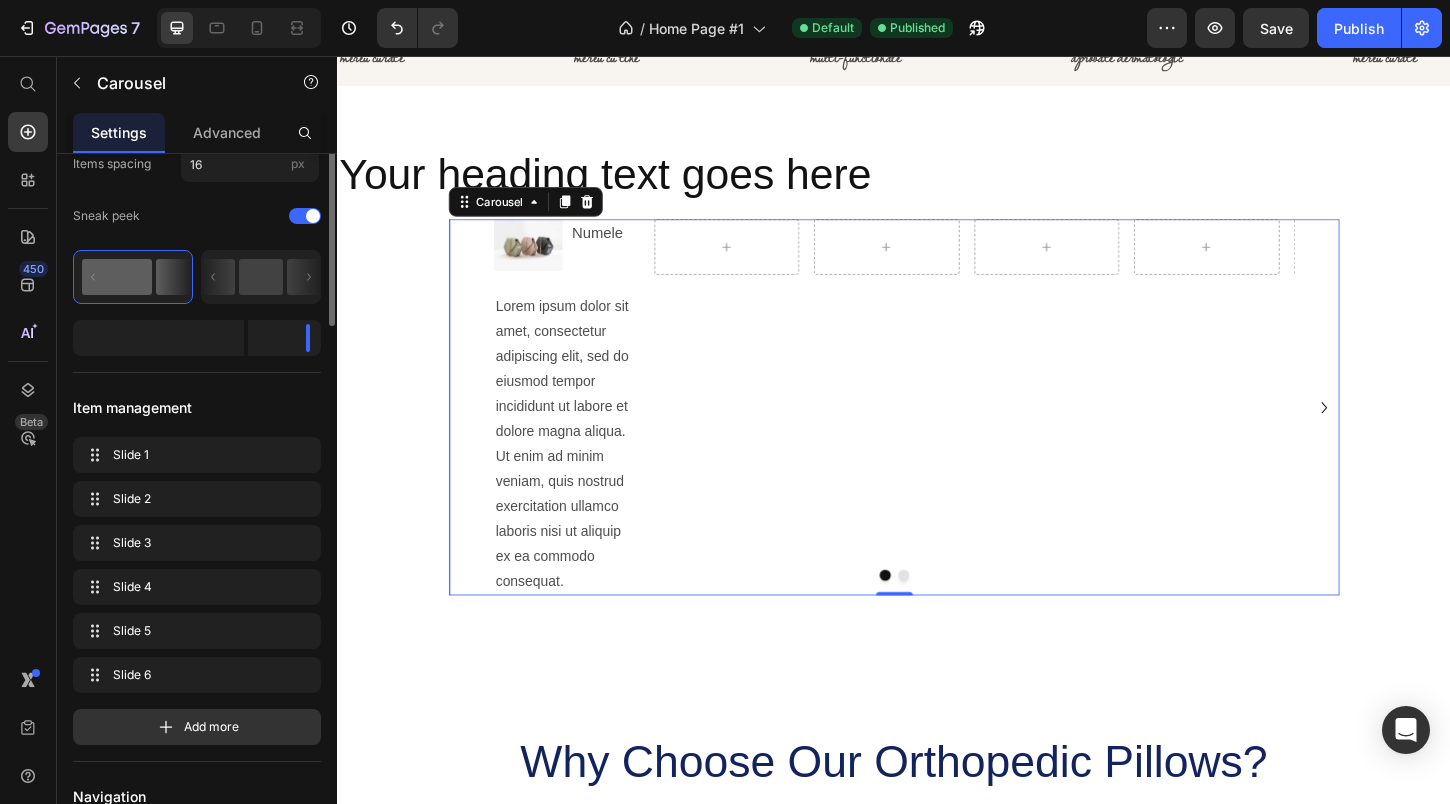 scroll, scrollTop: 0, scrollLeft: 0, axis: both 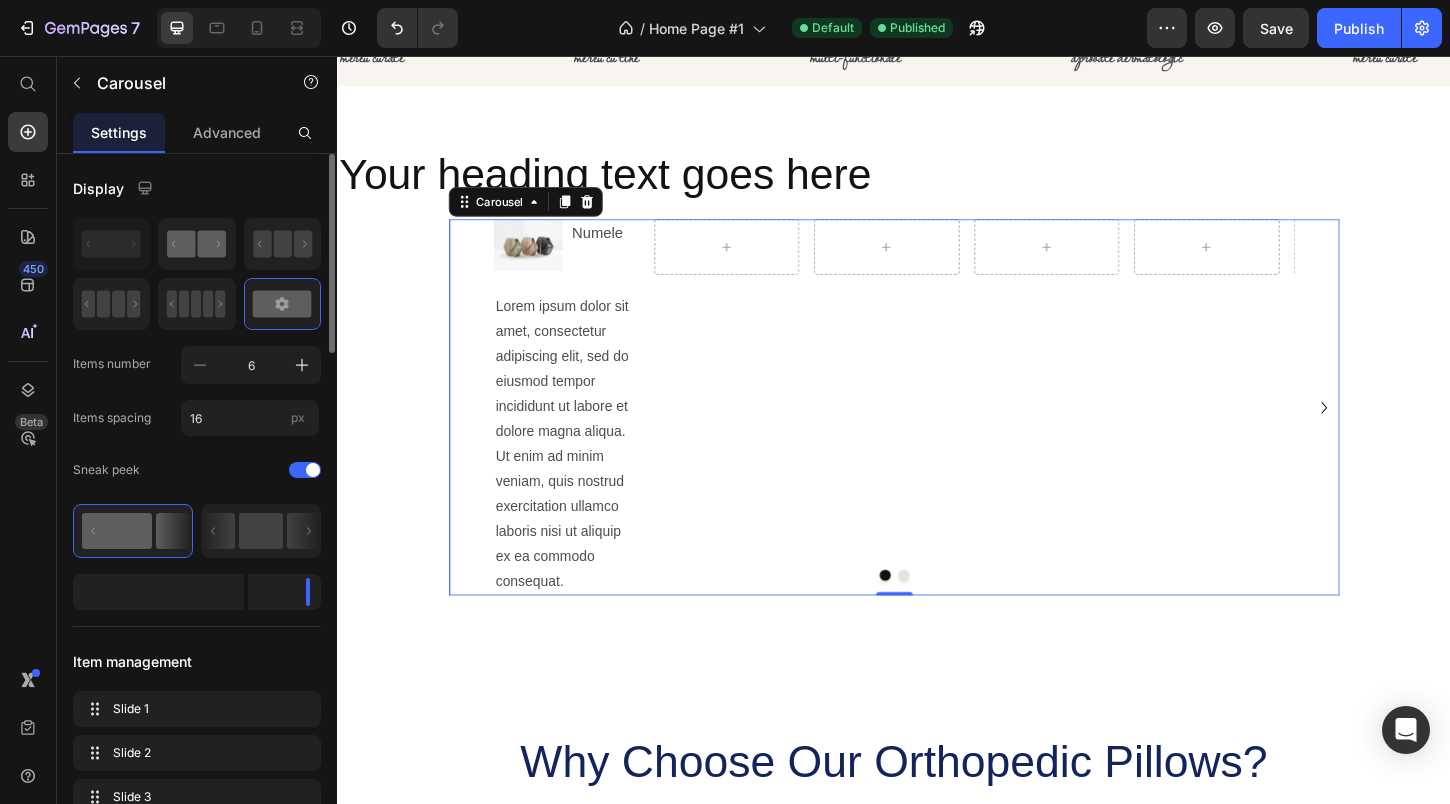 click 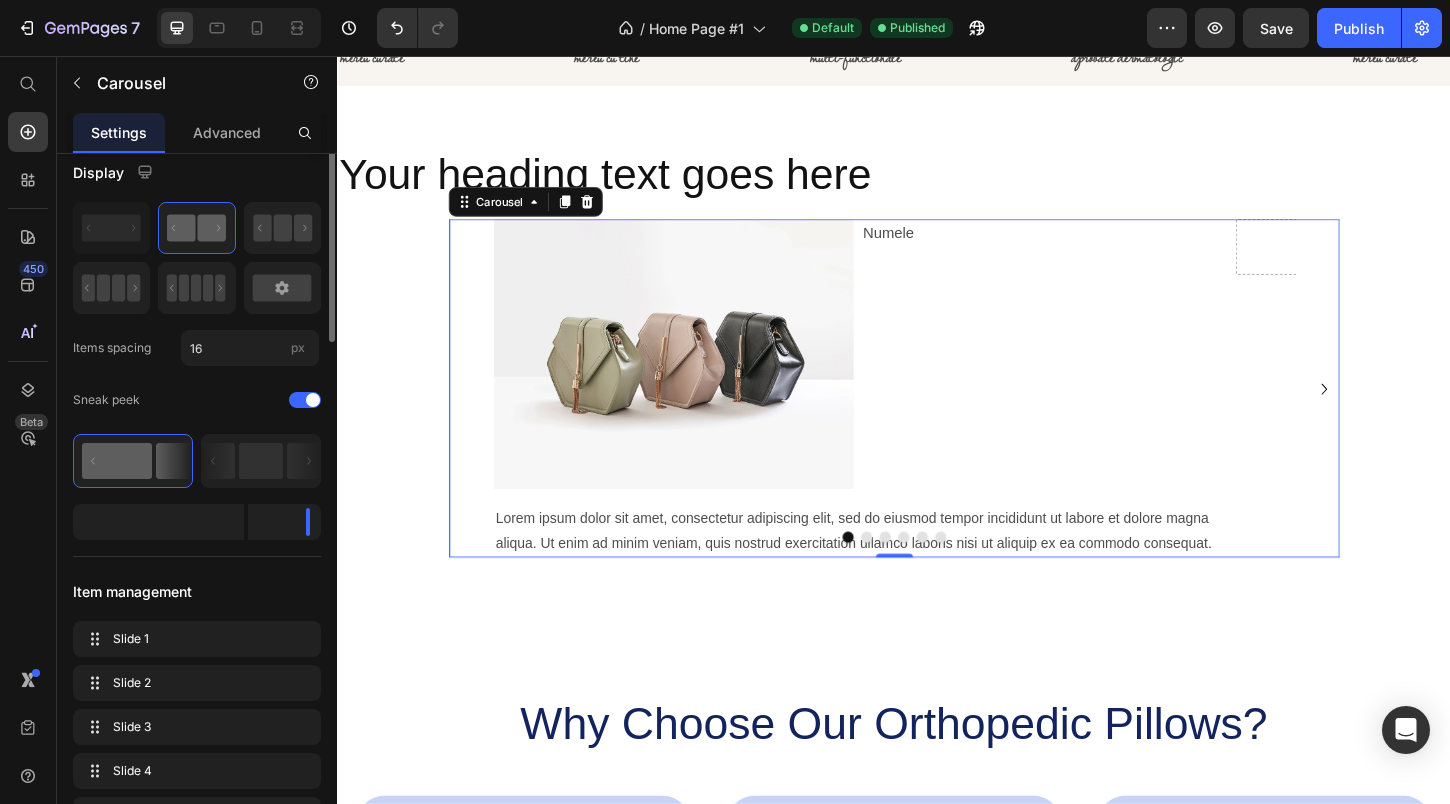 scroll, scrollTop: 0, scrollLeft: 0, axis: both 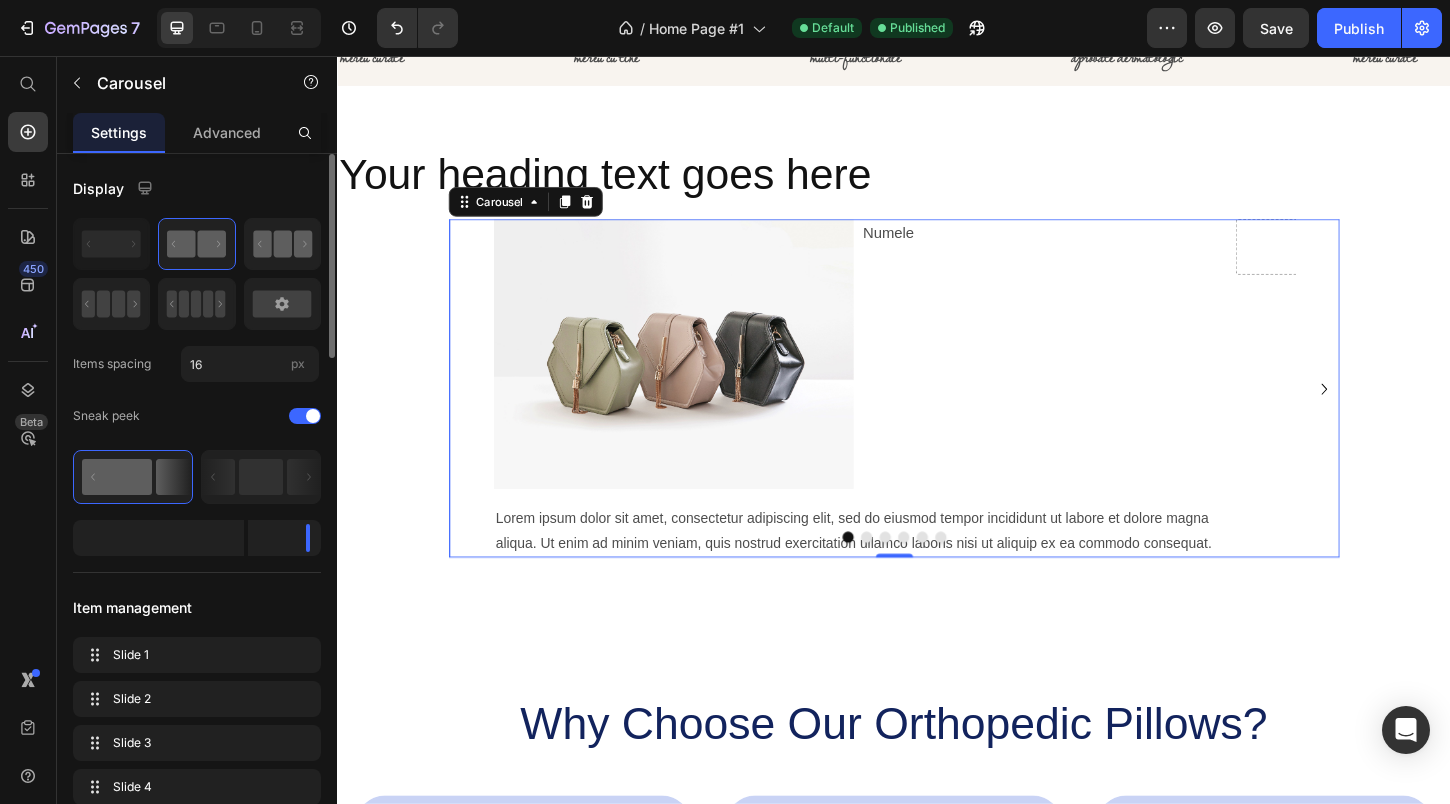 click 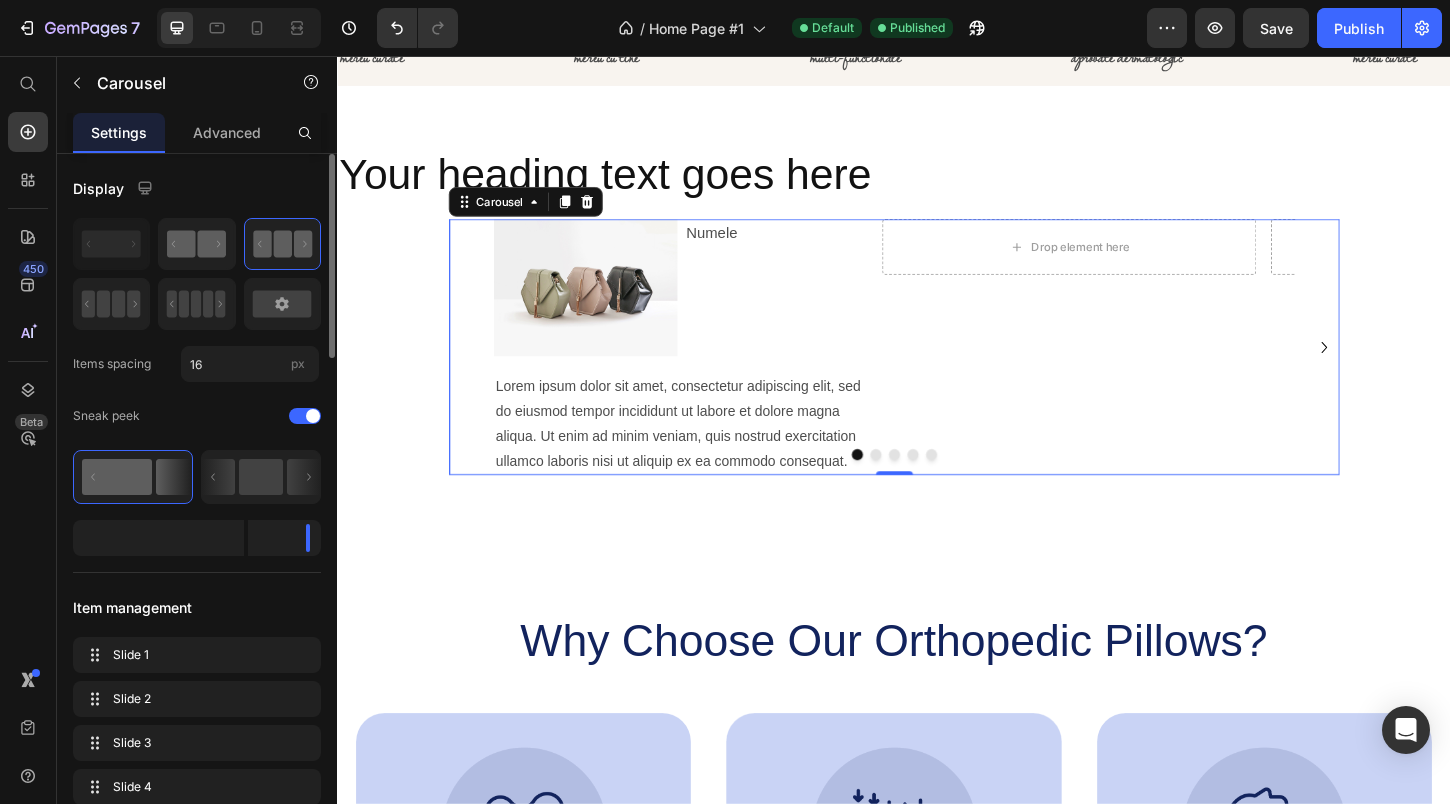 click 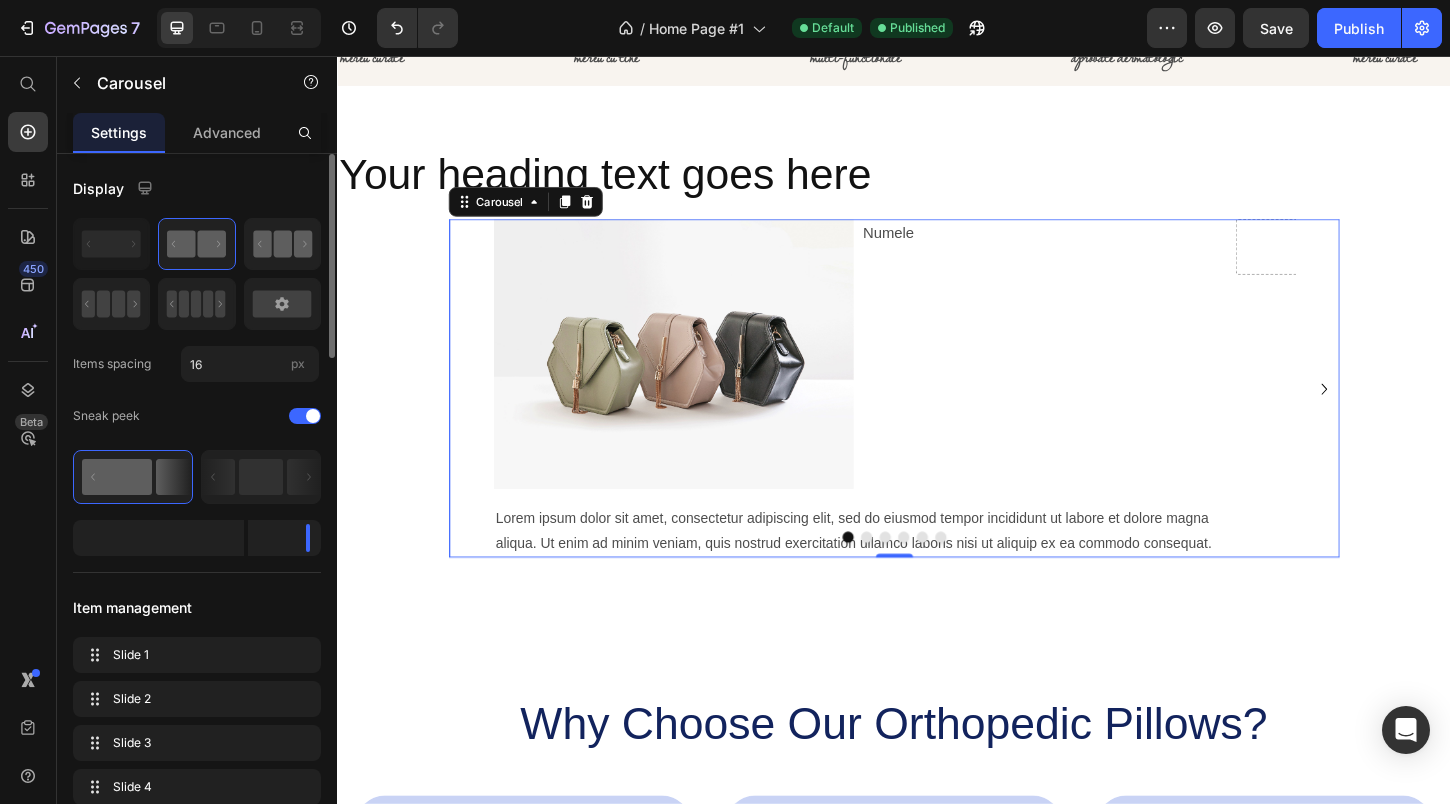 click 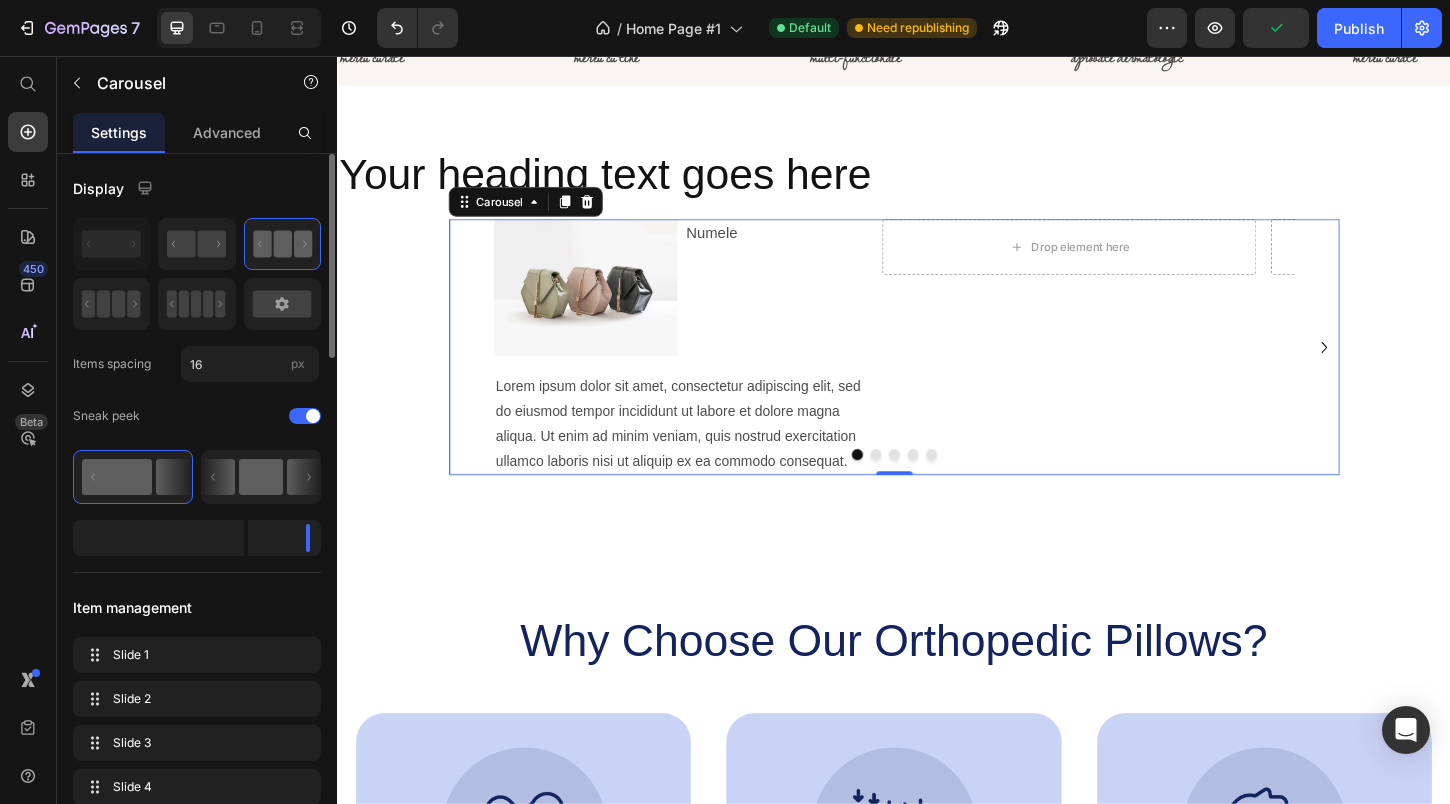 click 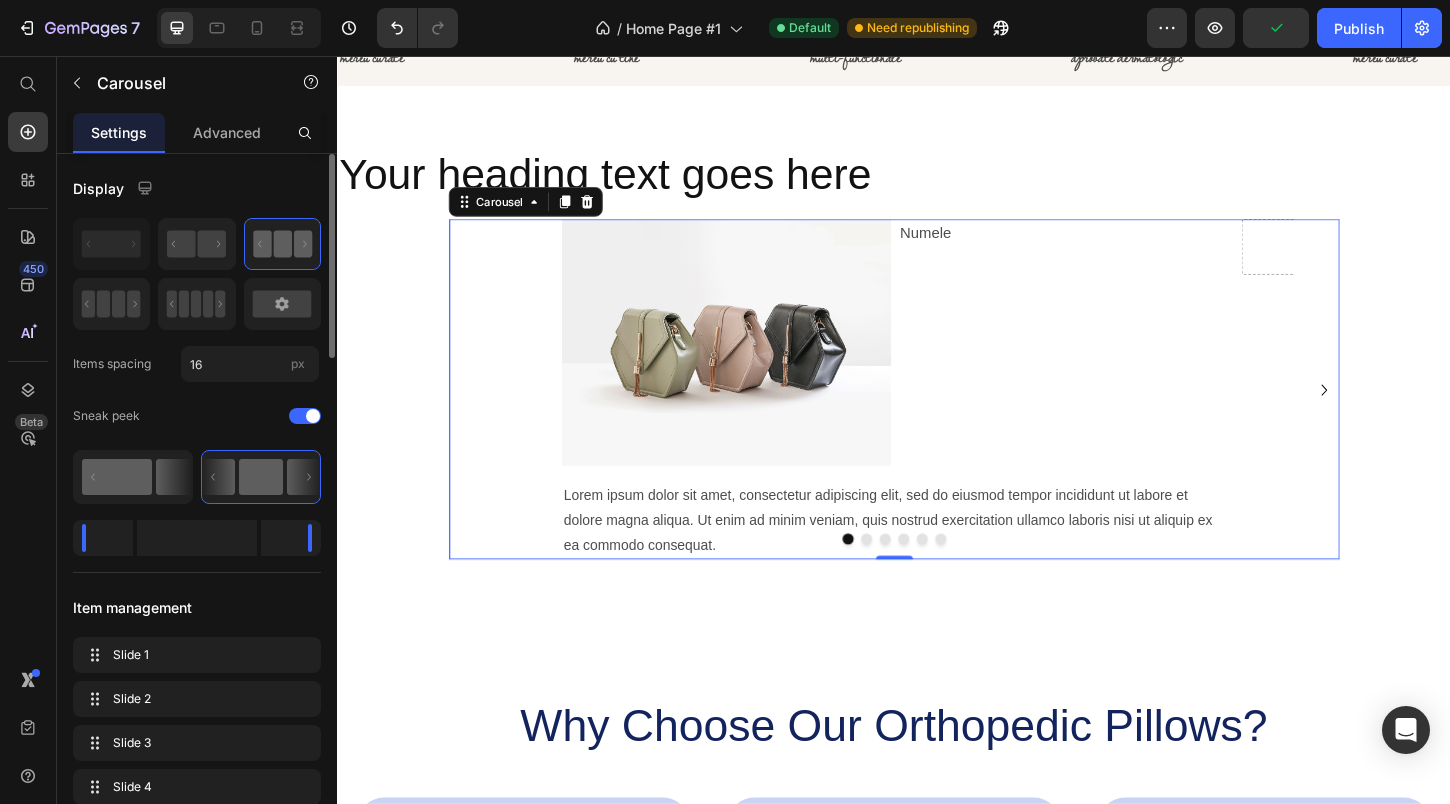 click 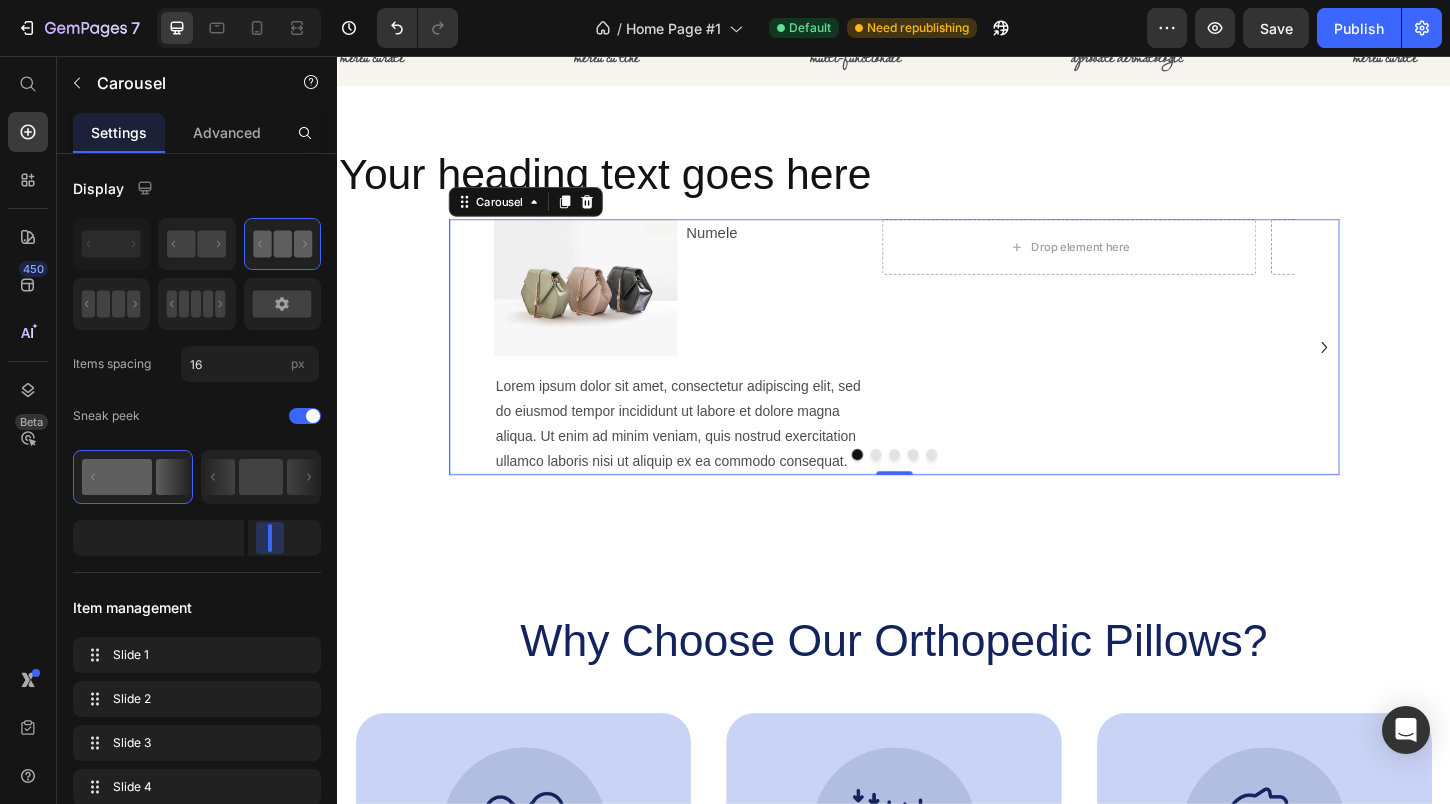 drag, startPoint x: 306, startPoint y: 547, endPoint x: 266, endPoint y: 547, distance: 40 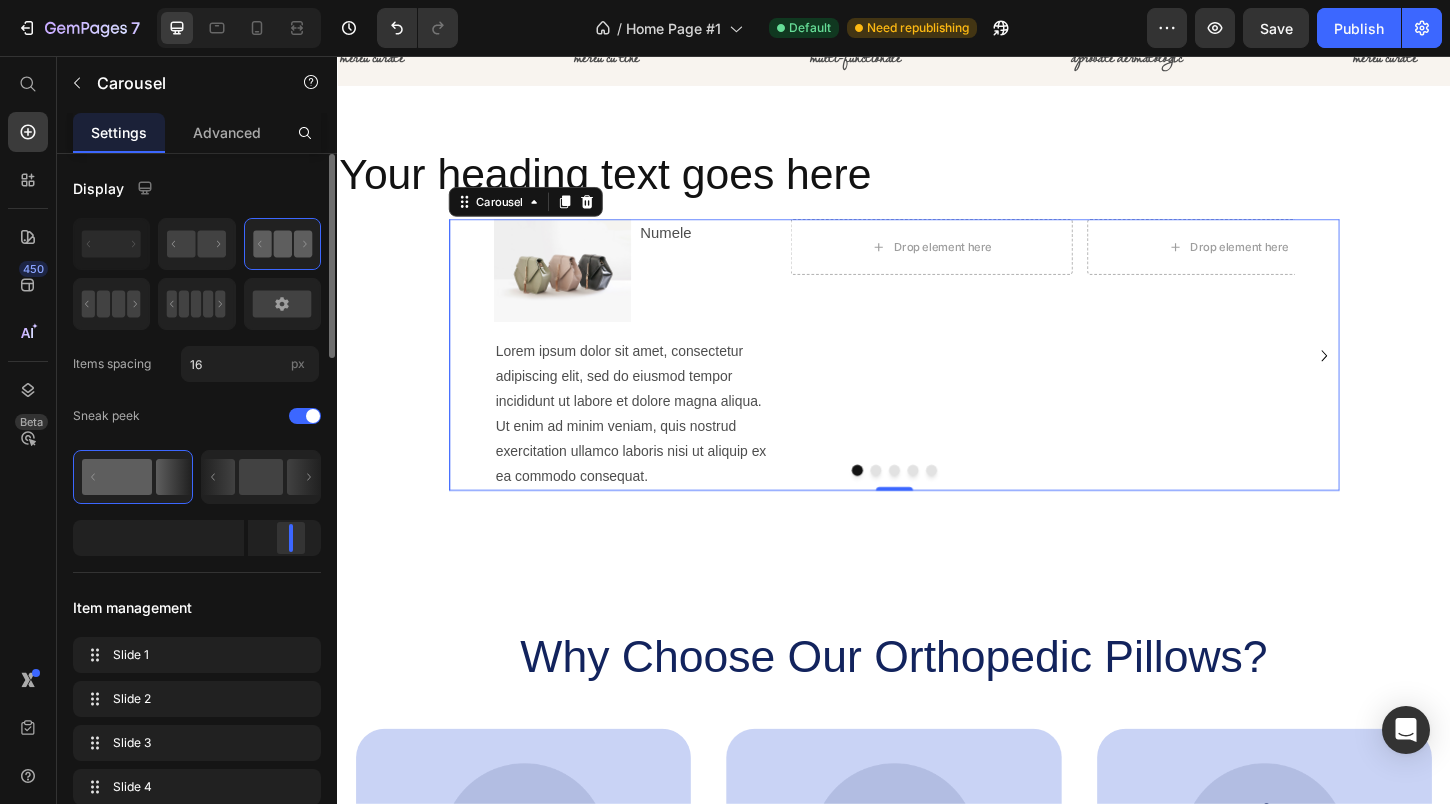 drag, startPoint x: 266, startPoint y: 547, endPoint x: 296, endPoint y: 547, distance: 30 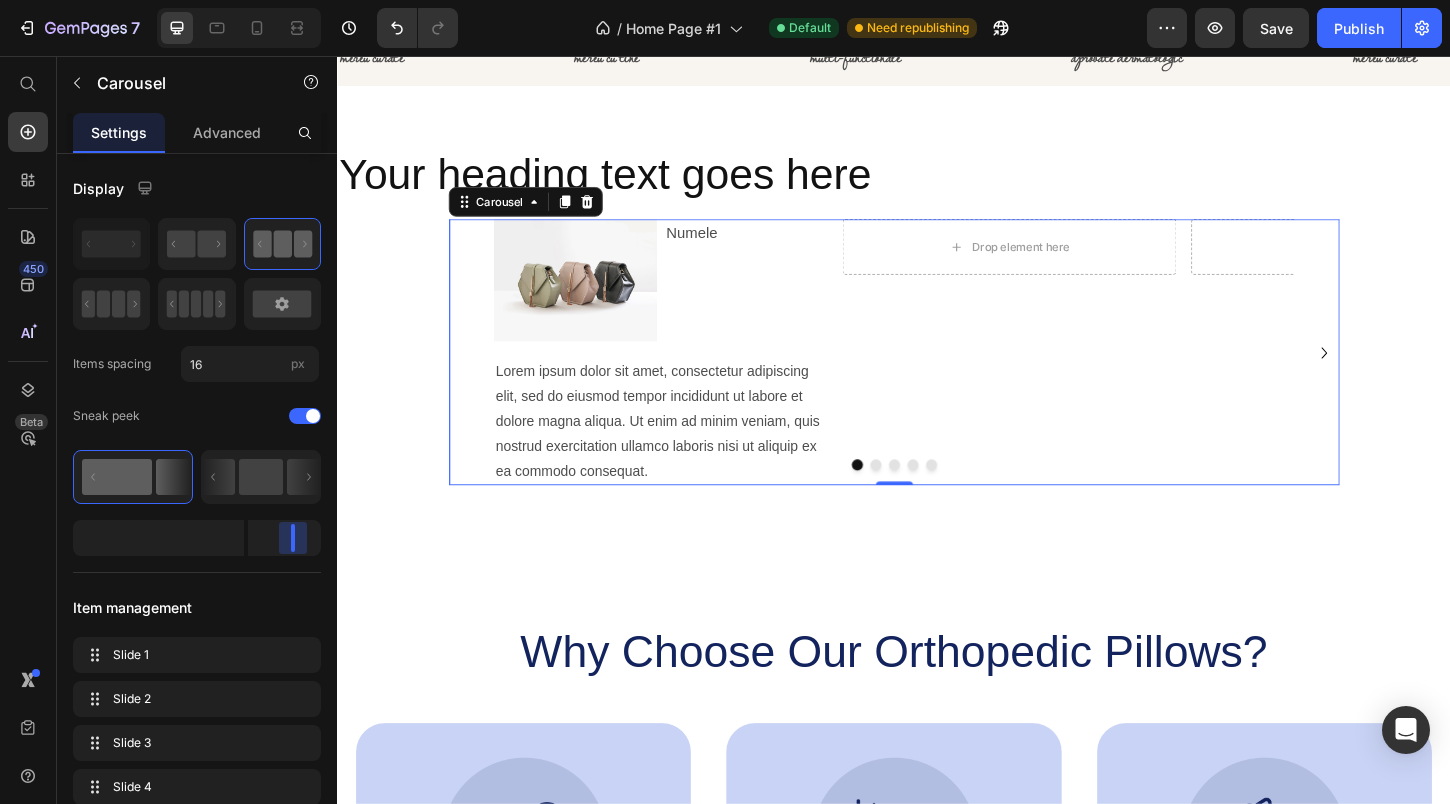 drag, startPoint x: 296, startPoint y: 547, endPoint x: 343, endPoint y: 547, distance: 47 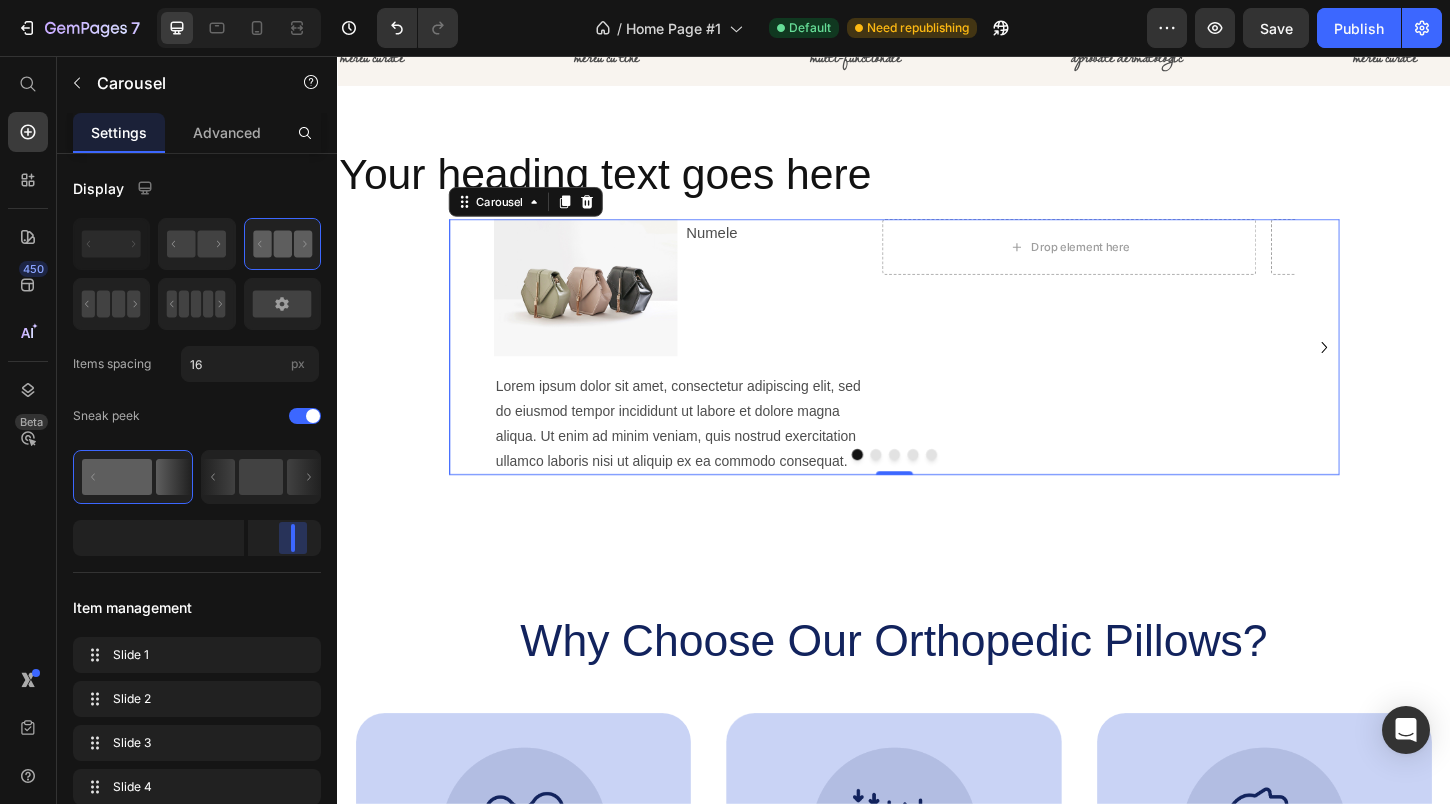 click on "7  Version history  /  Home Page #1 Default Need republishing Preview  Save   Publish  450 Beta Start with Sections Elements Hero Section Product Detail Brands Trusted Badges Guarantee Product Breakdown How to use Testimonials Compare Bundle FAQs Social Proof Brand Story Product List Collection Blog List Contact Sticky Add to Cart Custom Footer Browse Library 450 Layout
Row
Row
Row
Row Text
Heading
Text Block Button
Button
Button
Sticky Back to top Media
Image Image" at bounding box center (725, 0) 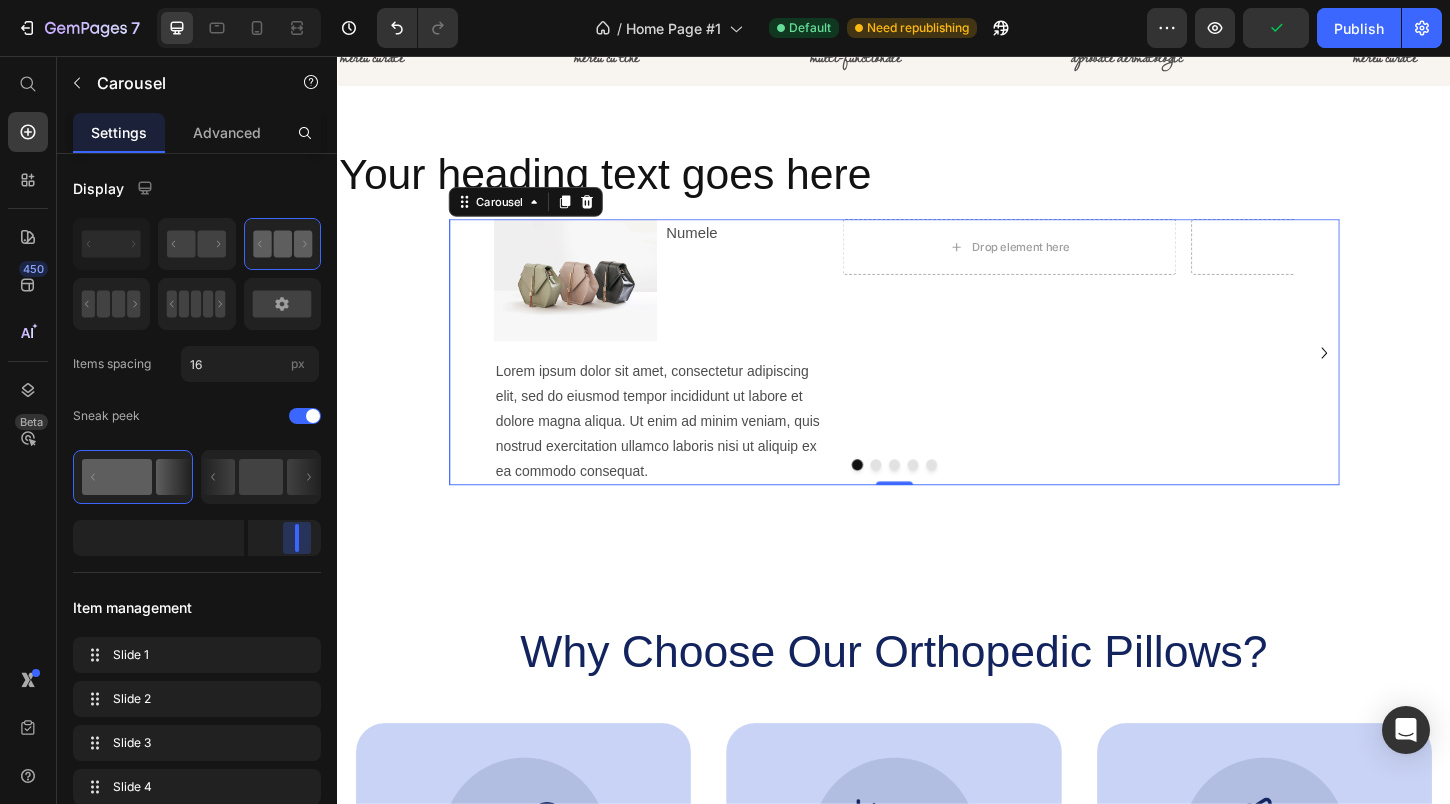 drag, startPoint x: 291, startPoint y: 546, endPoint x: 306, endPoint y: 546, distance: 15 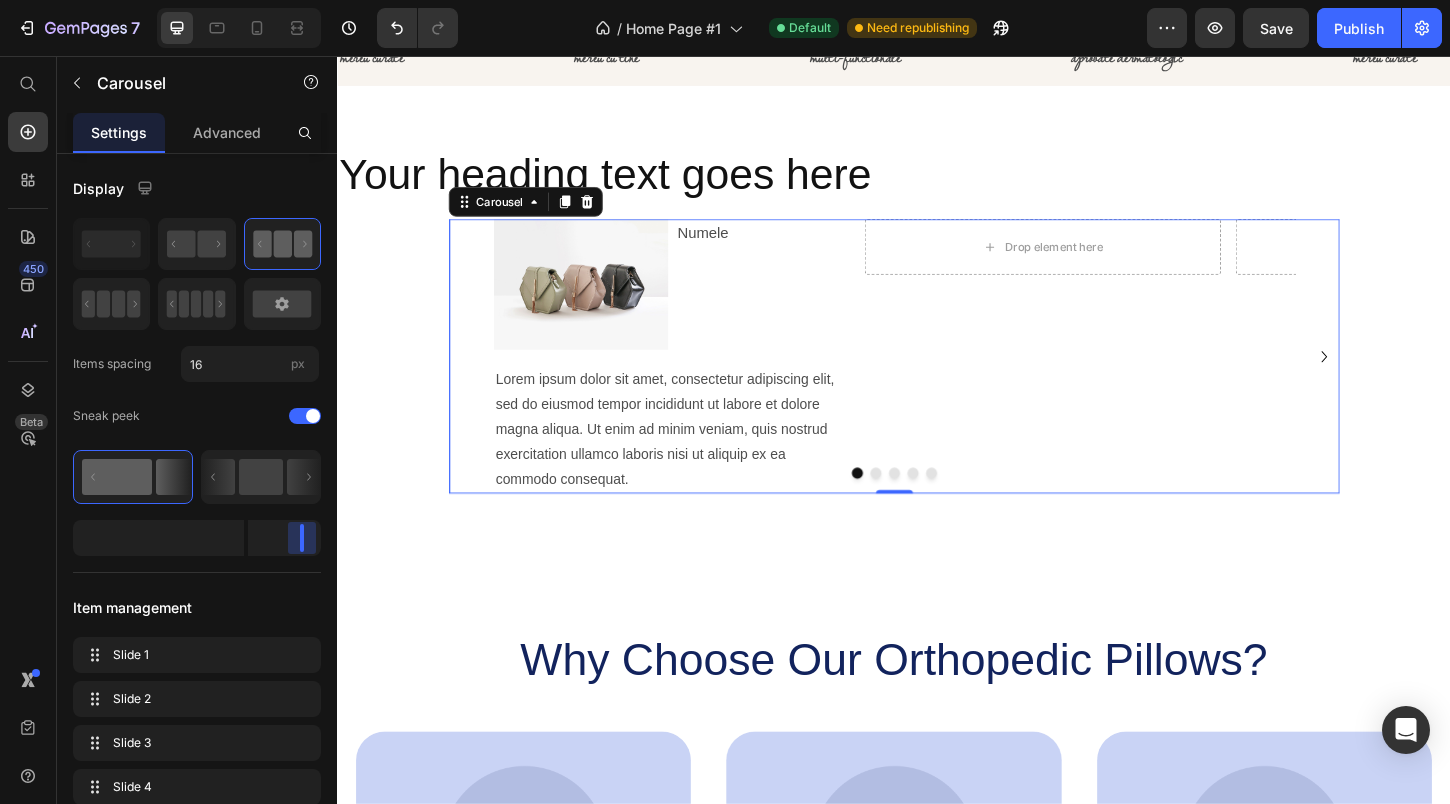 click on "7  Version history  /  Home Page #1 Default Need republishing Preview  Save   Publish  450 Beta Start with Sections Elements Hero Section Product Detail Brands Trusted Badges Guarantee Product Breakdown How to use Testimonials Compare Bundle FAQs Social Proof Brand Story Product List Collection Blog List Contact Sticky Add to Cart Custom Footer Browse Library 450 Layout
Row
Row
Row
Row Text
Heading
Text Block Button
Button
Button
Sticky Back to top Media
Image Image" at bounding box center (725, 0) 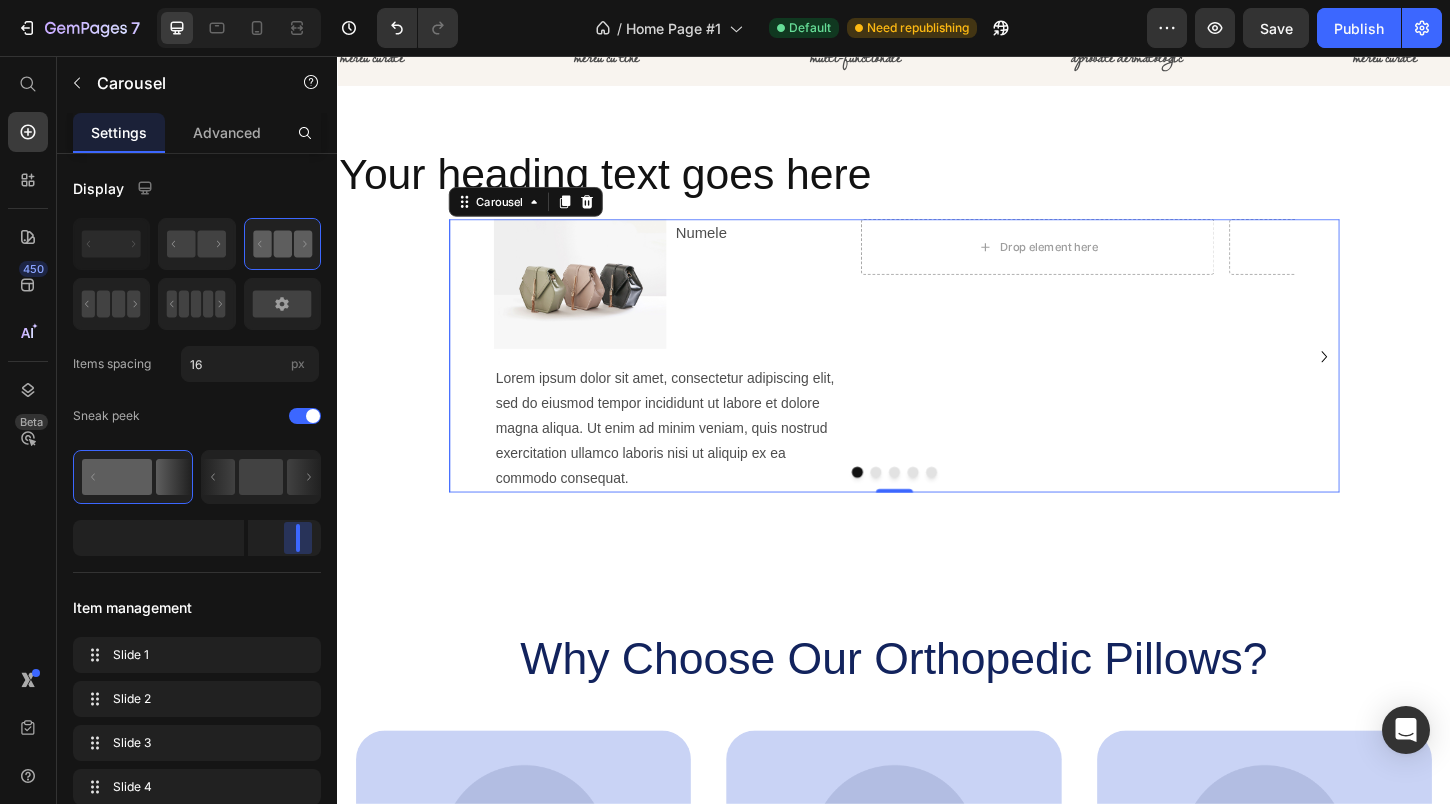 click on "7  Version history  /  Home Page #1 Default Need republishing Preview  Save   Publish  450 Beta Start with Sections Elements Hero Section Product Detail Brands Trusted Badges Guarantee Product Breakdown How to use Testimonials Compare Bundle FAQs Social Proof Brand Story Product List Collection Blog List Contact Sticky Add to Cart Custom Footer Browse Library 450 Layout
Row
Row
Row
Row Text
Heading
Text Block Button
Button
Button
Sticky Back to top Media
Image Image" at bounding box center [725, 0] 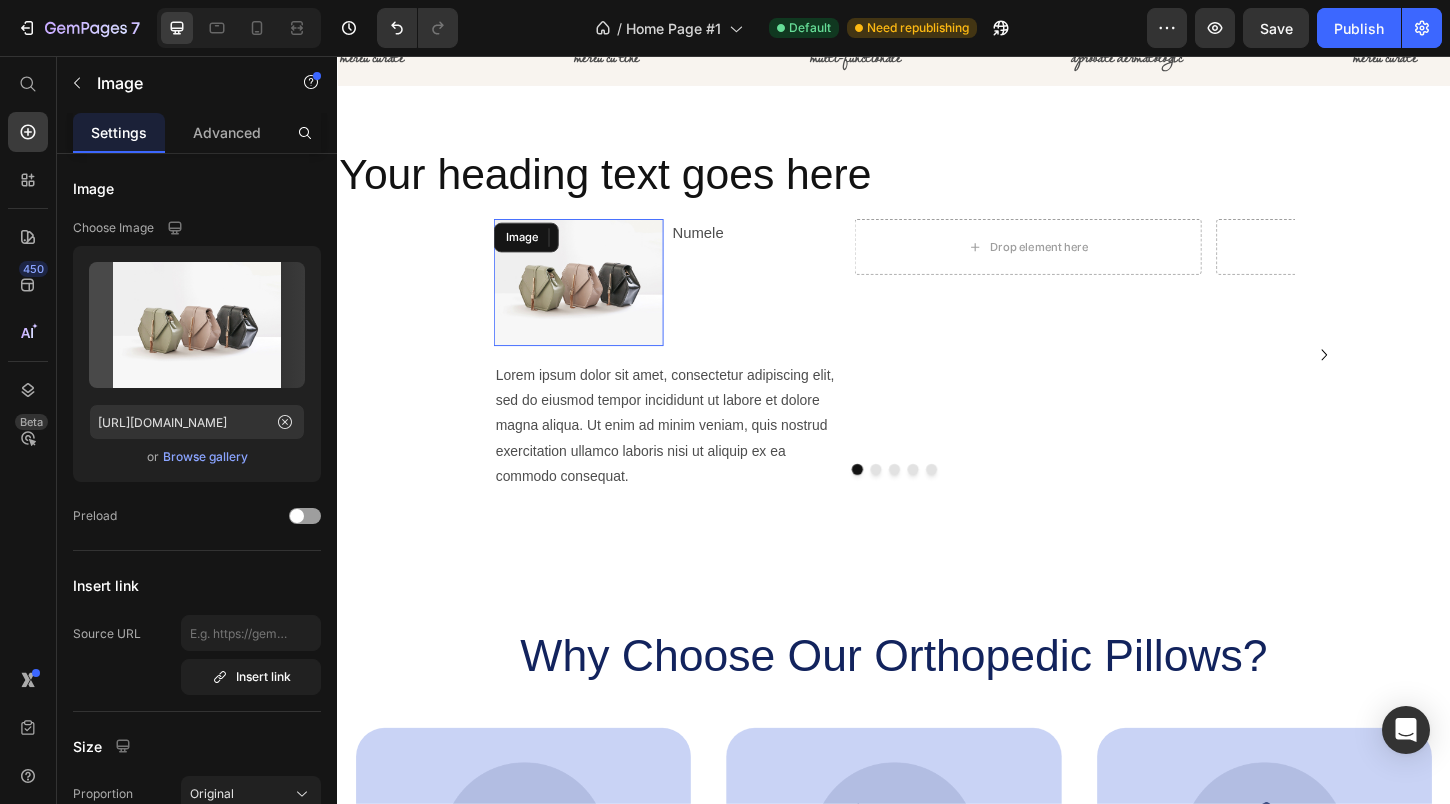 click at bounding box center (596, 300) 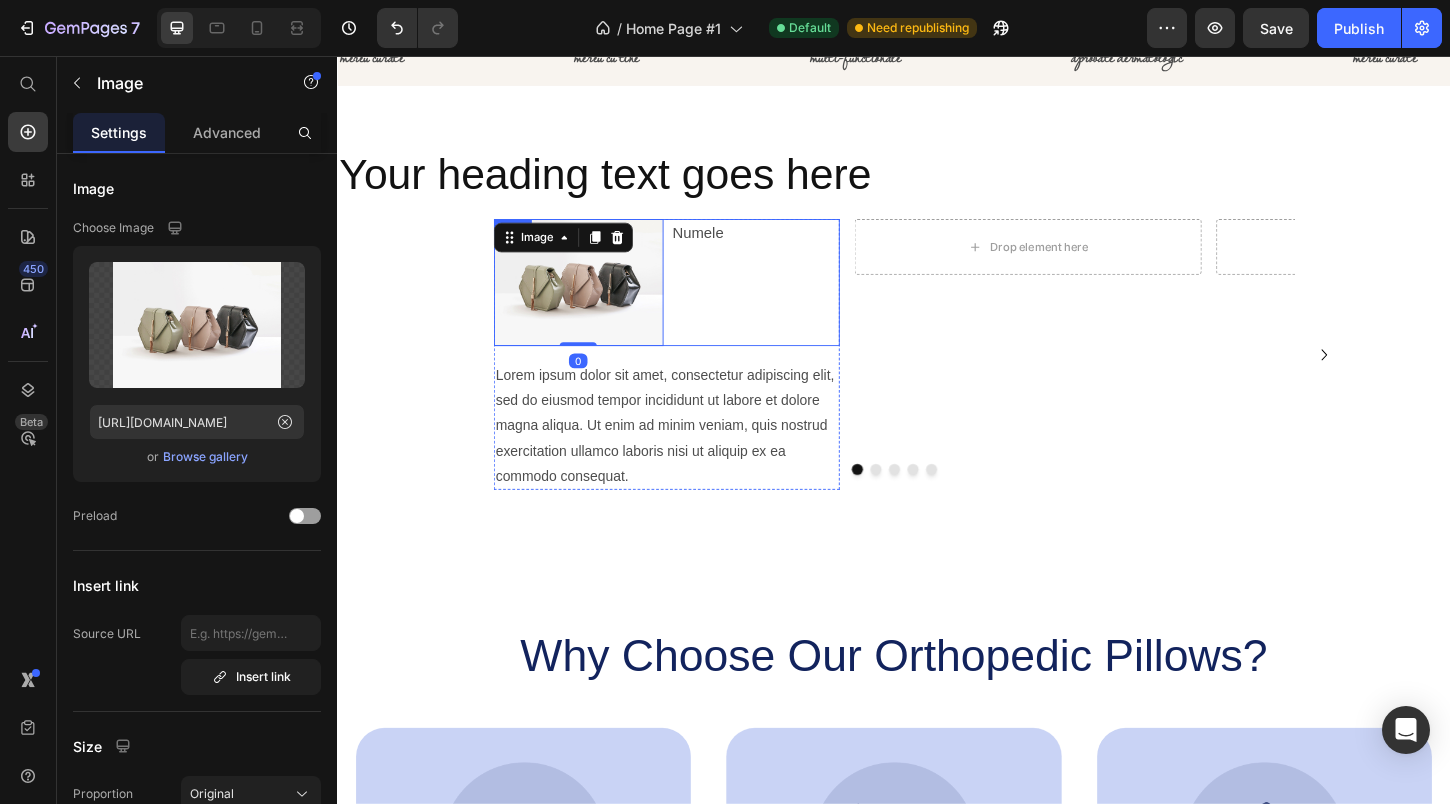 click on "Numele   Text Block" at bounding box center [787, 300] 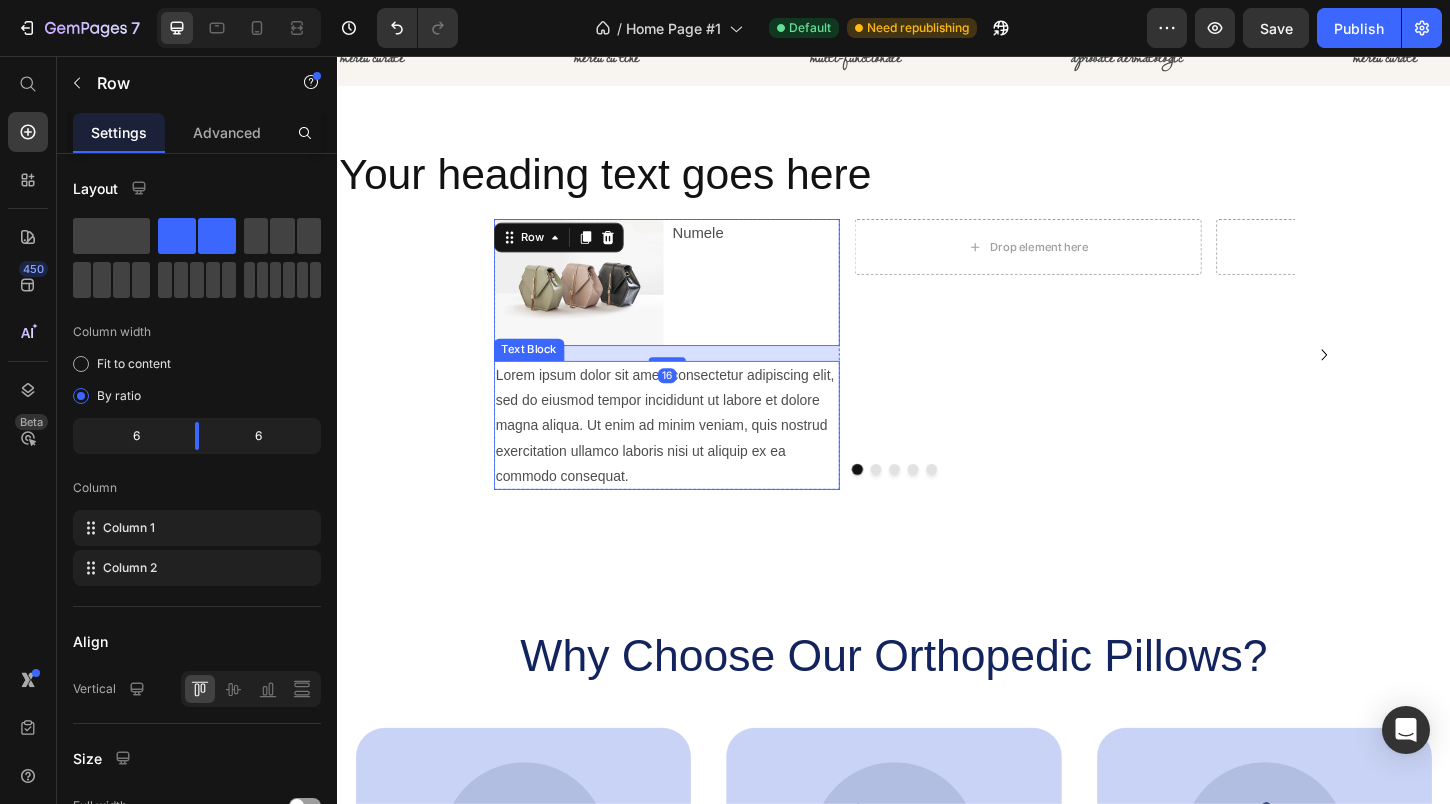 click on "Lorem ipsum dolor sit amet, consectetur adipiscing elit, sed do eiusmod tempor incididunt ut labore et dolore magna aliqua. Ut enim ad minim veniam, quis nostrud exercitation ullamco laboris nisi ut aliquip ex ea commodo consequat." at bounding box center (691, 454) 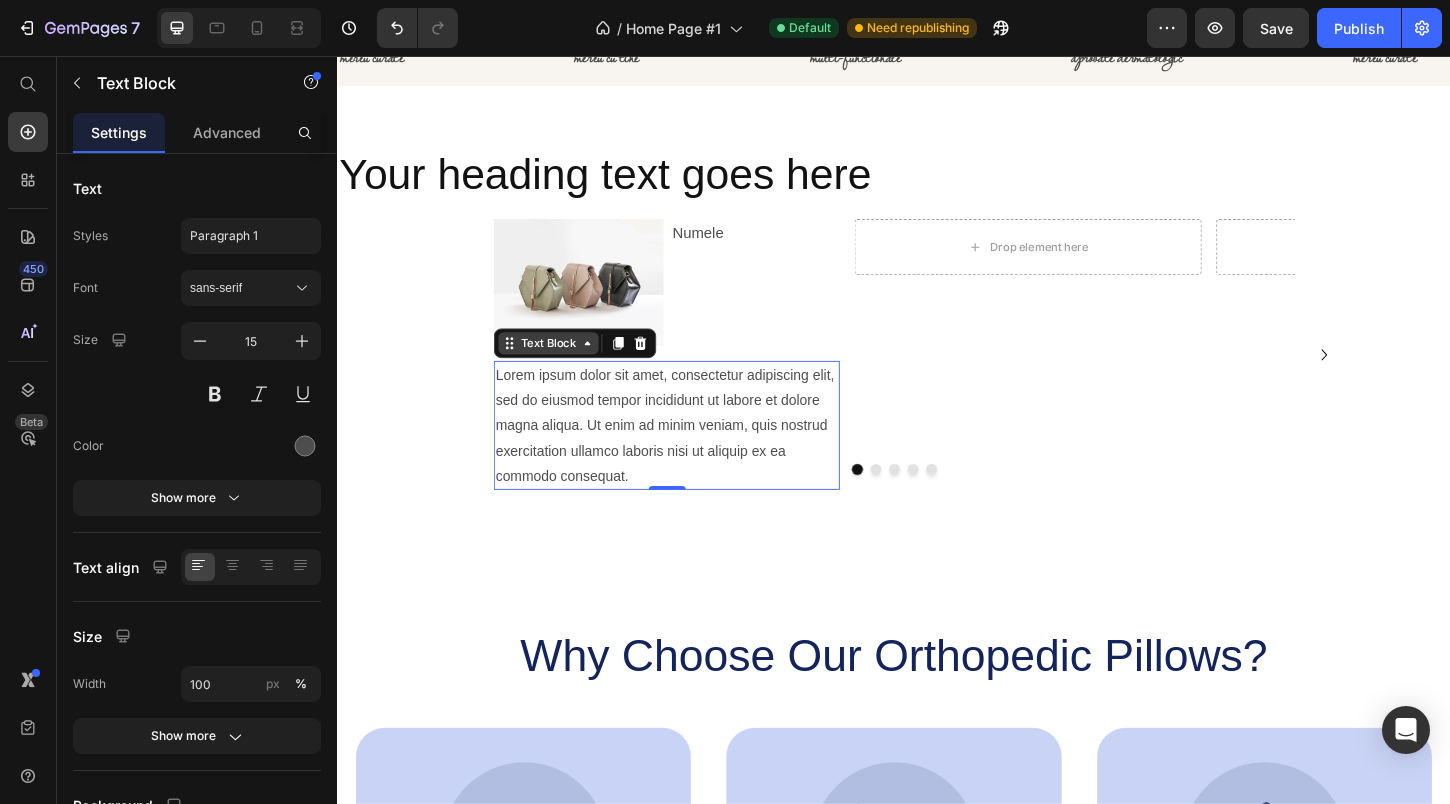 click on "Text Block" at bounding box center (564, 366) 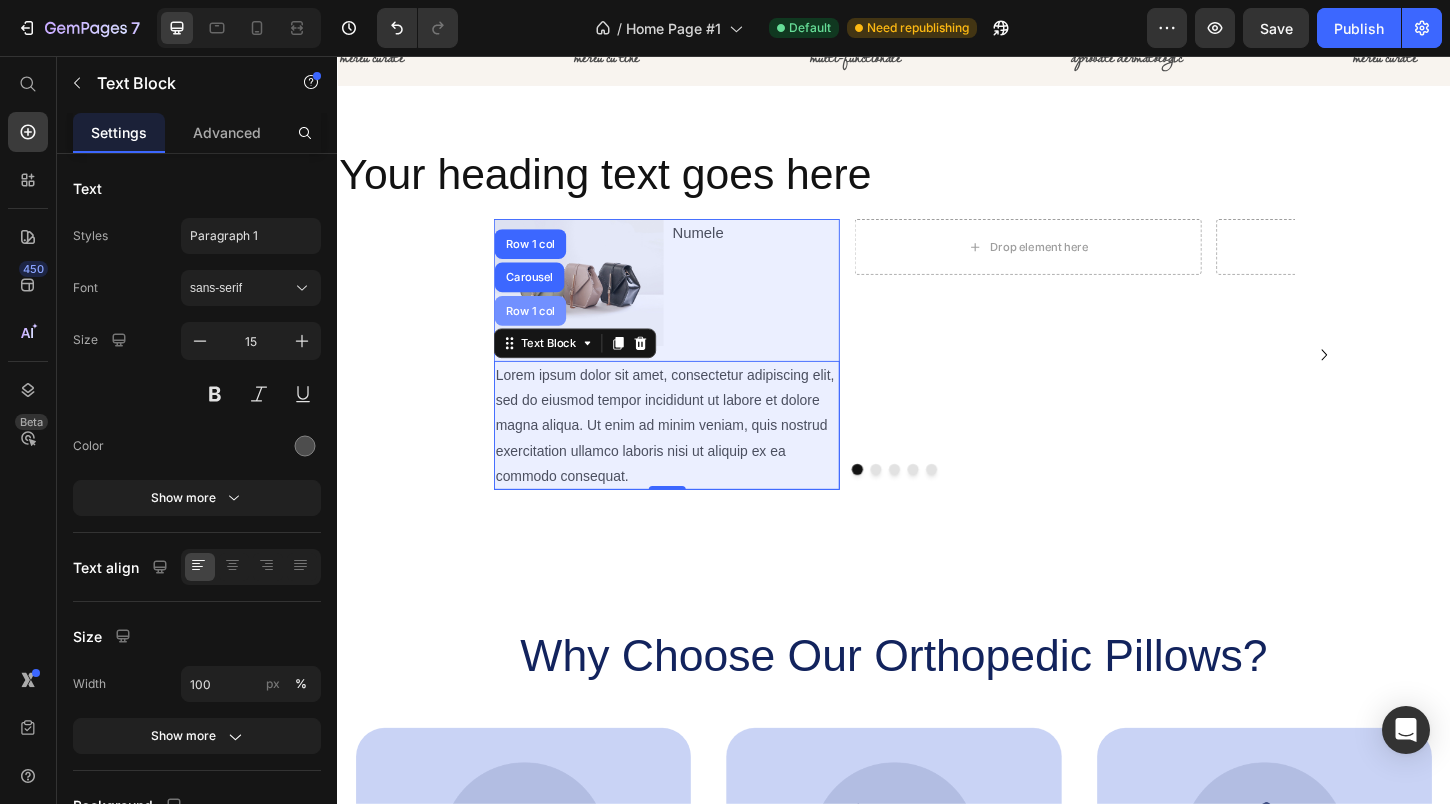 click on "Row 1 col" at bounding box center (544, 331) 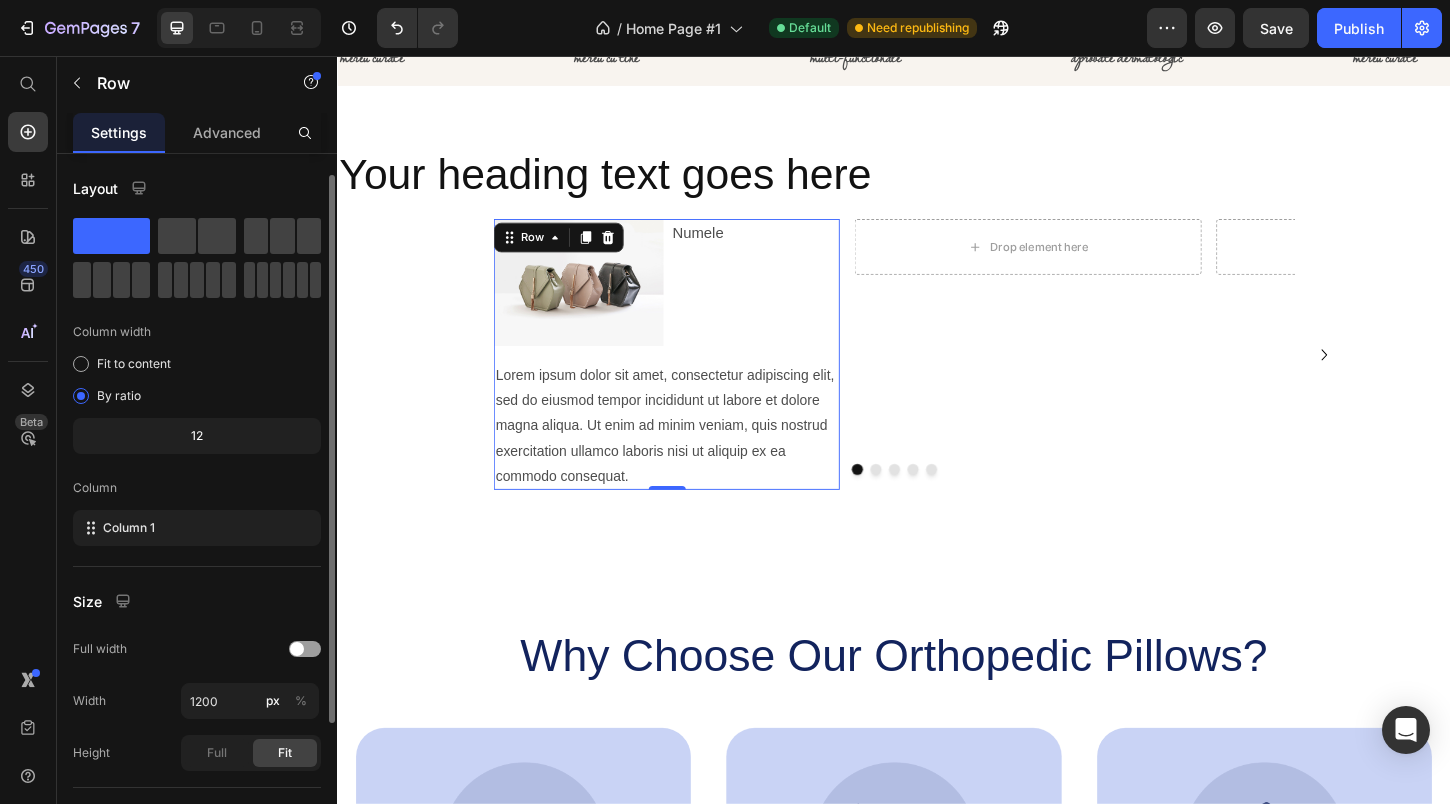 scroll, scrollTop: 205, scrollLeft: 0, axis: vertical 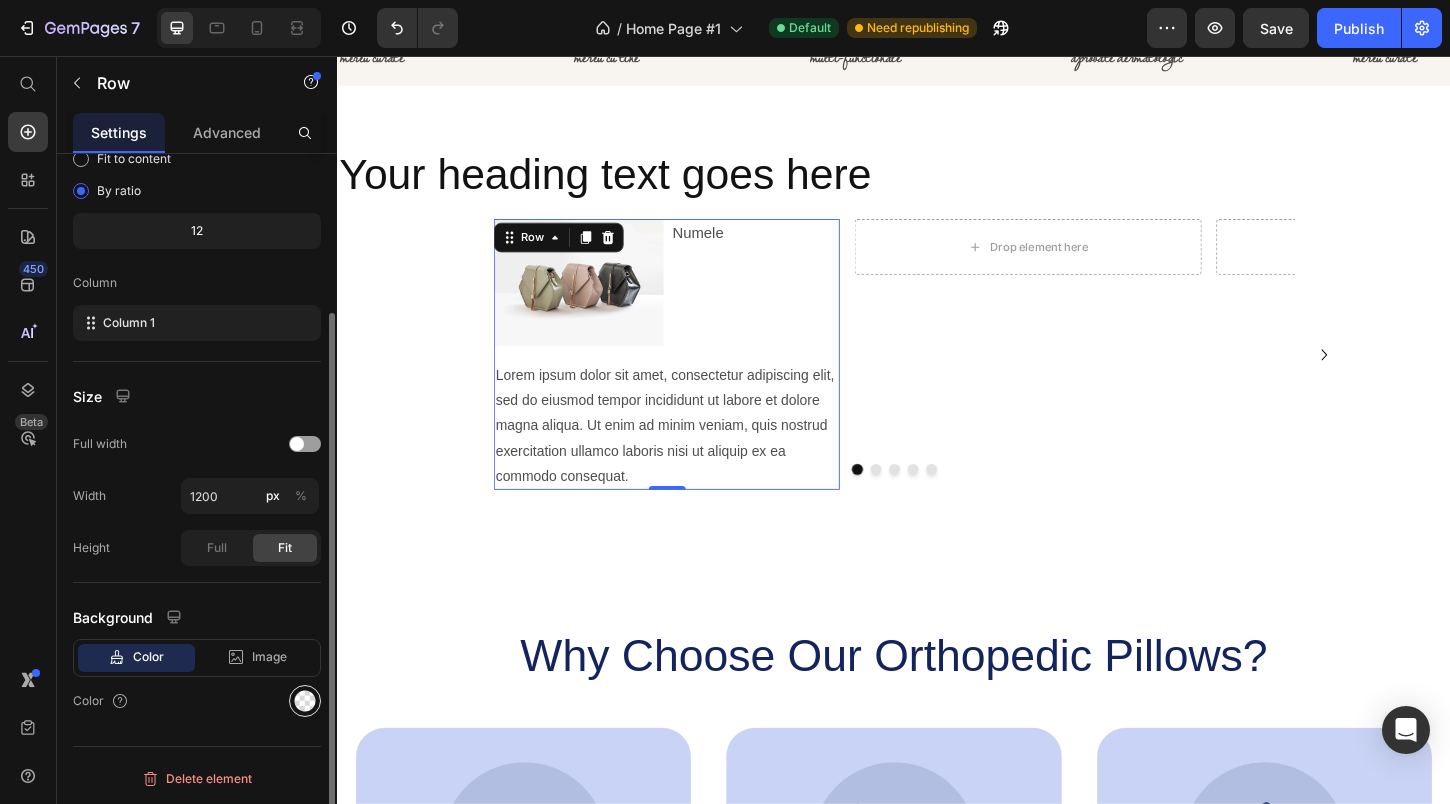 click 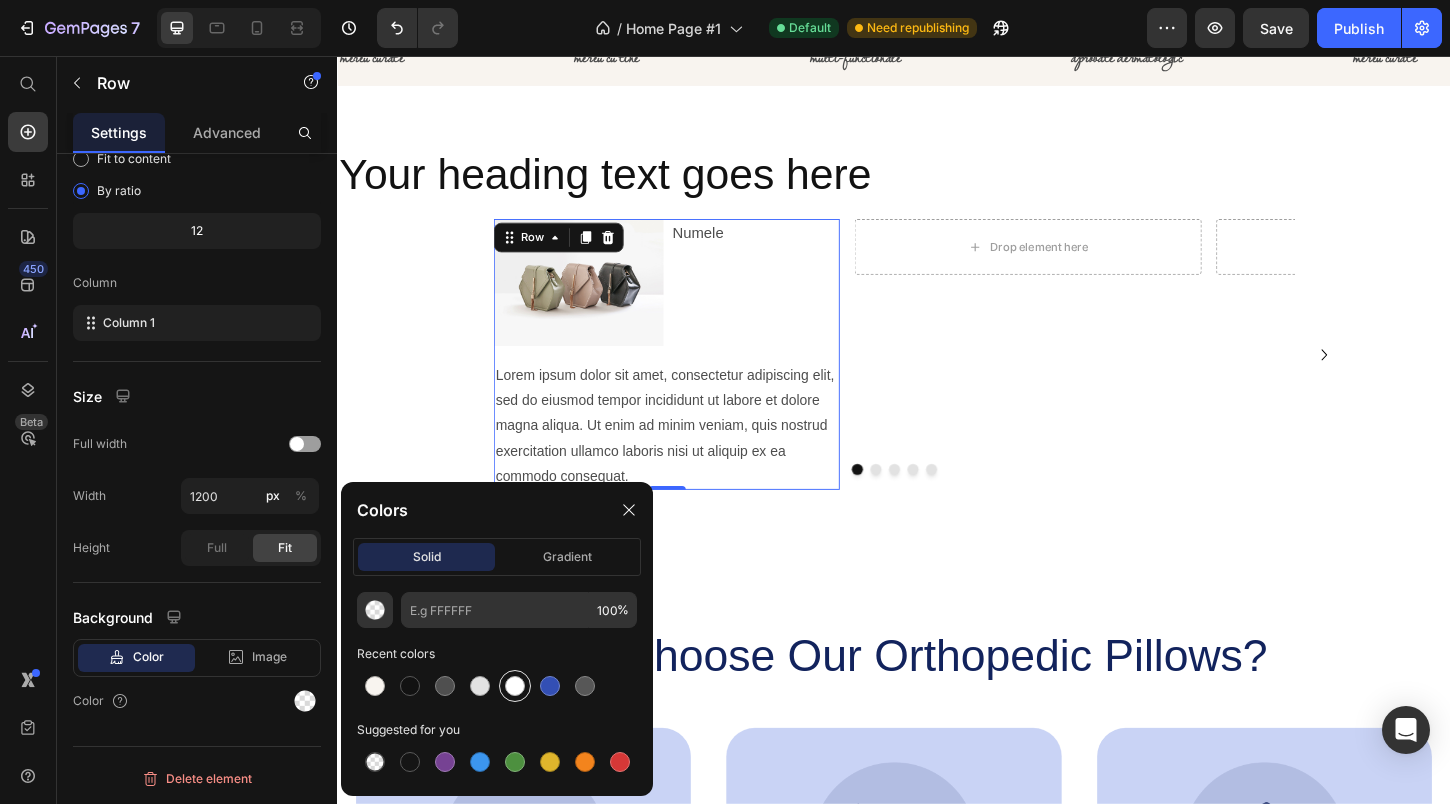 click at bounding box center [515, 686] 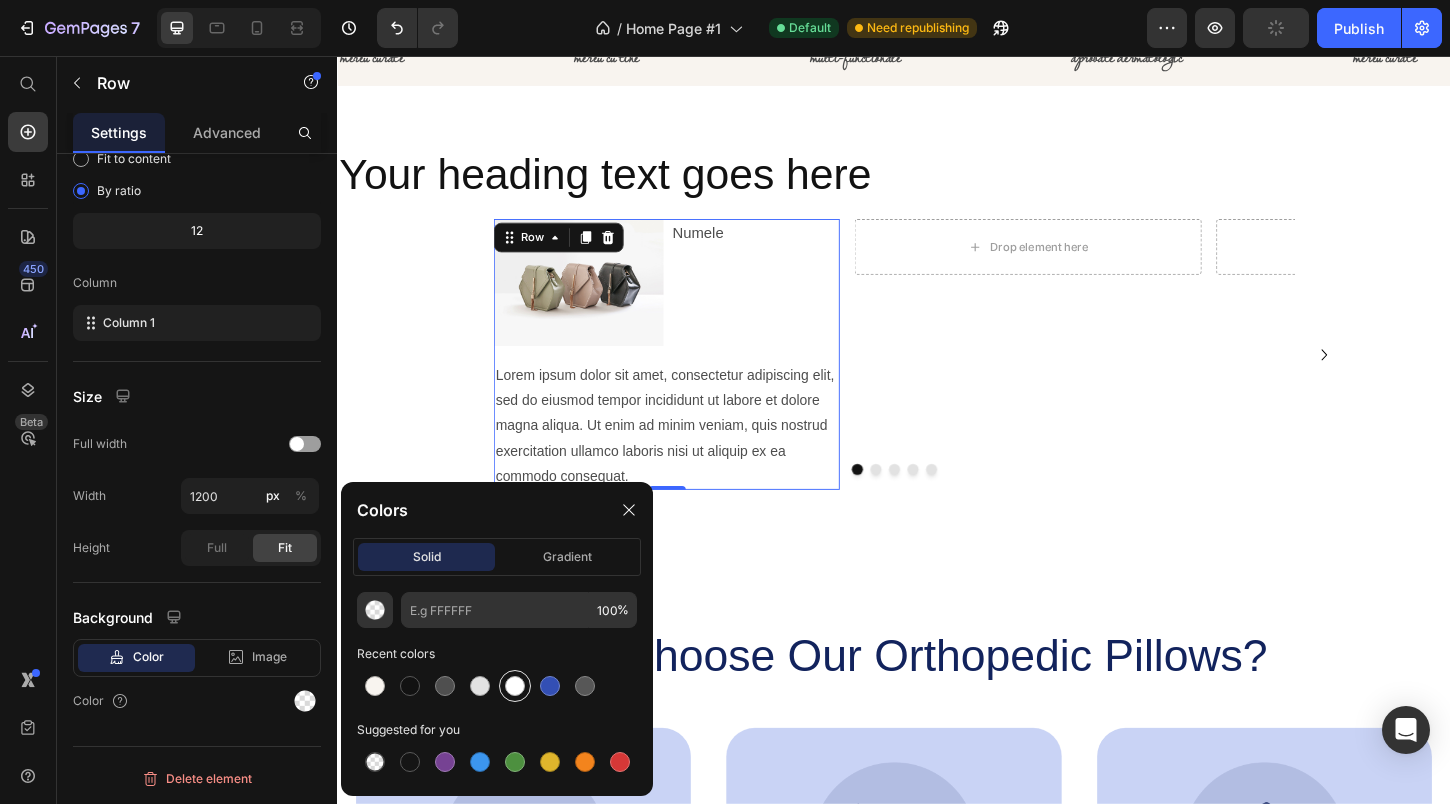 type on "FFFFFF" 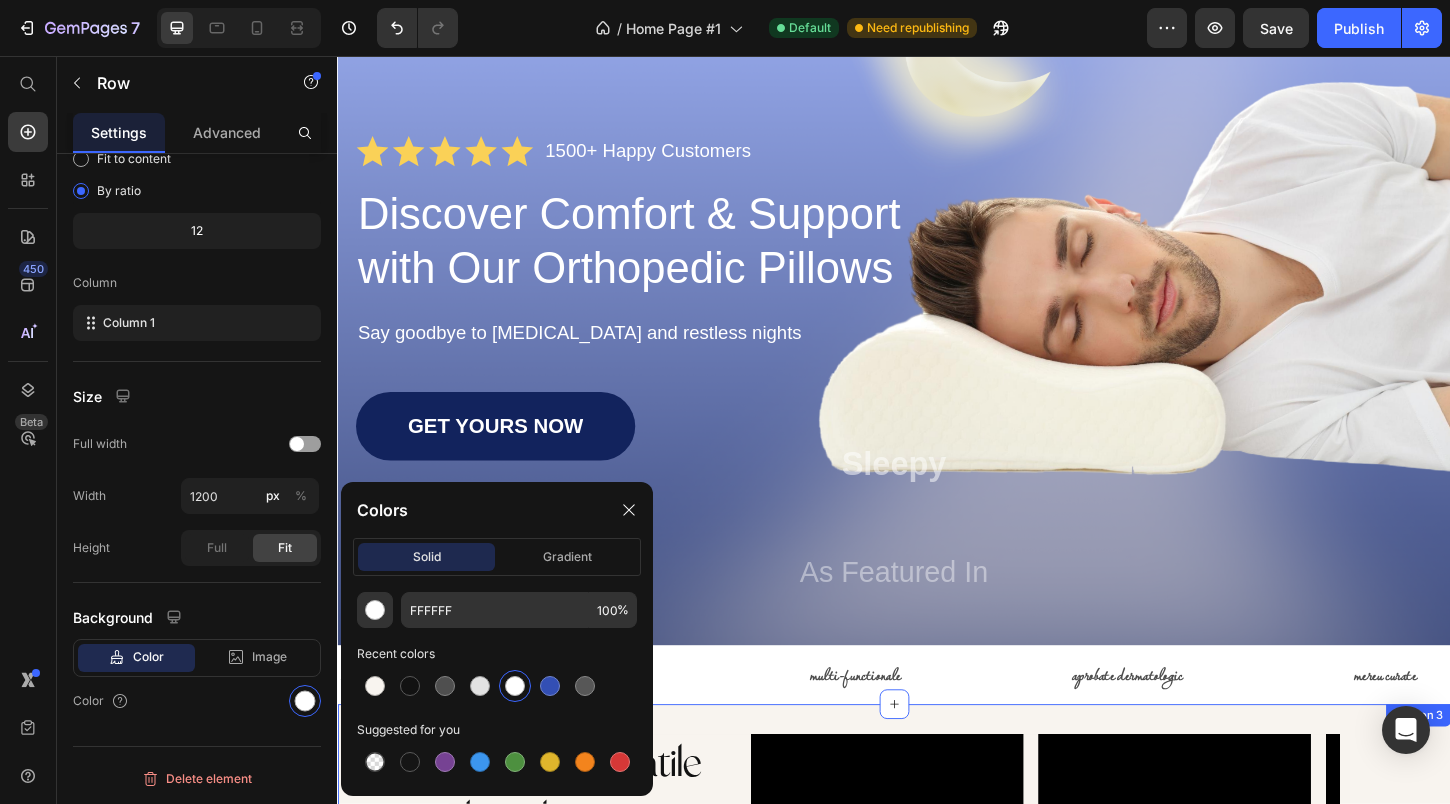 scroll, scrollTop: 121, scrollLeft: 0, axis: vertical 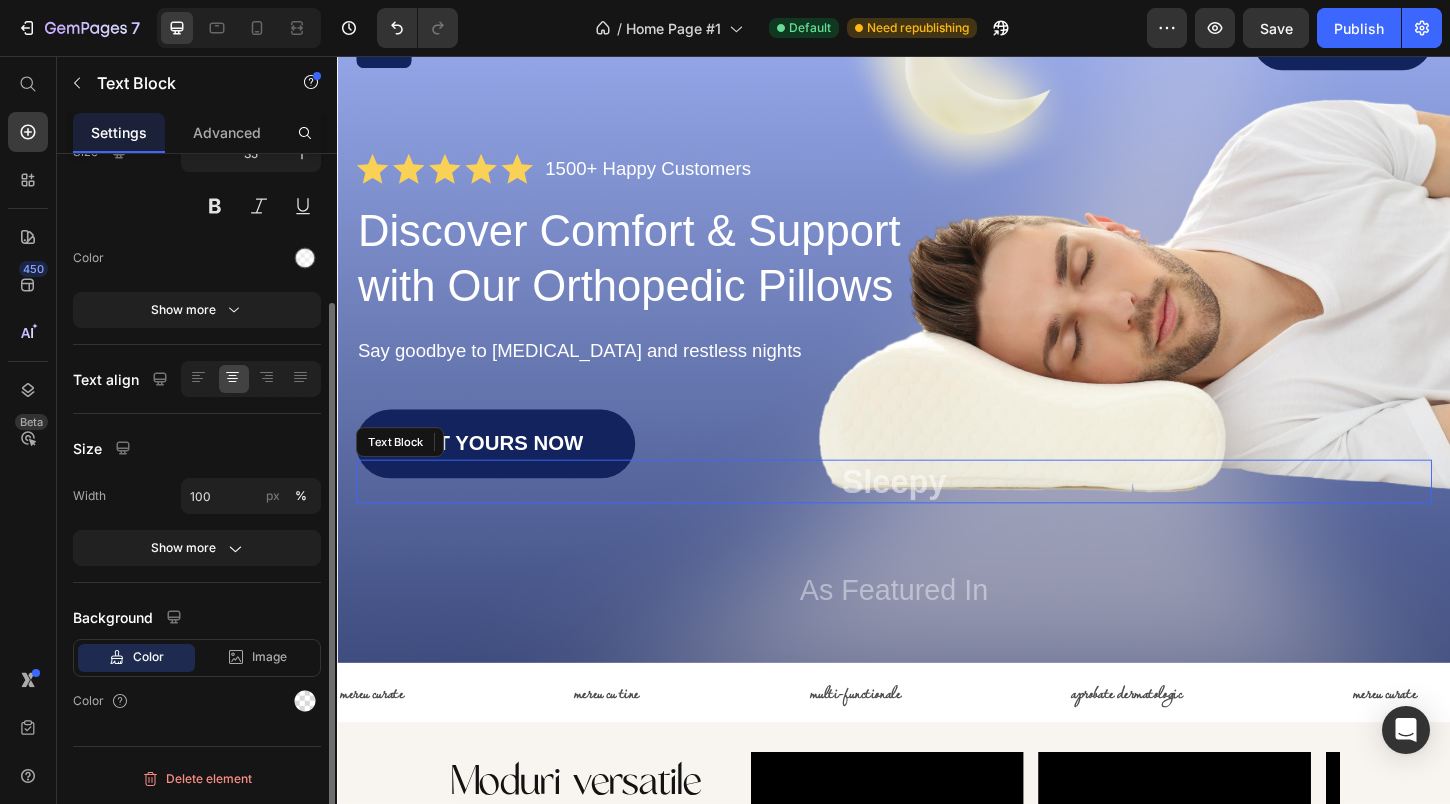 click on "Sleepy" at bounding box center (937, 515) 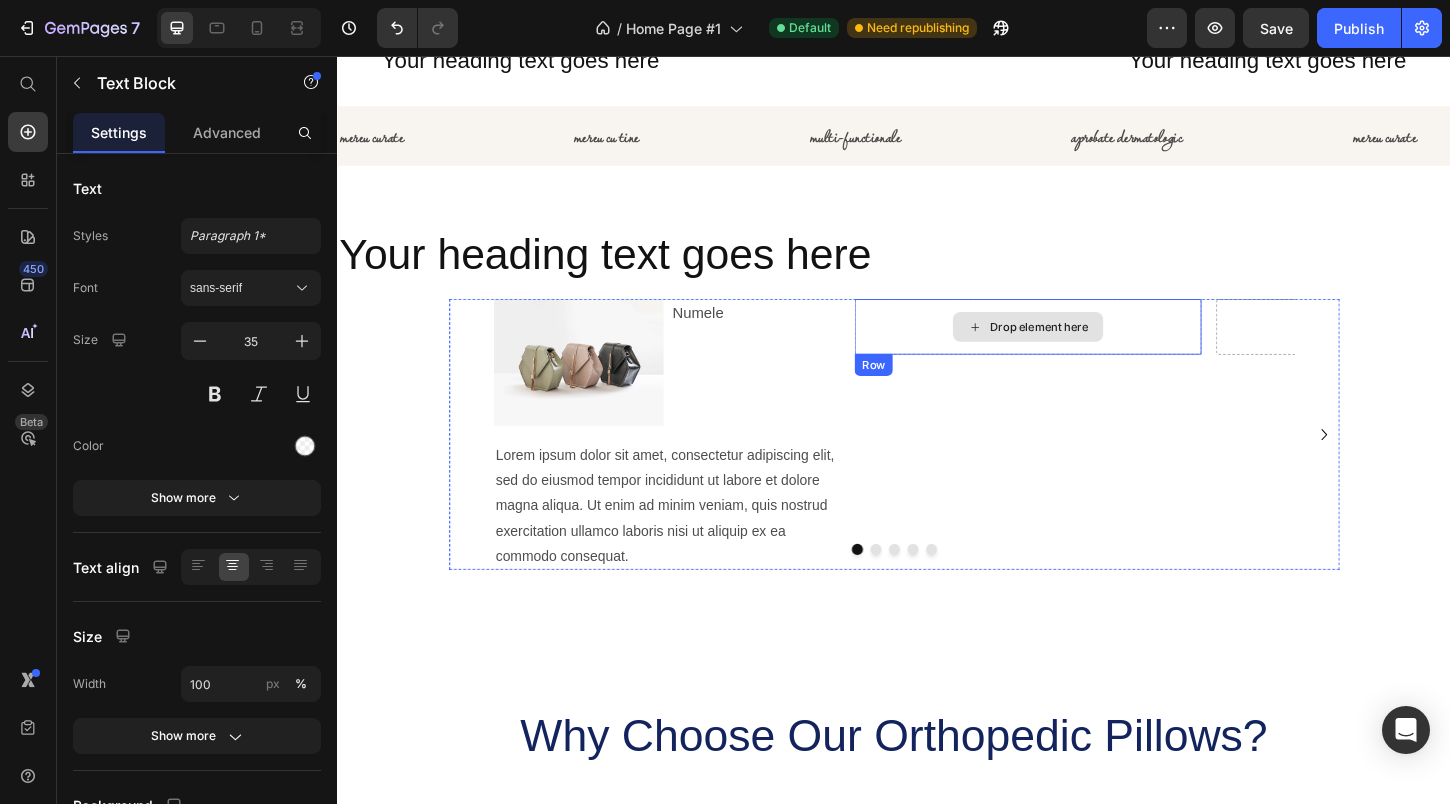 scroll, scrollTop: 1889, scrollLeft: 0, axis: vertical 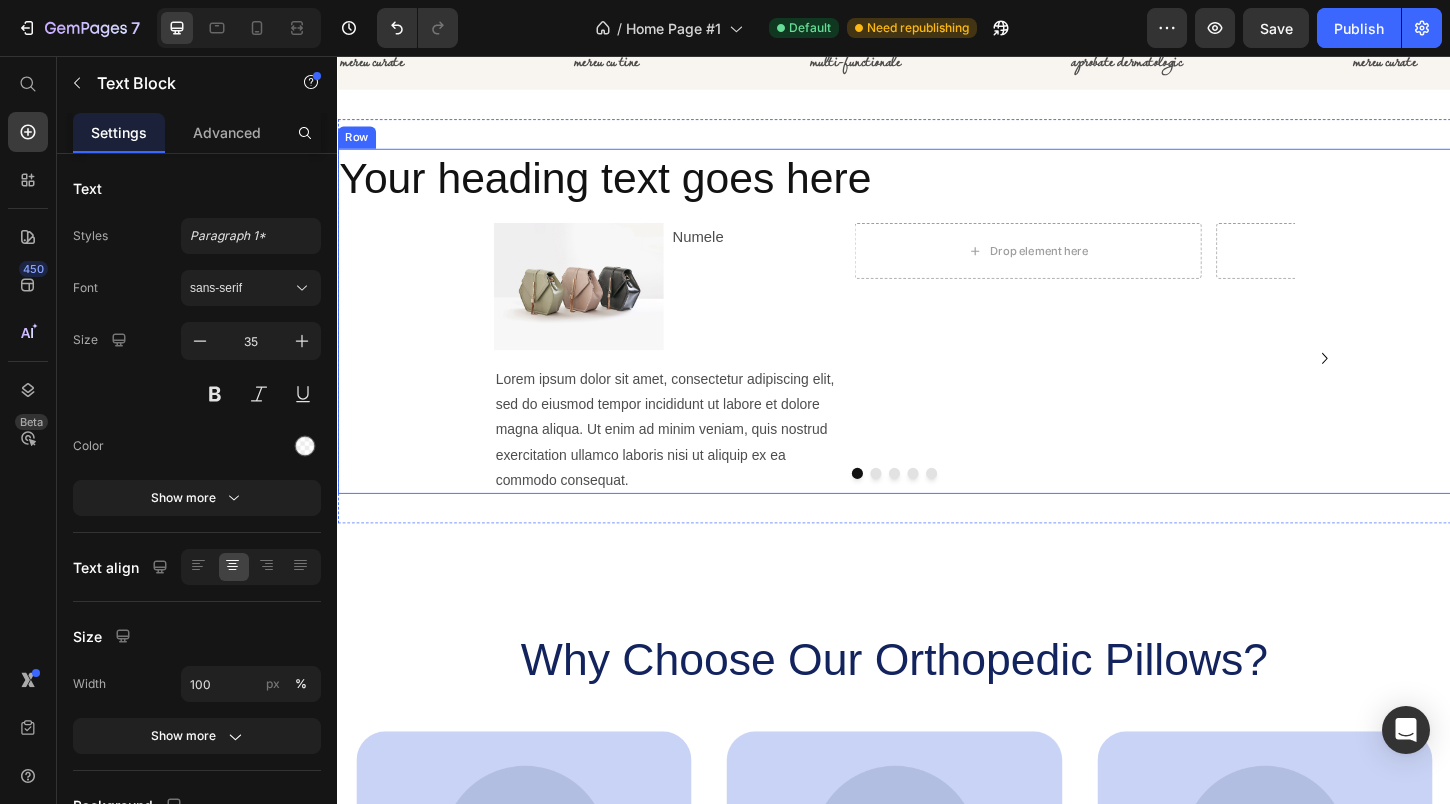 click on "Image Numele   Text Block Row Lorem ipsum dolor sit amet, consectetur adipiscing elit, sed do eiusmod tempor incididunt ut labore et dolore magna aliqua. Ut enim ad minim veniam, quis nostrud exercitation ullamco laboris nisi ut aliquip ex ea commodo consequat. Text Block Row
Drop element here Row
Drop element here Row
Drop element here Row
Drop element here Row
Drop element here Row
[GEOGRAPHIC_DATA]" at bounding box center (937, 382) 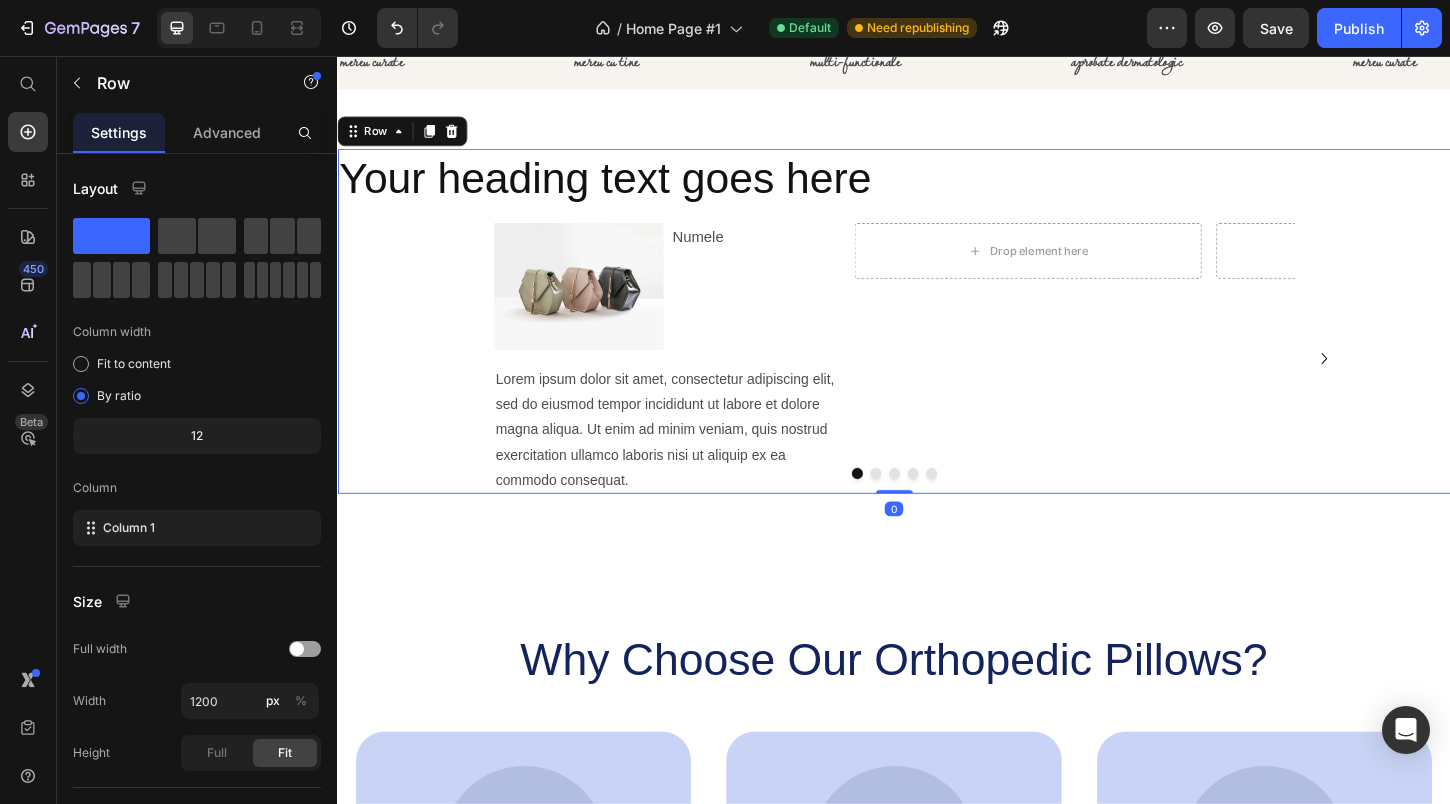 scroll, scrollTop: 1964, scrollLeft: 0, axis: vertical 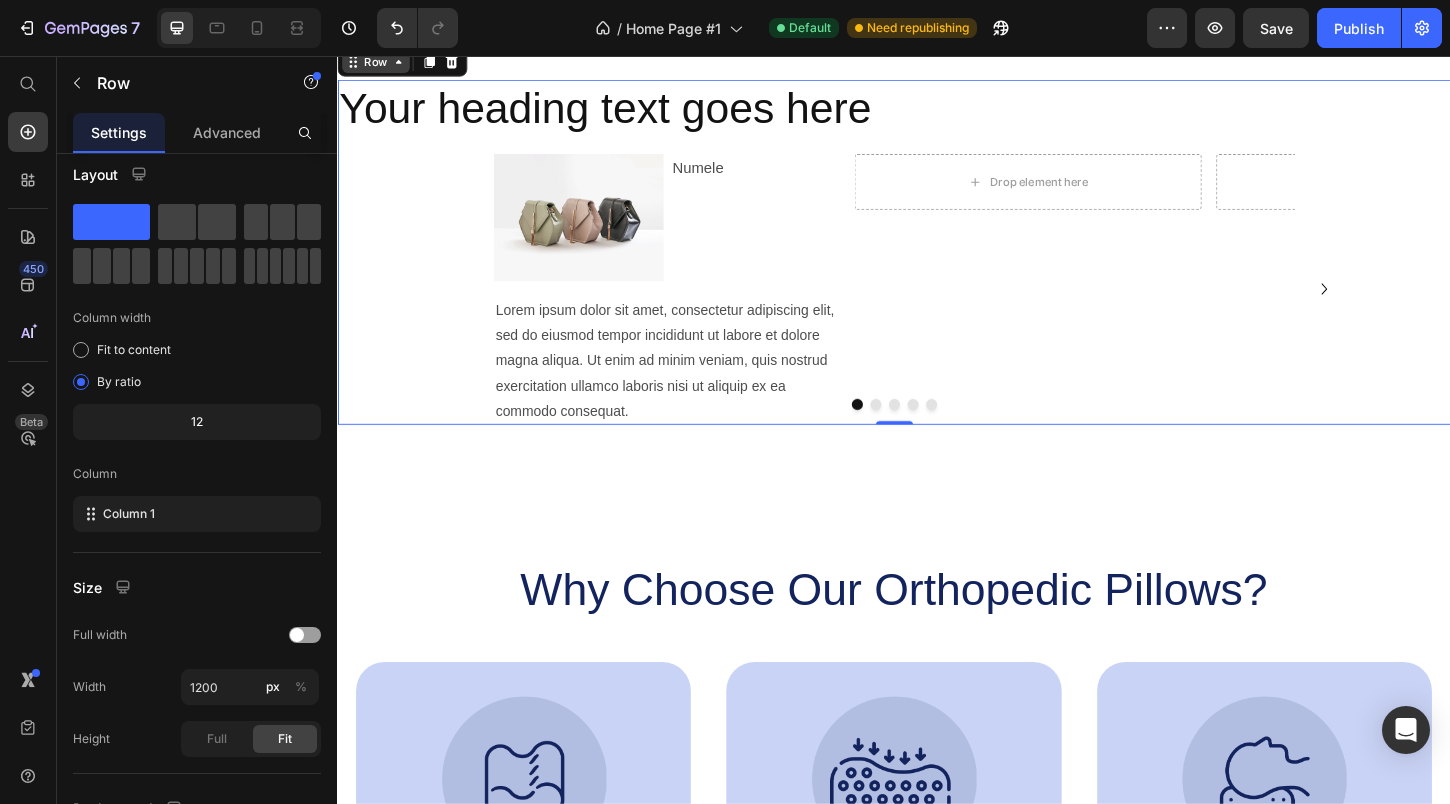 click on "Row" at bounding box center (378, 62) 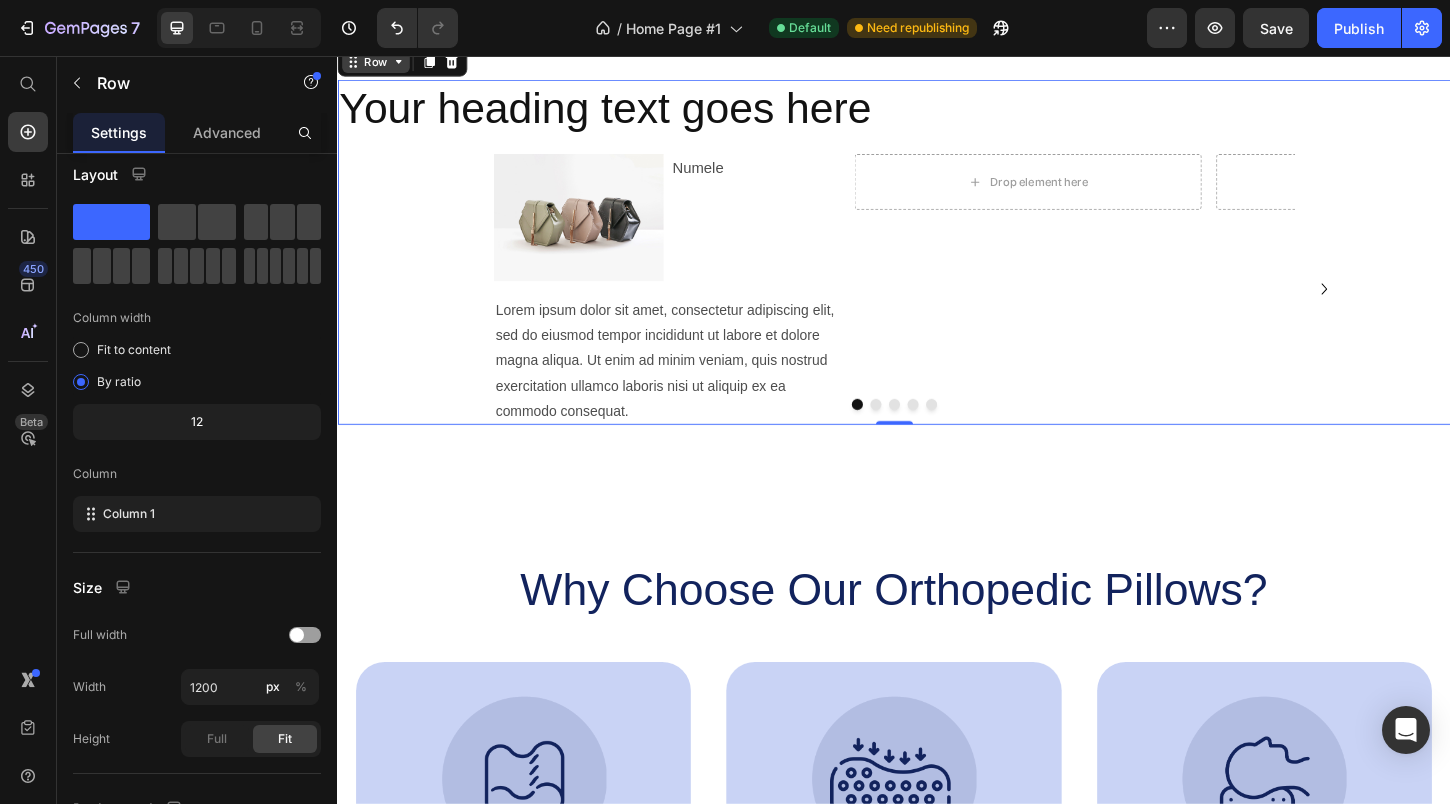 click on "Row" at bounding box center [378, 62] 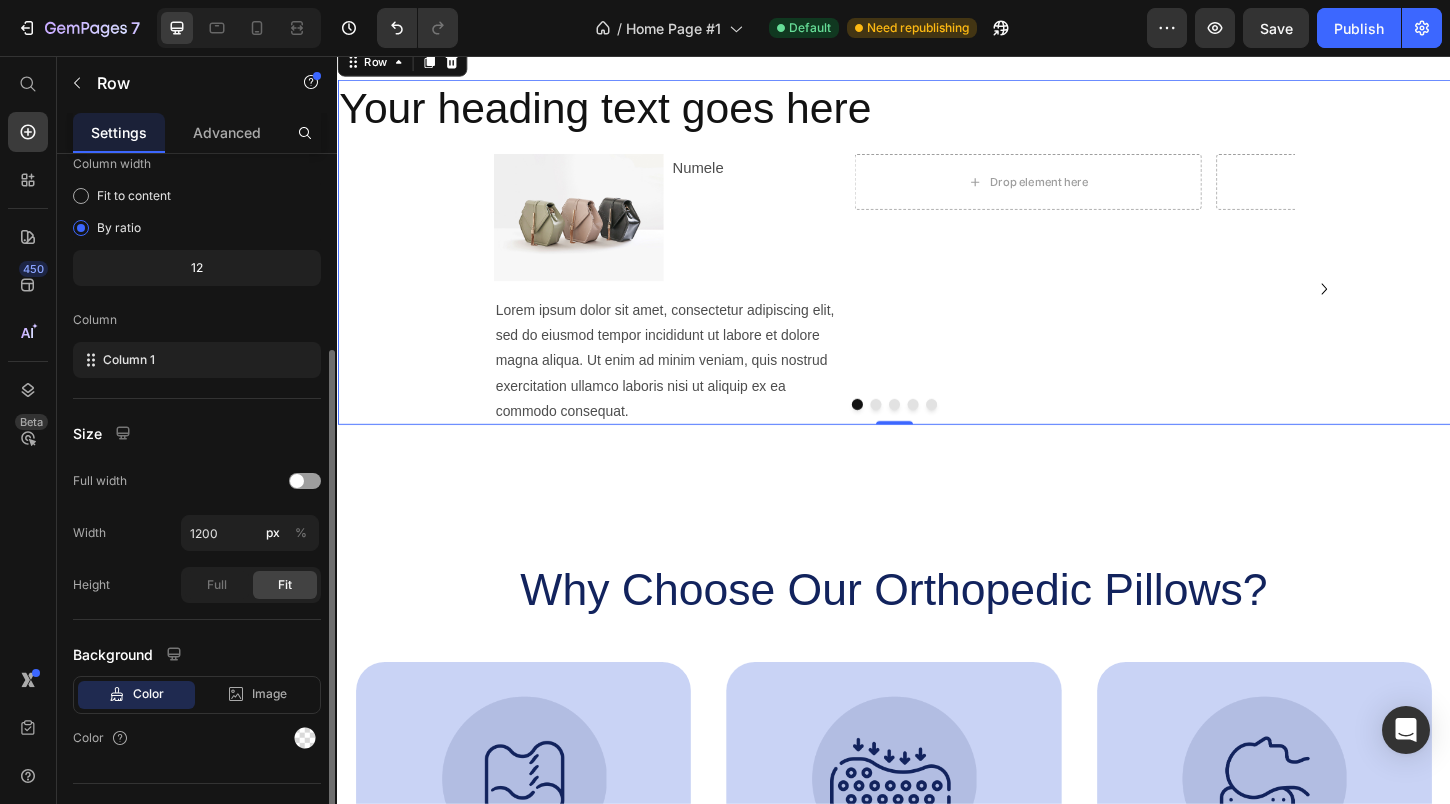 scroll, scrollTop: 205, scrollLeft: 0, axis: vertical 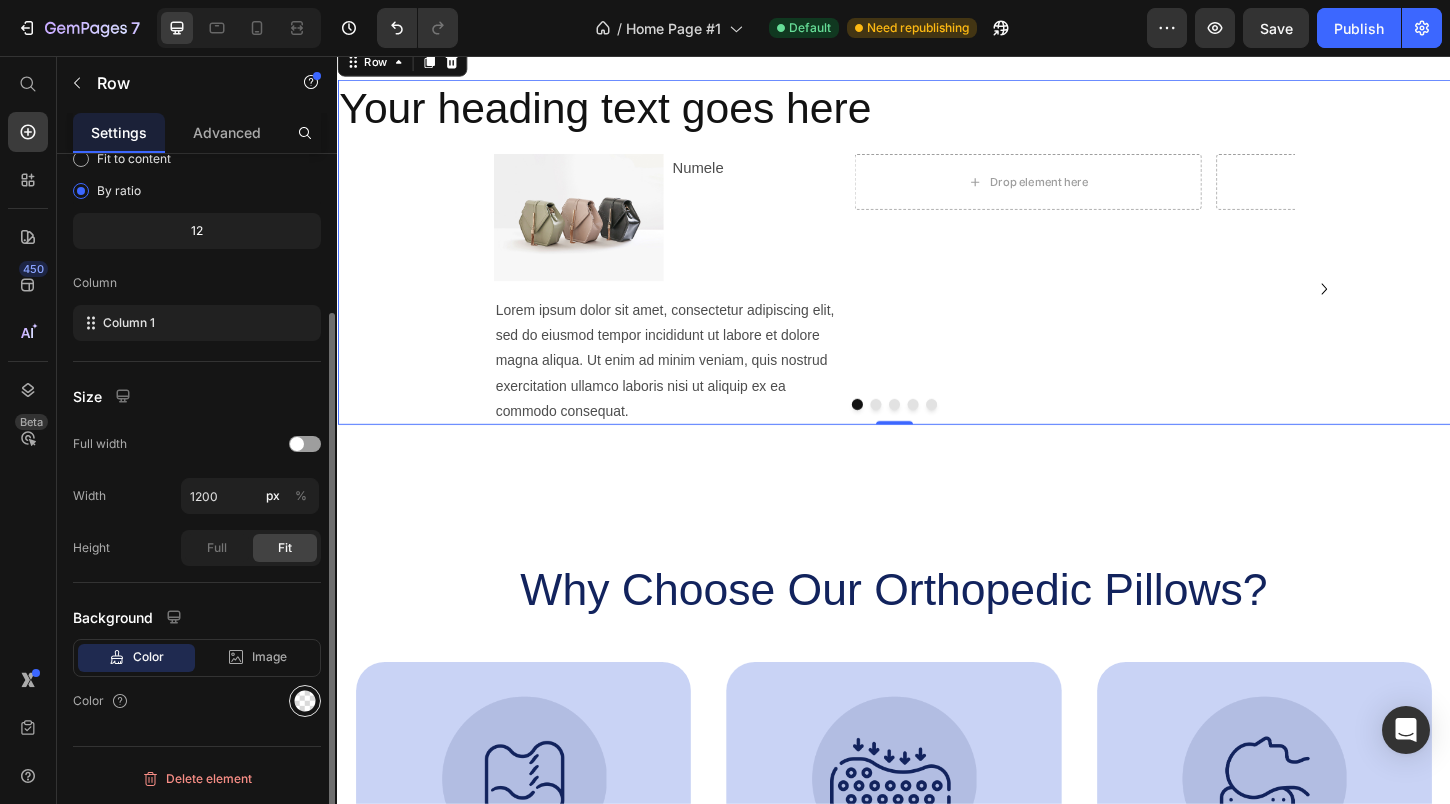 click at bounding box center [305, 701] 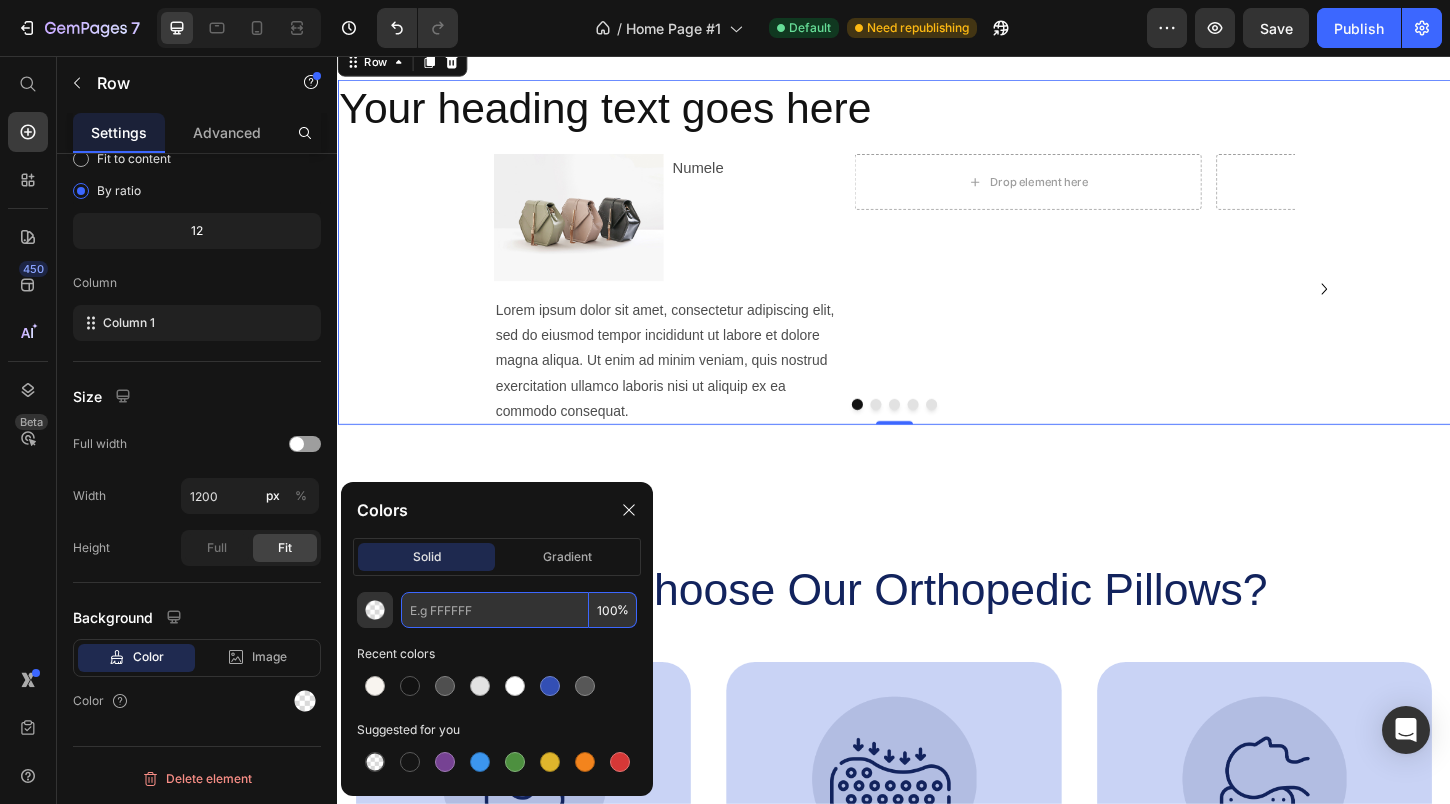 click at bounding box center [495, 610] 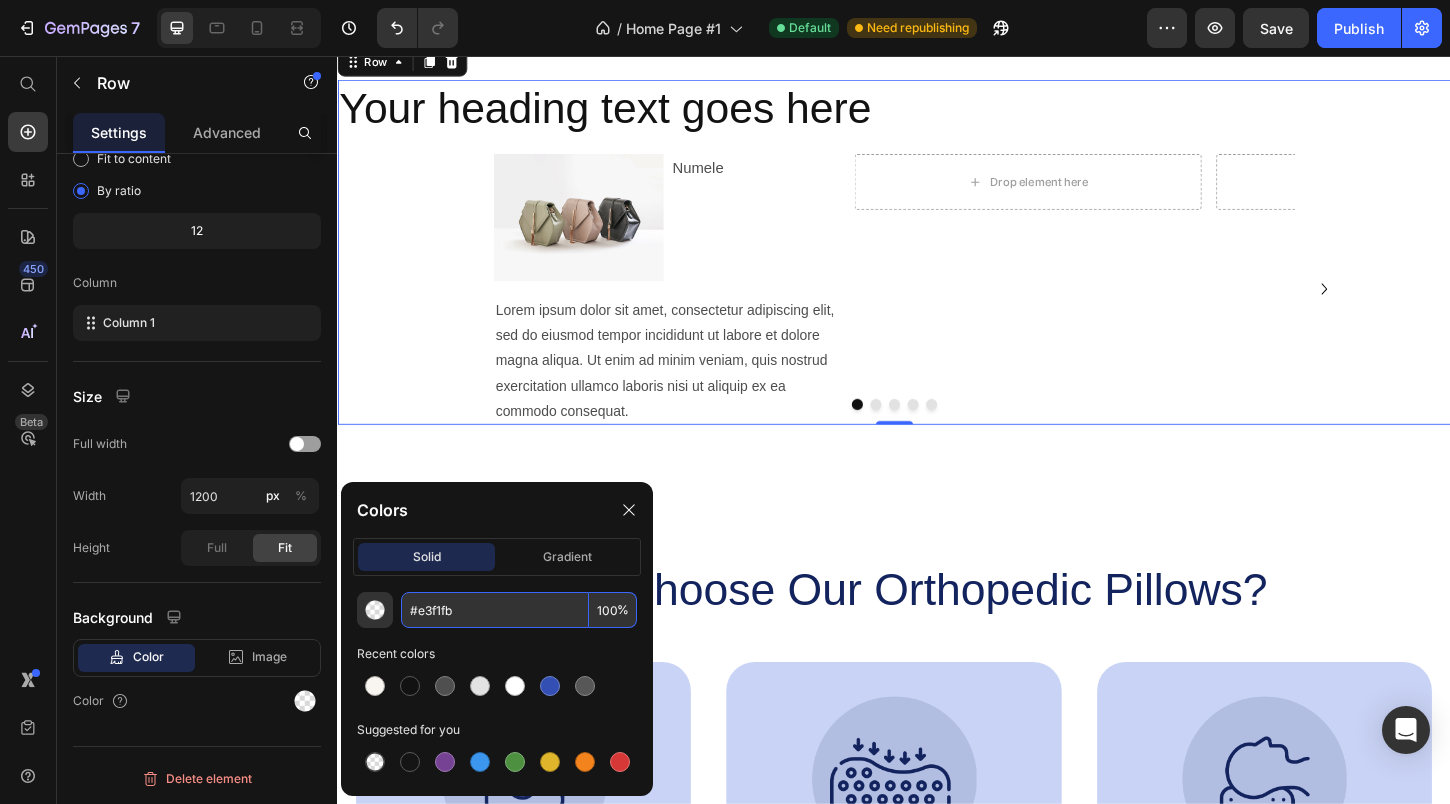 type on "E3F1FB" 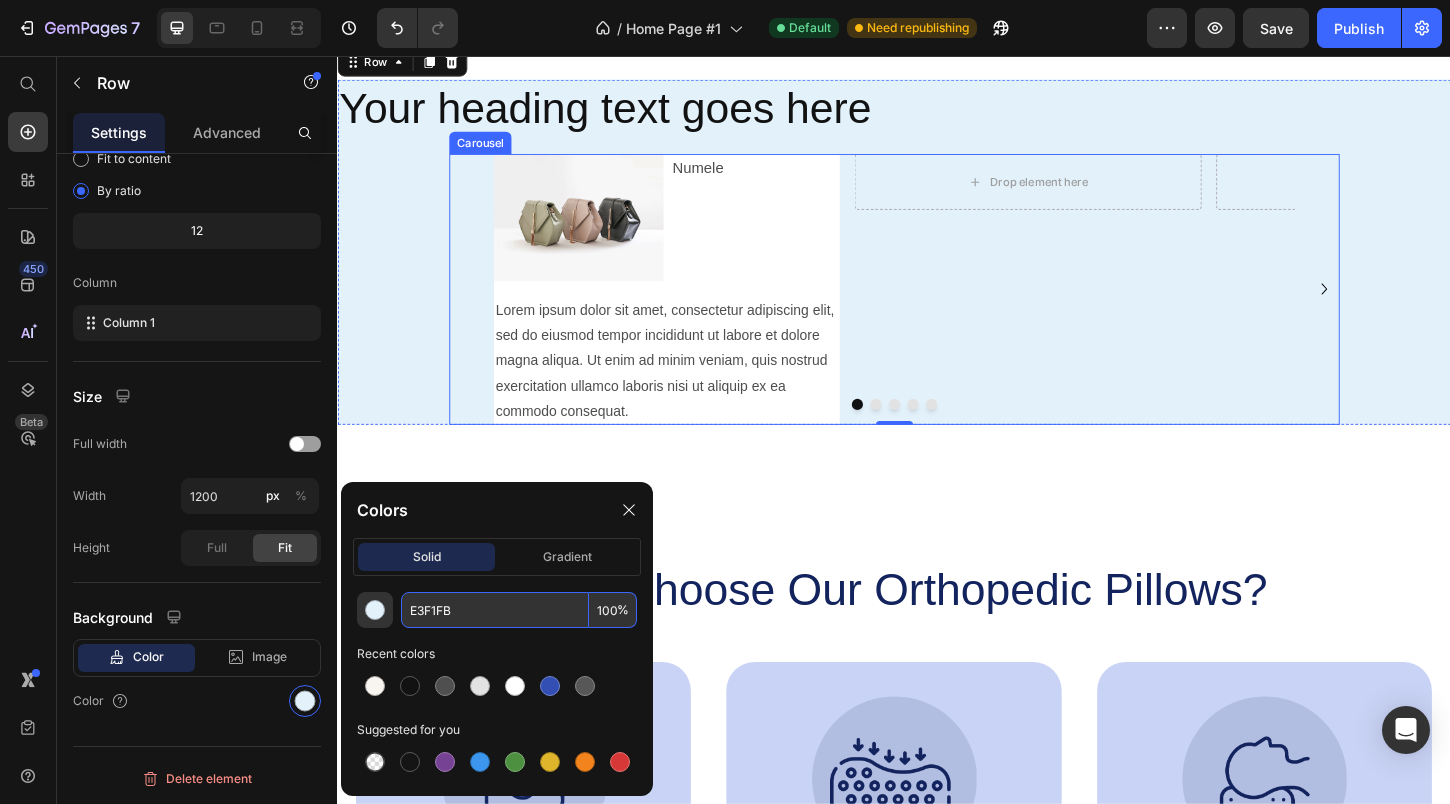 click on "Image Numele   Text Block Row Lorem ipsum dolor sit amet, consectetur adipiscing elit, sed do eiusmod tempor incididunt ut labore et dolore magna aliqua. Ut enim ad minim veniam, quis nostrud exercitation ullamco laboris nisi ut aliquip ex ea commodo consequat. Text Block Row
Drop element here Row
Drop element here Row
Drop element here Row
Drop element here Row
Drop element here Row" at bounding box center [937, 307] 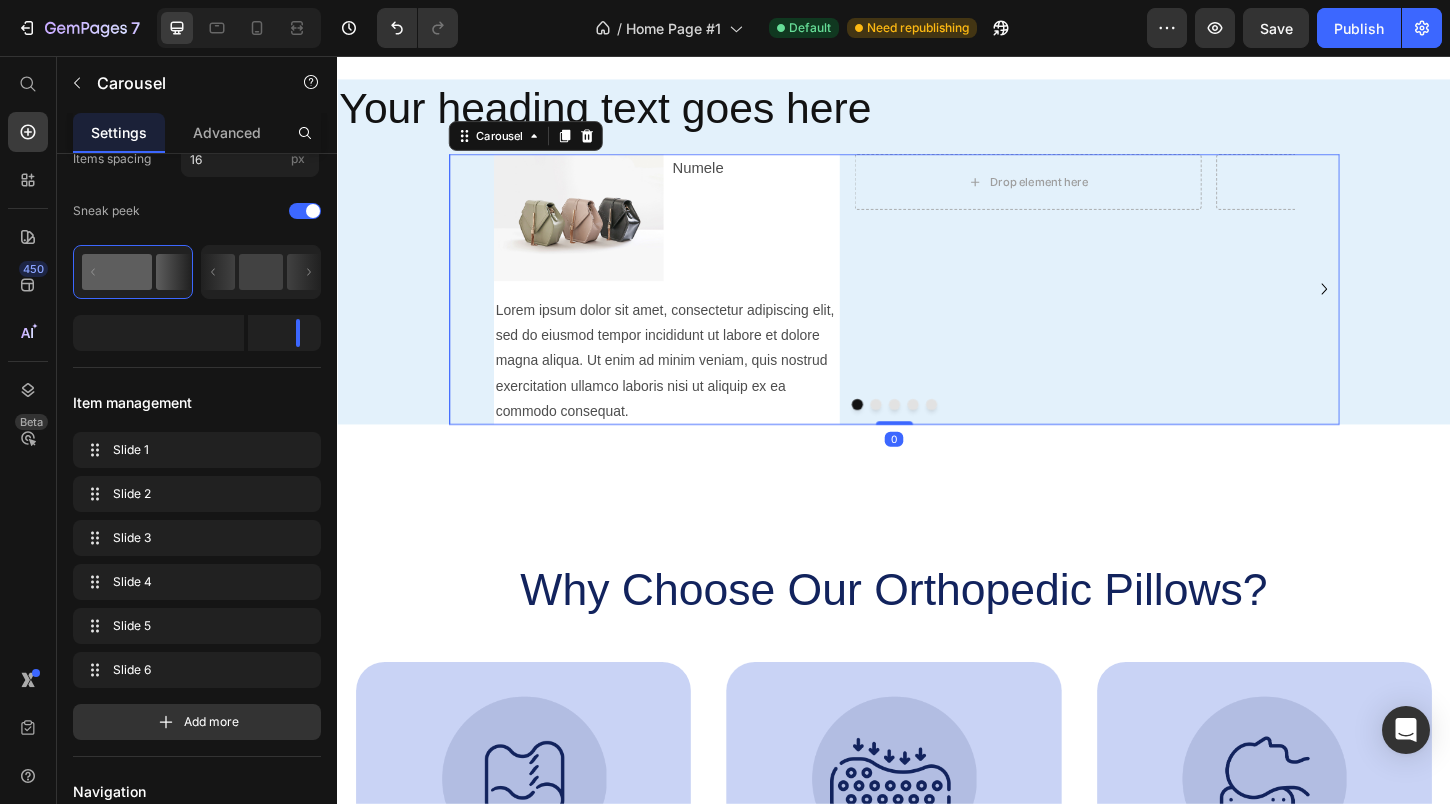 scroll, scrollTop: 0, scrollLeft: 0, axis: both 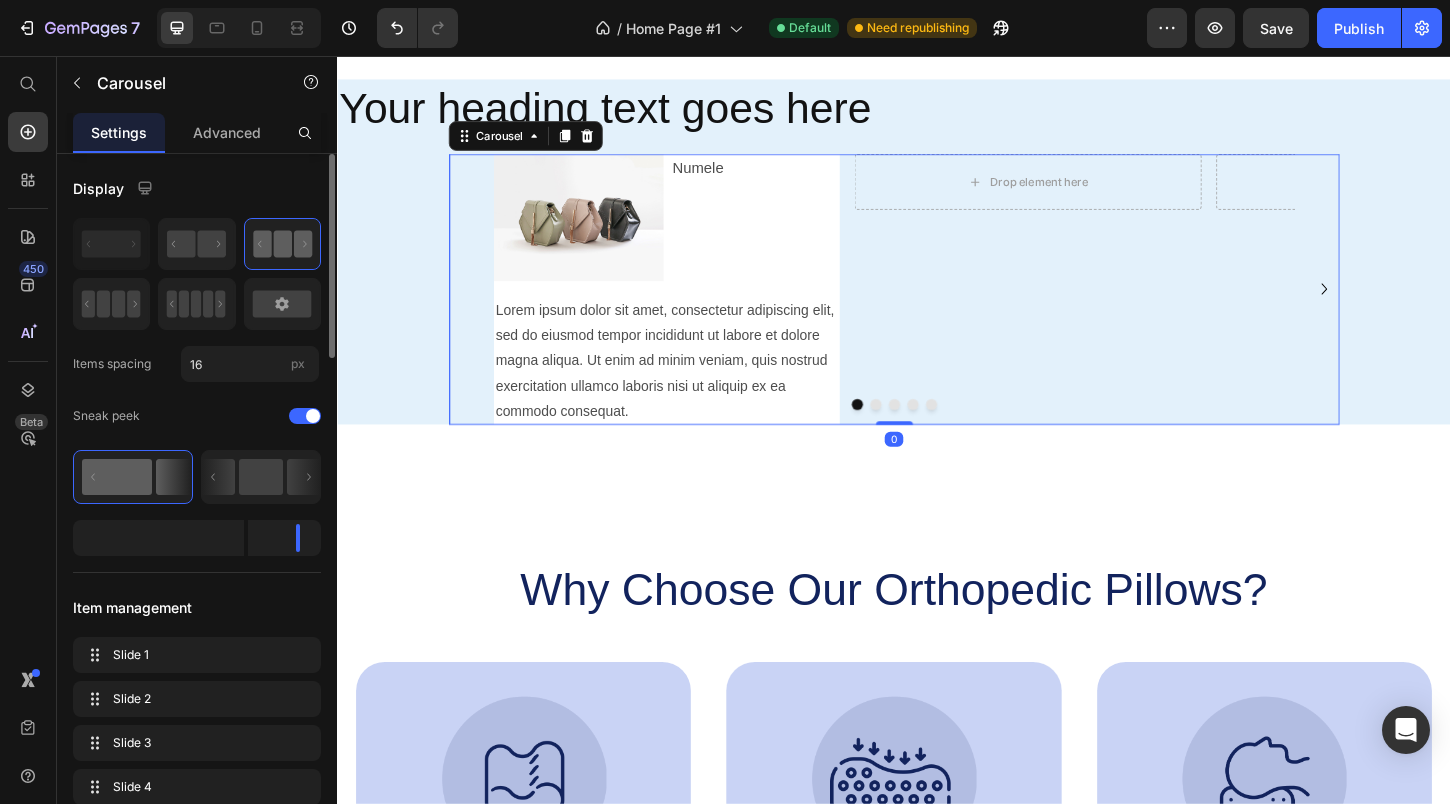 click on "Drop element here Row" at bounding box center (1080, 307) 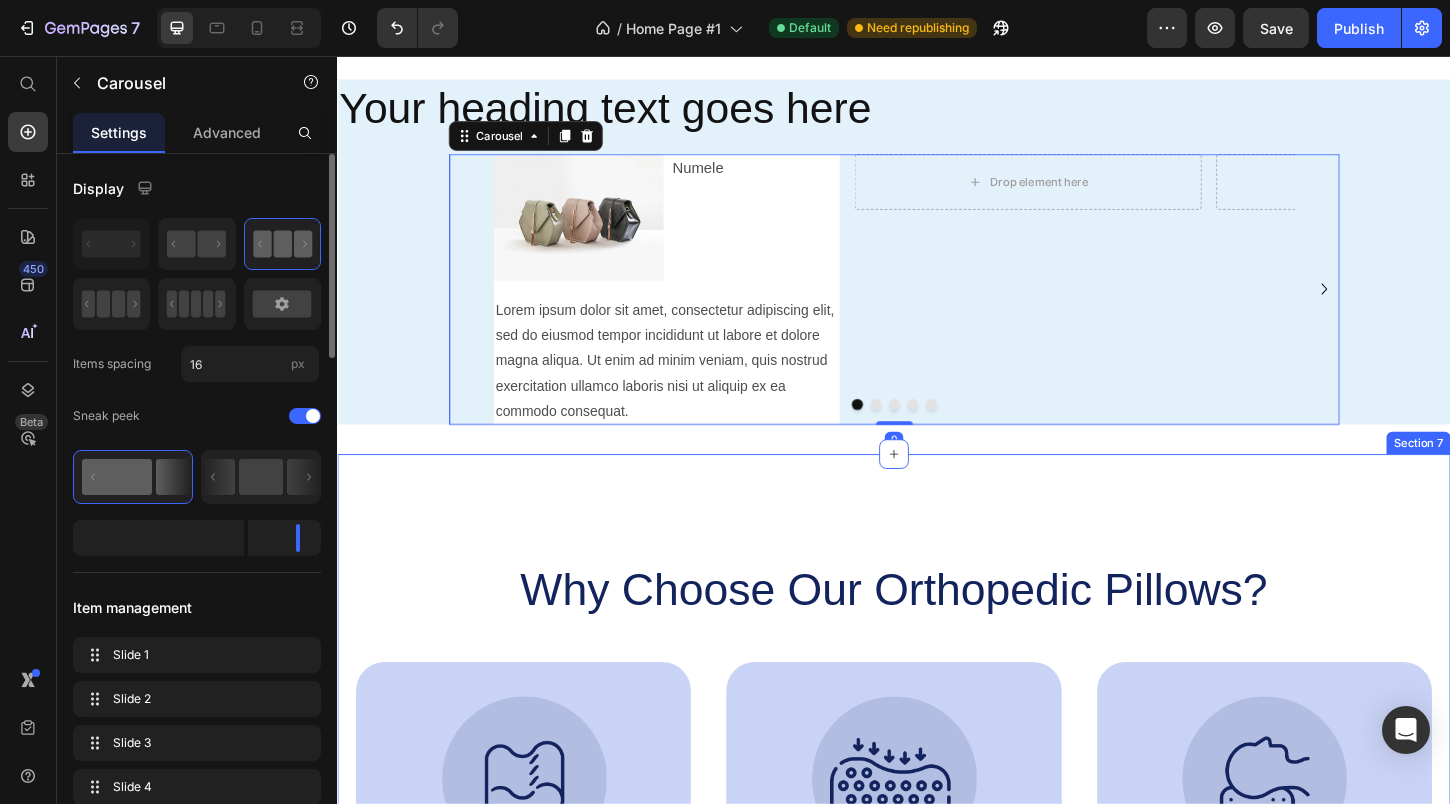 click on "Why Choose Our Orthopedic Pillows? Heading Image Supportive Design Text Block Ergonomically engineered for optimal spinal alignment Text Block Hero Banner Image Pressure Relief Text Block Reduces neck and shoulder discomfort Text Block Hero Banner Image Breathable Materials Text Block Ensures cool, comfortable sleep Text Block Hero Banner Row Image Supportive Design Text Block Ergonomically engineered for optimal spinal alignment Text Block Hero Banner Image Pressure Relief Text Block Reduces neck and shoulder discomfort Text Block Hero Banner Row Image Breathable Materials Text Block Ensures cool, comfortable sleep Text Block Hero Banner Row Section 7" at bounding box center [937, 855] 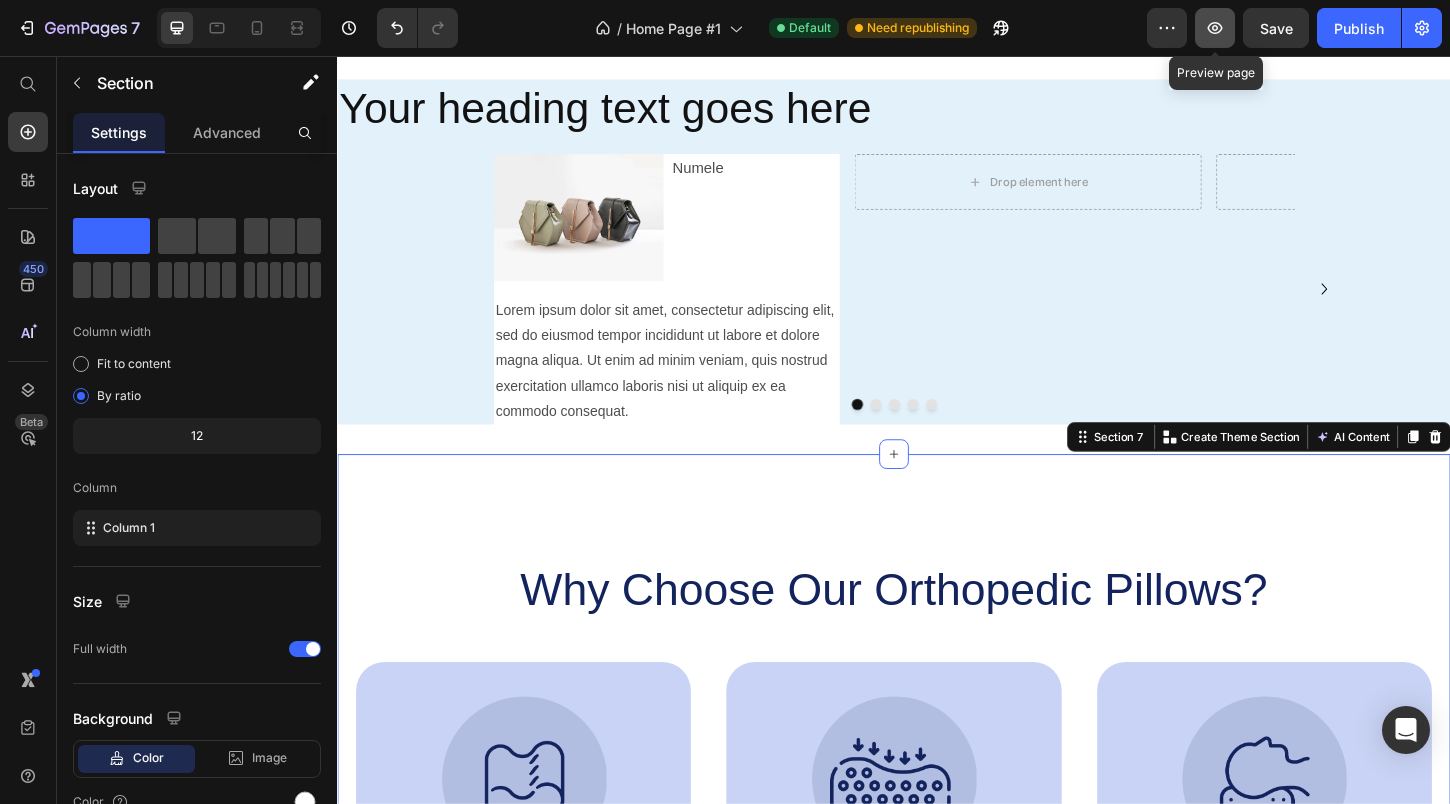 click 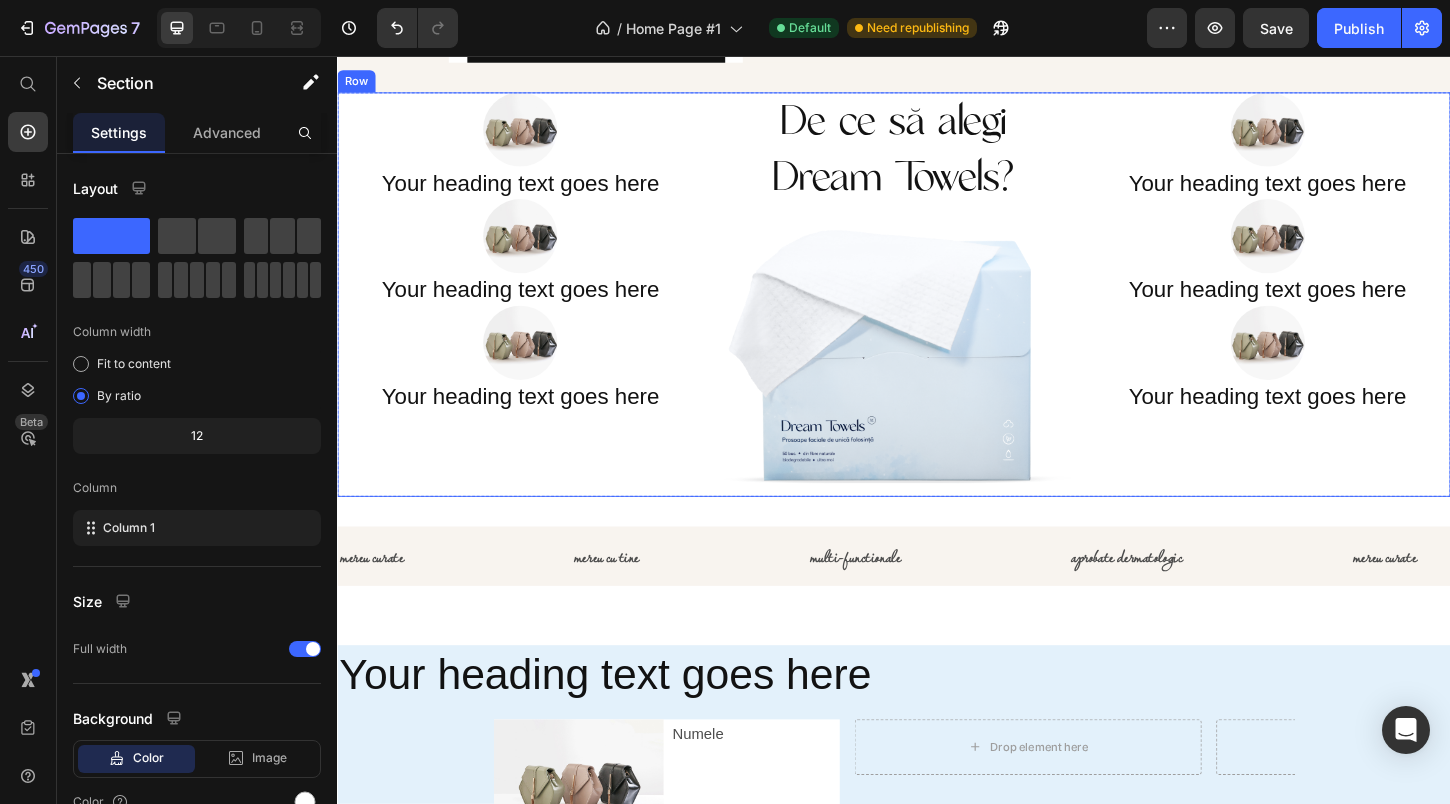 scroll, scrollTop: 1484, scrollLeft: 0, axis: vertical 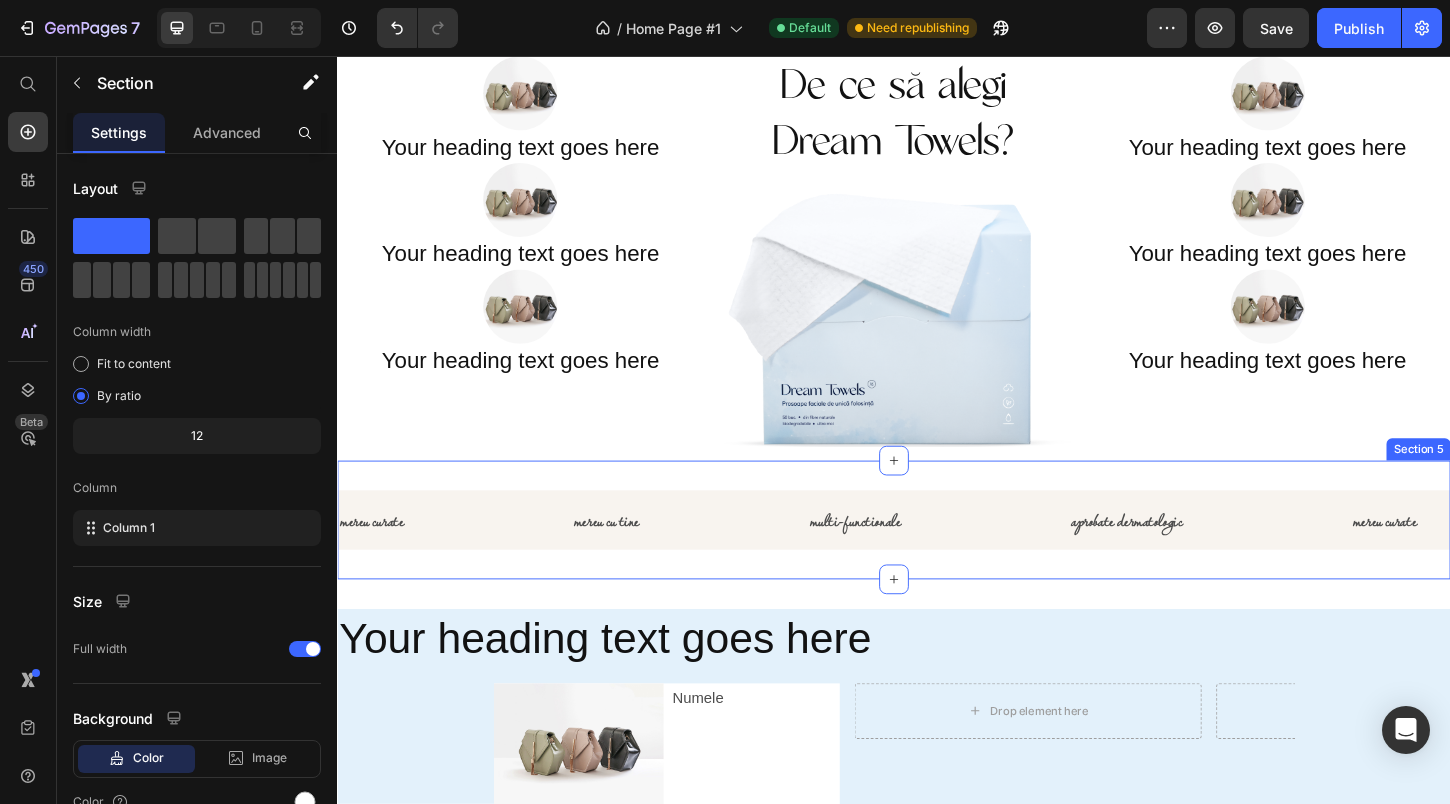 click on "mereu curate Text mereu cu tine Text multi-functionale Text aprobate dermatologic Text mereu curate Text mereu cu tine Text multi-functionale Text aprobate dermatologic Text mereu curate Text mereu cu tine Text multi-functionale Text aprobate dermatologic Text mereu curate Text mereu cu tine Text multi-functionale Text aprobate dermatologic Text mereu curate Text mereu cu tine Text multi-functionale Text aprobate dermatologic Text mereu curate Text mereu cu tine Text multi-functionale Text aprobate dermatologic Text Marquee Section 5" at bounding box center [937, 556] 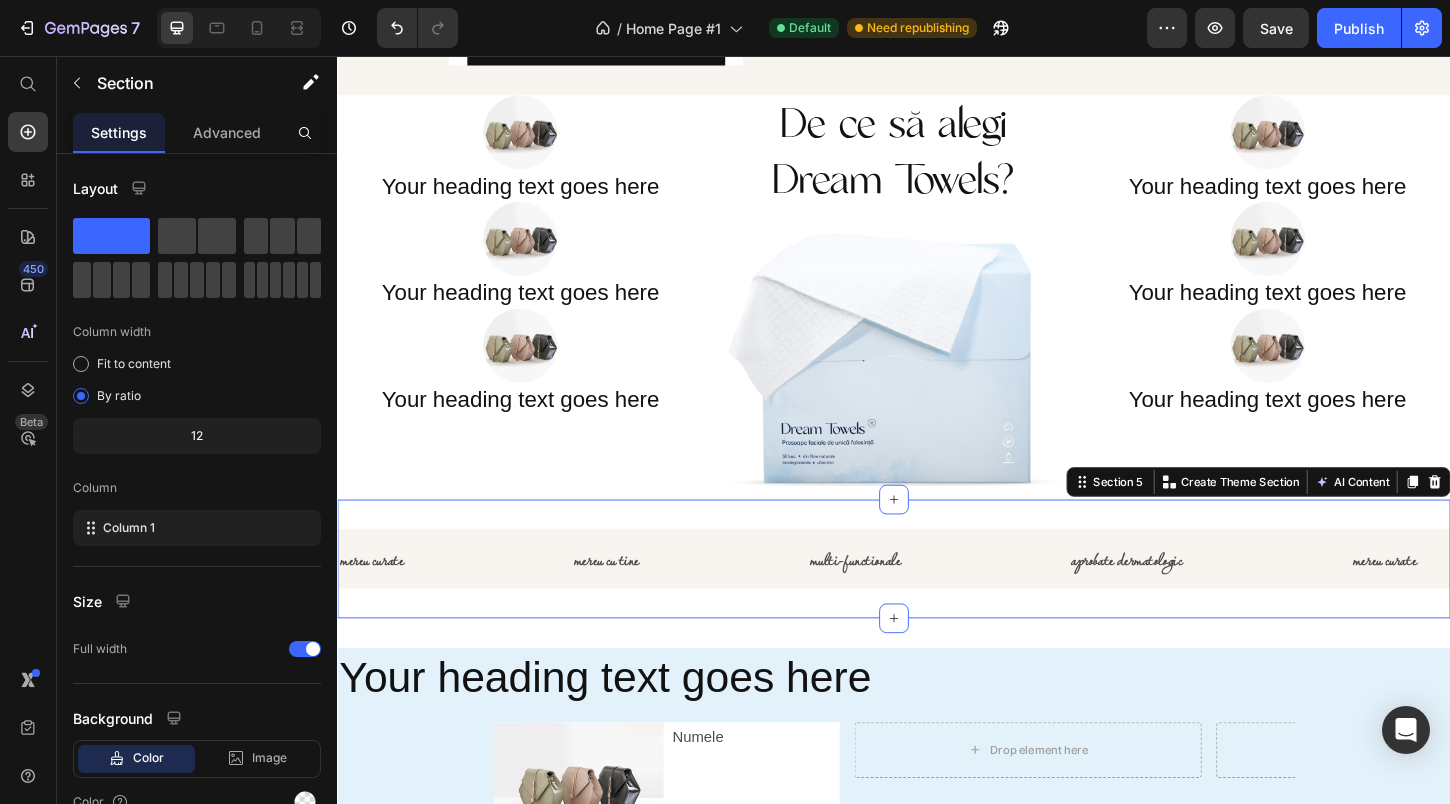 scroll, scrollTop: 1431, scrollLeft: 0, axis: vertical 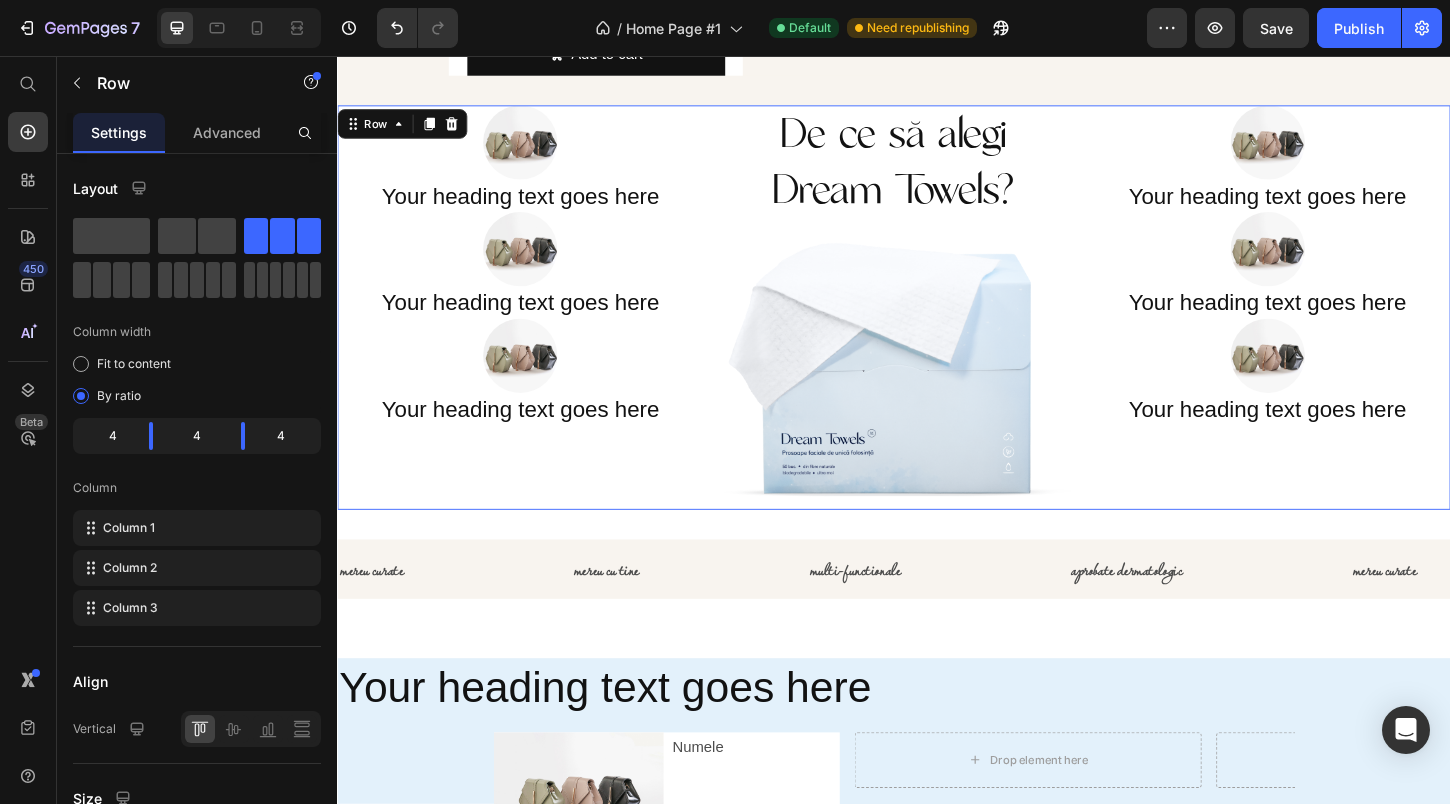 click on "Image Your heading text goes here Heading Image Your heading text goes here Heading Image Your heading text goes here Heading Row De ce [PERSON_NAME] Dream Towels? Heading Image Row Image Your heading text goes here Heading Image Your heading text goes here Heading Image Your heading text goes here Heading Row Row   0" at bounding box center [937, 327] 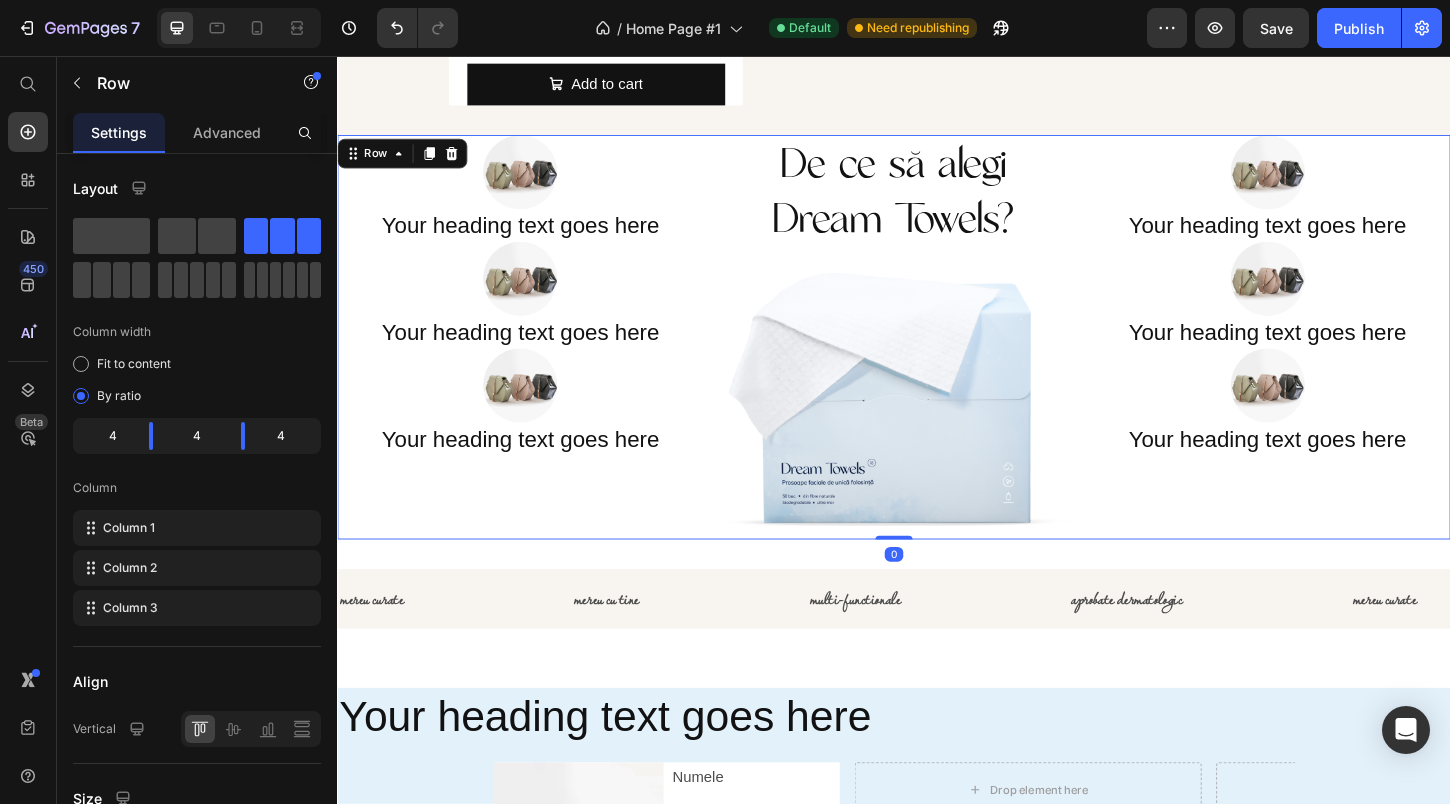 scroll, scrollTop: 1386, scrollLeft: 0, axis: vertical 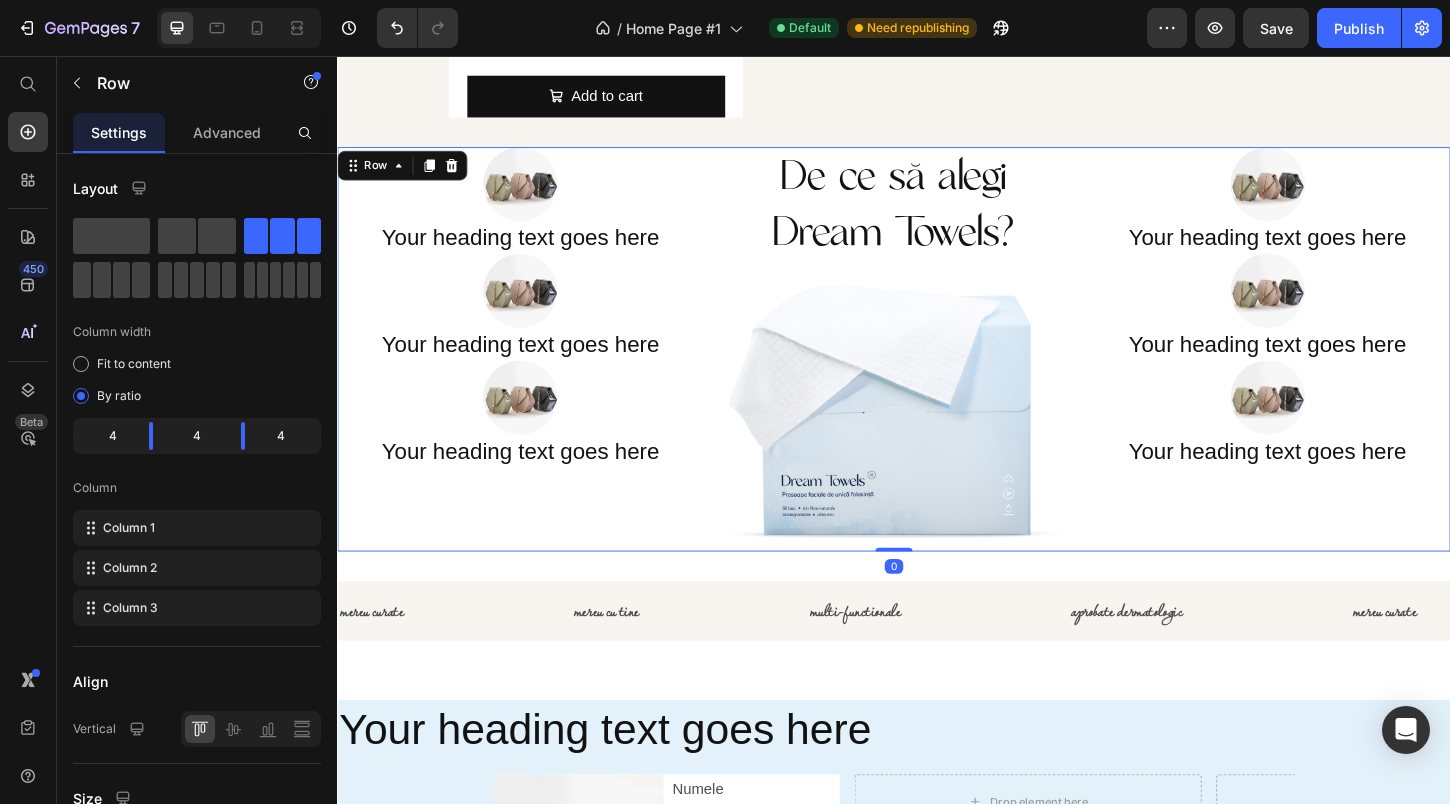 click on "Image Your heading text goes here Heading Image Your heading text goes here Heading Image Your heading text goes here Heading Row" at bounding box center [1339, 372] 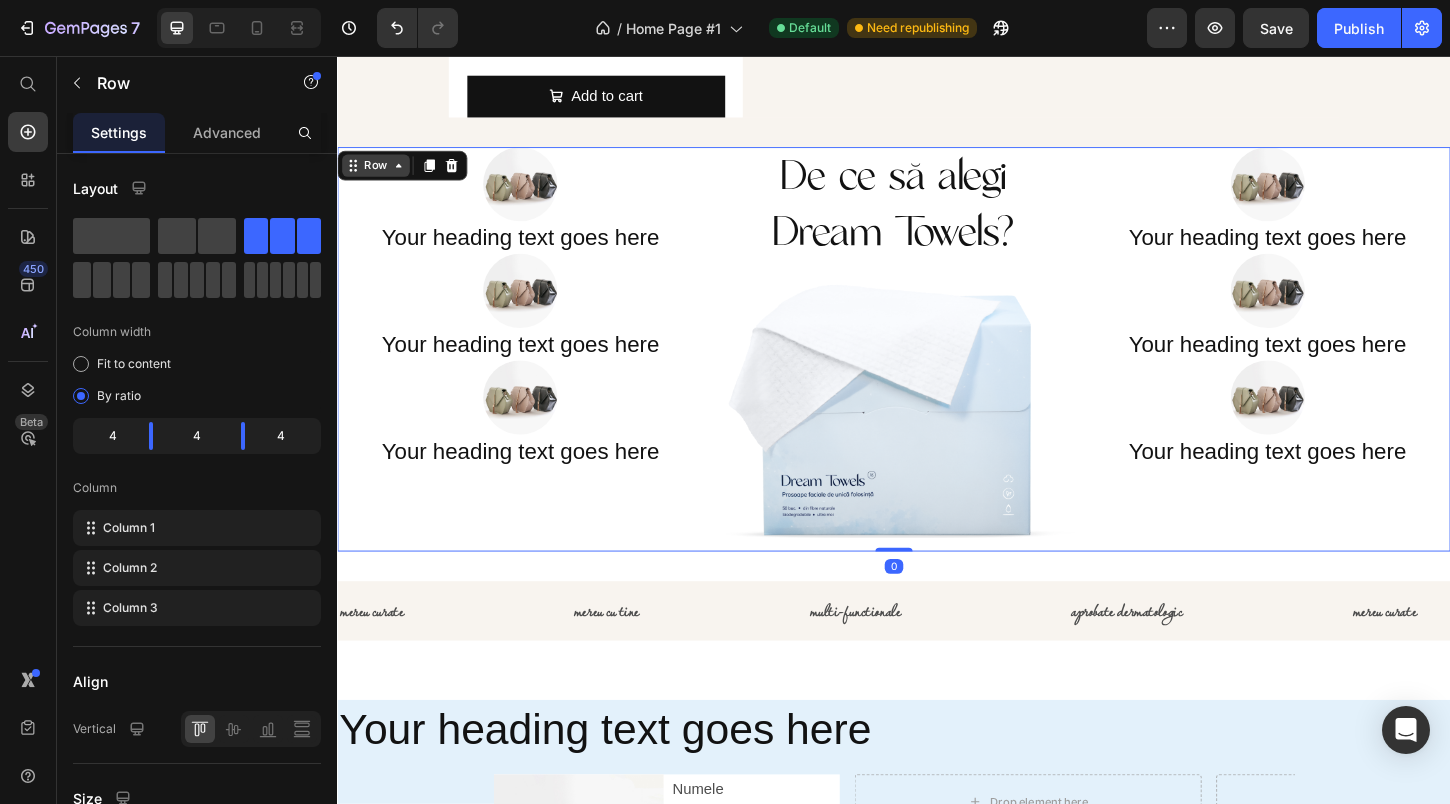 click 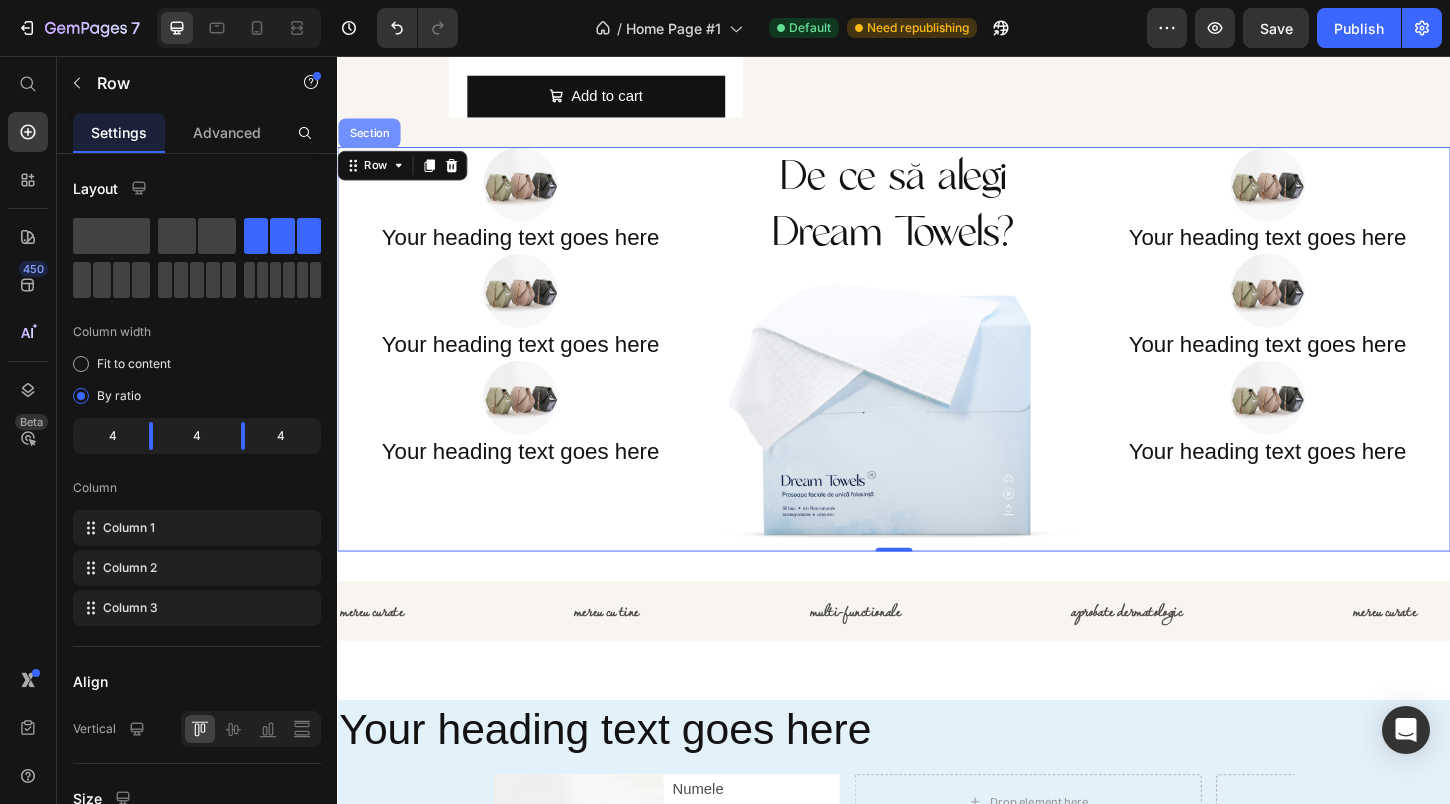 click on "Section" at bounding box center [371, 139] 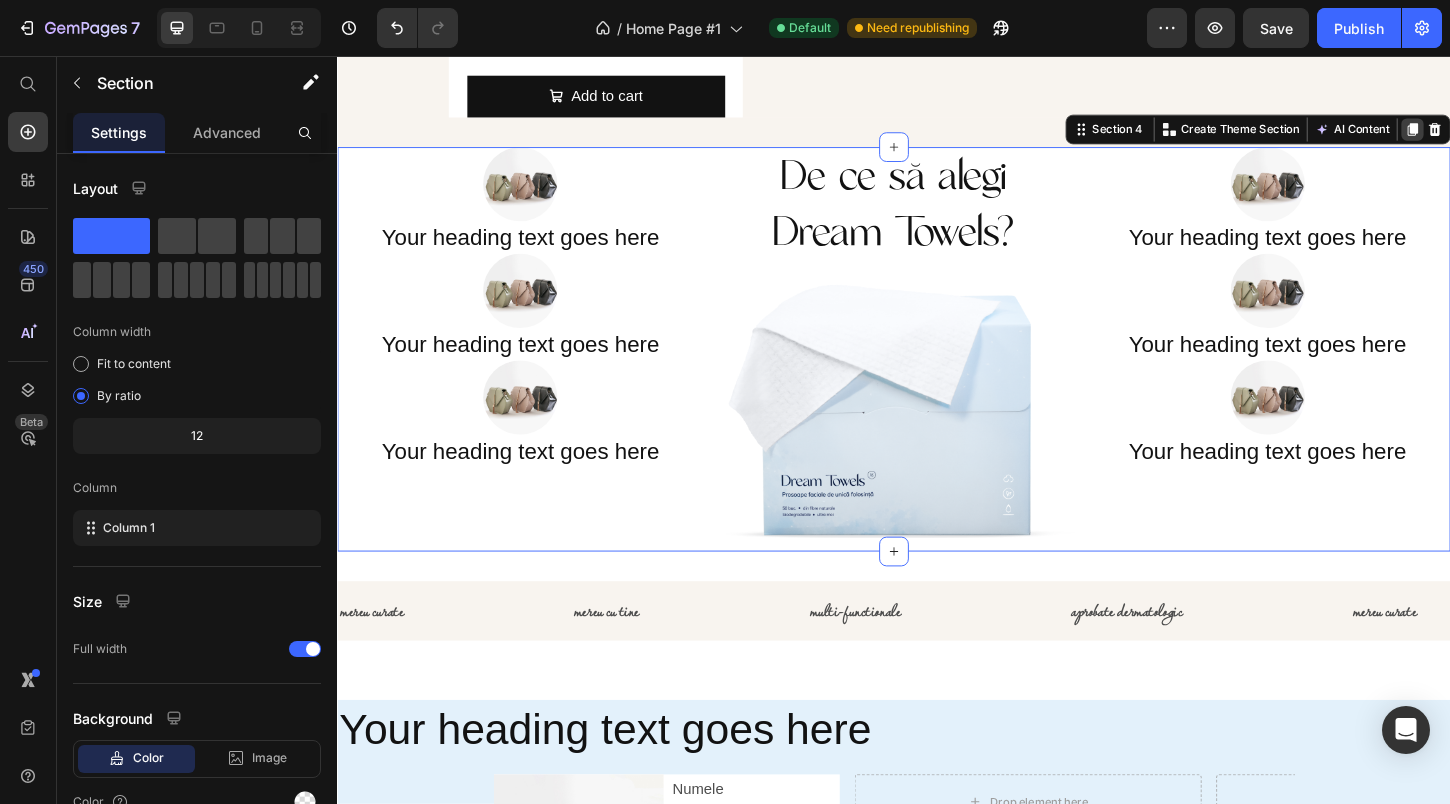 click 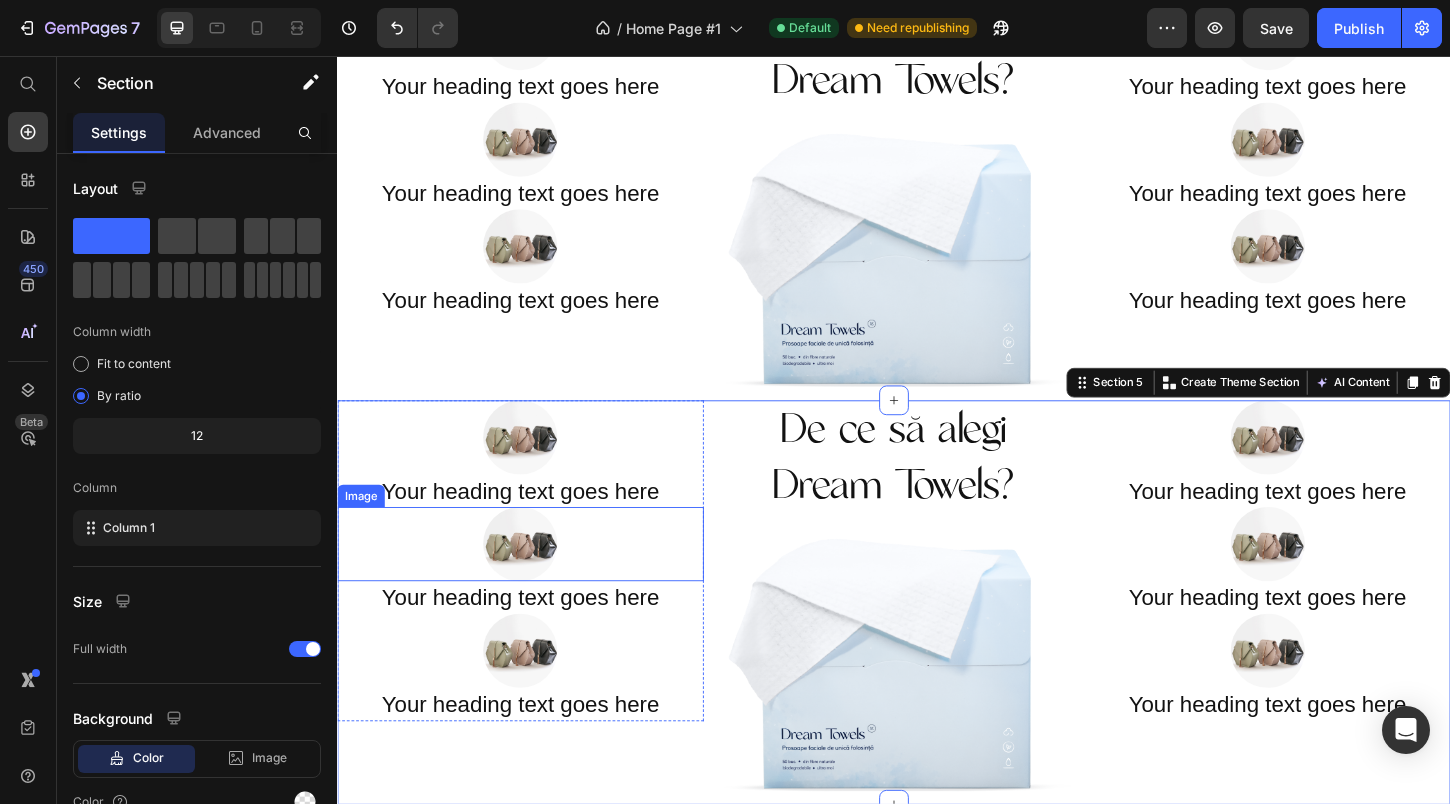 scroll, scrollTop: 1646, scrollLeft: 0, axis: vertical 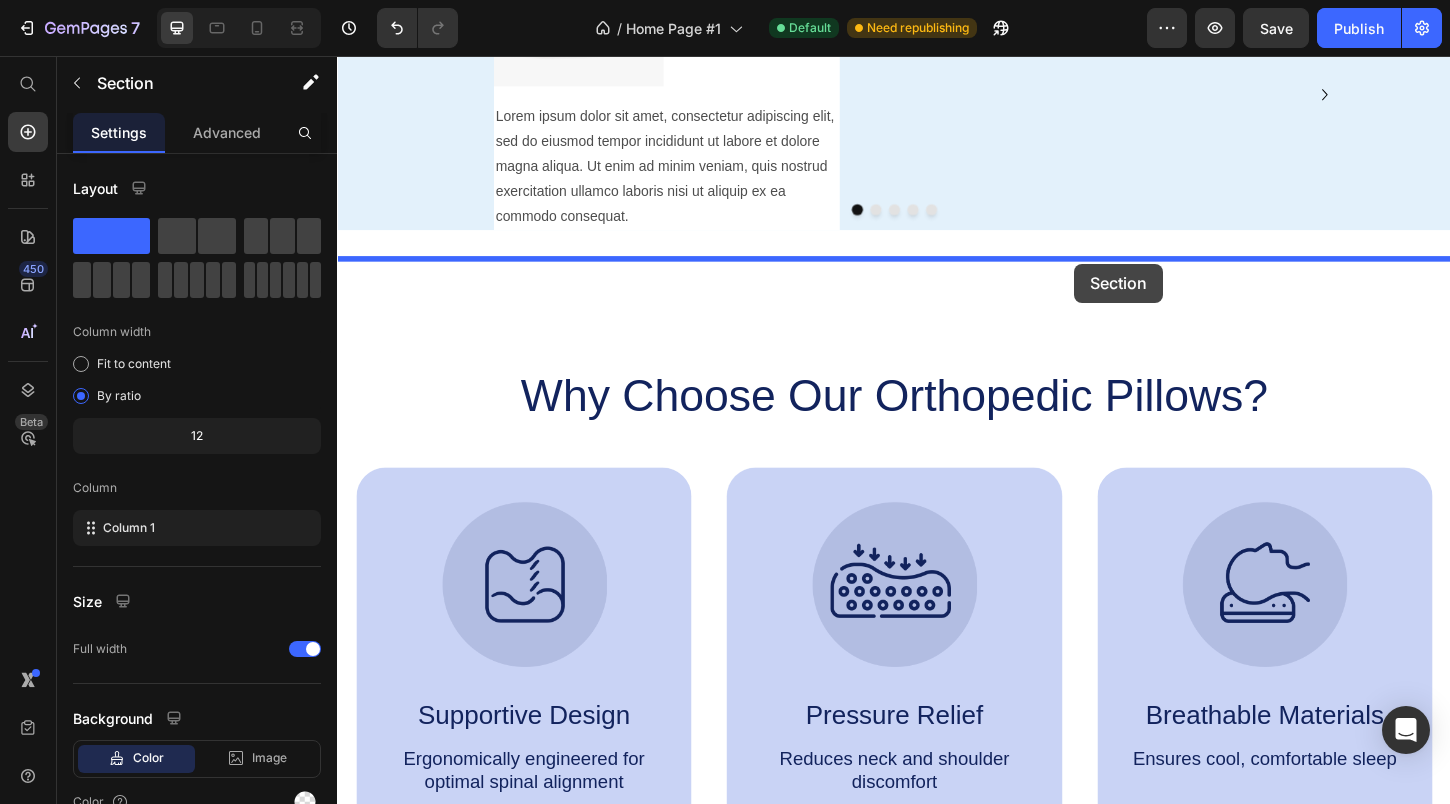drag, startPoint x: 1142, startPoint y: 307, endPoint x: 1132, endPoint y: 280, distance: 28.79236 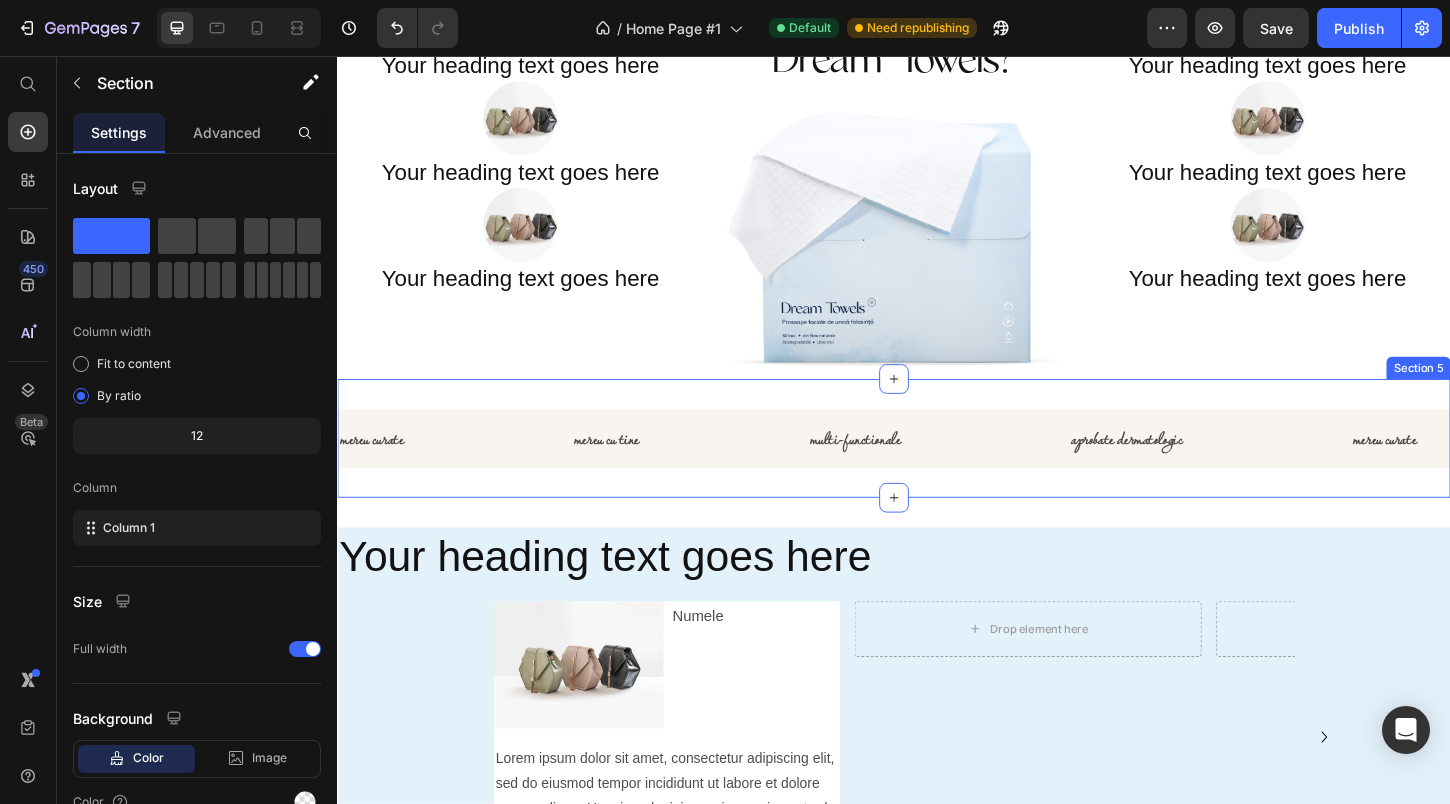 scroll, scrollTop: 1848, scrollLeft: 0, axis: vertical 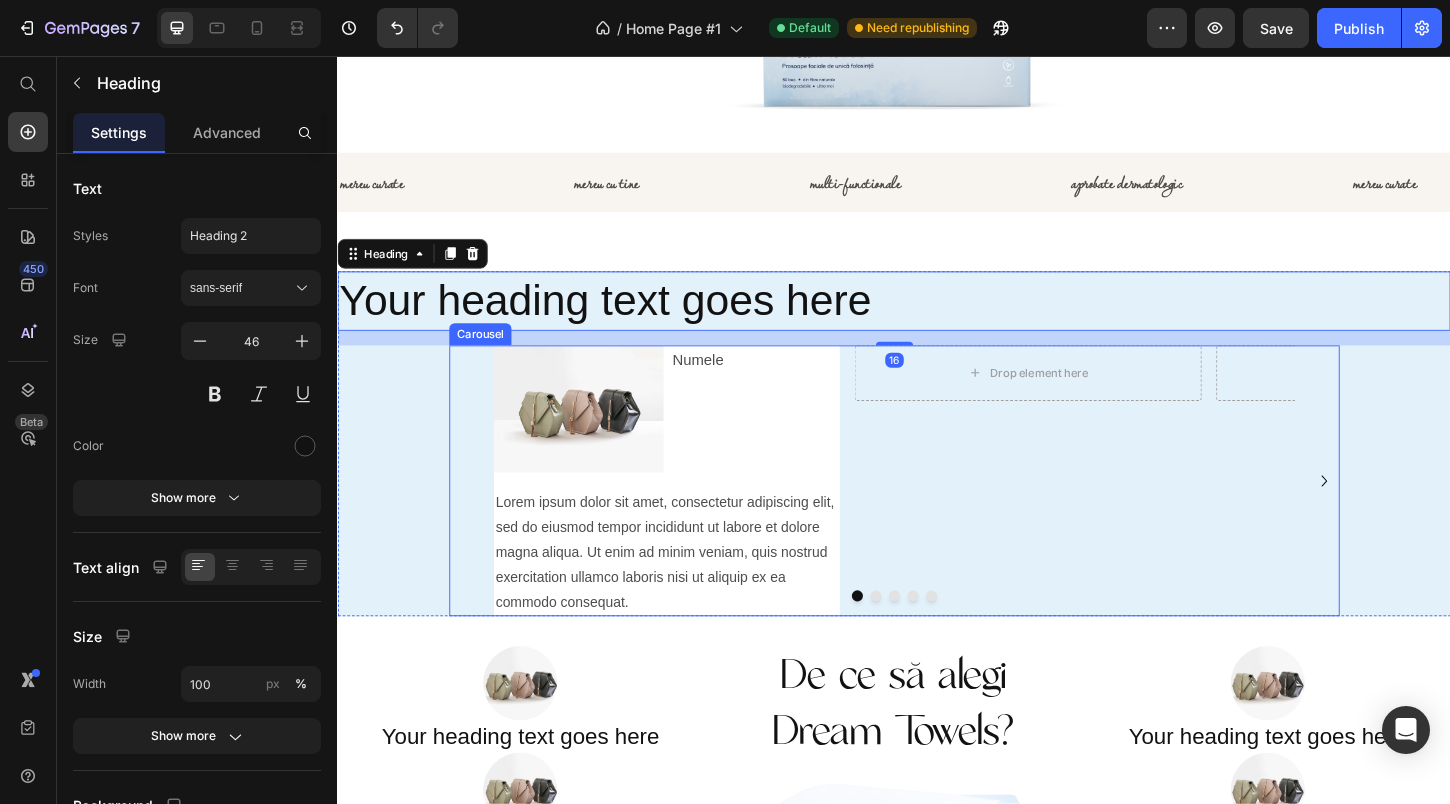 click on "Drop element here Row" at bounding box center (1080, 514) 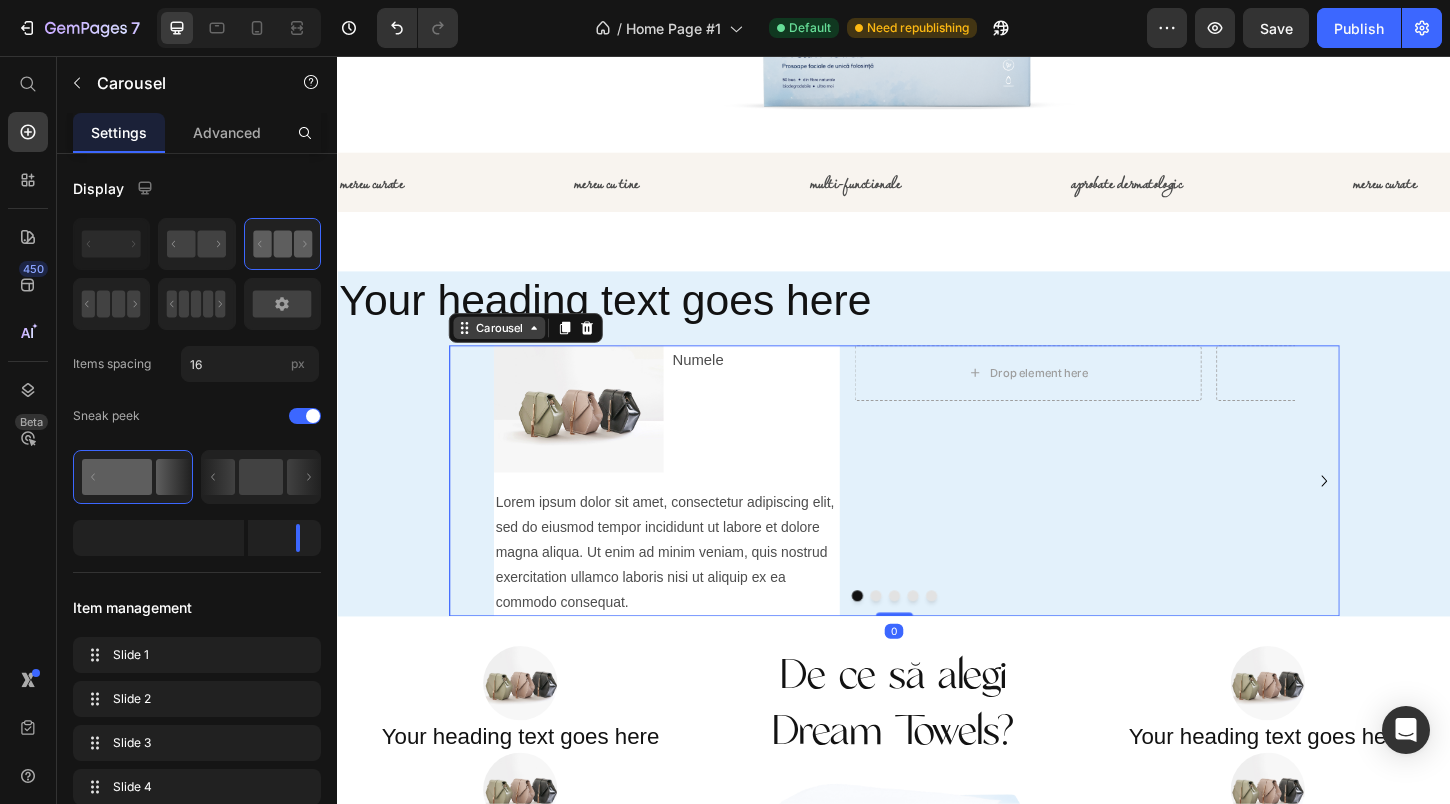 click on "Carousel" at bounding box center [511, 349] 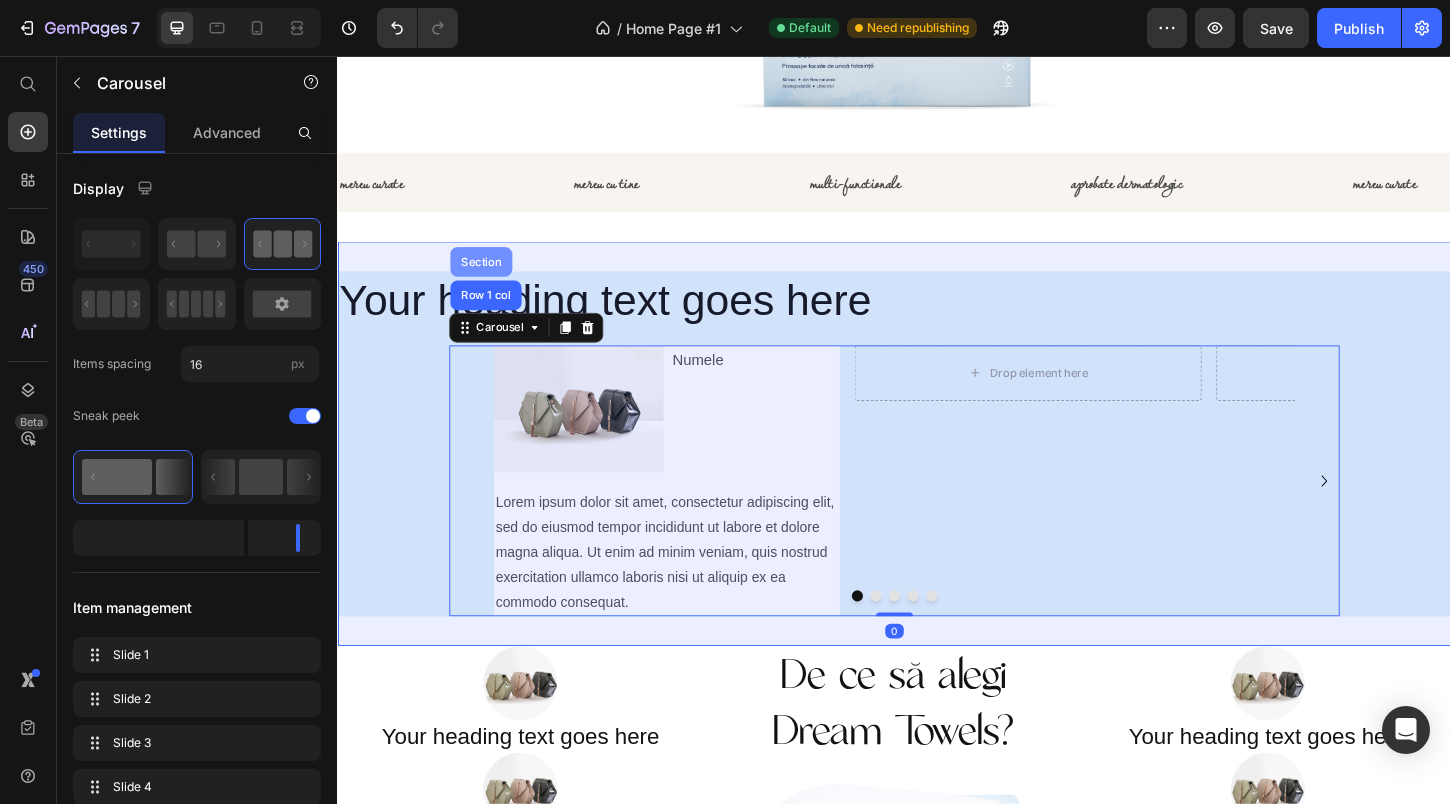 click on "Section" at bounding box center (491, 278) 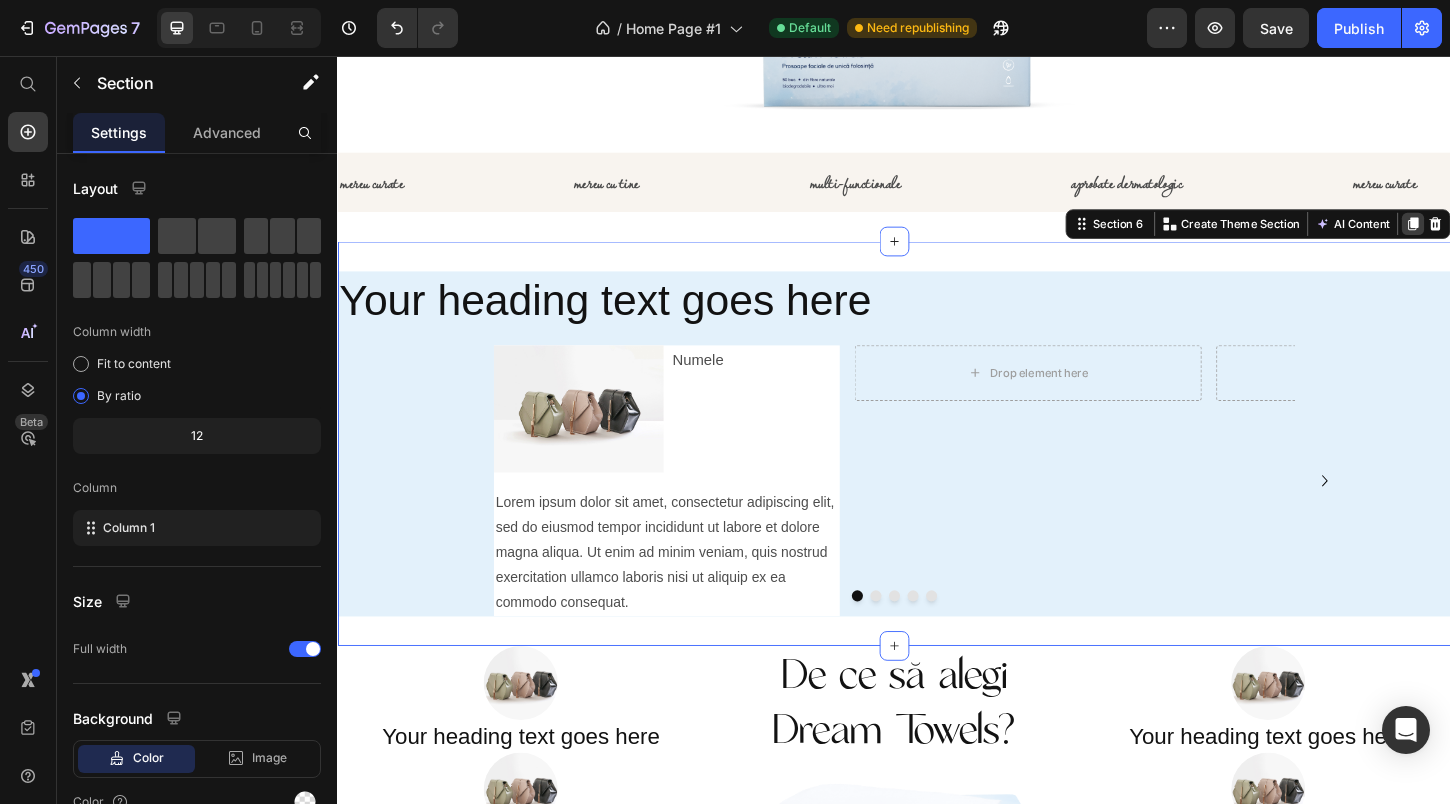 click 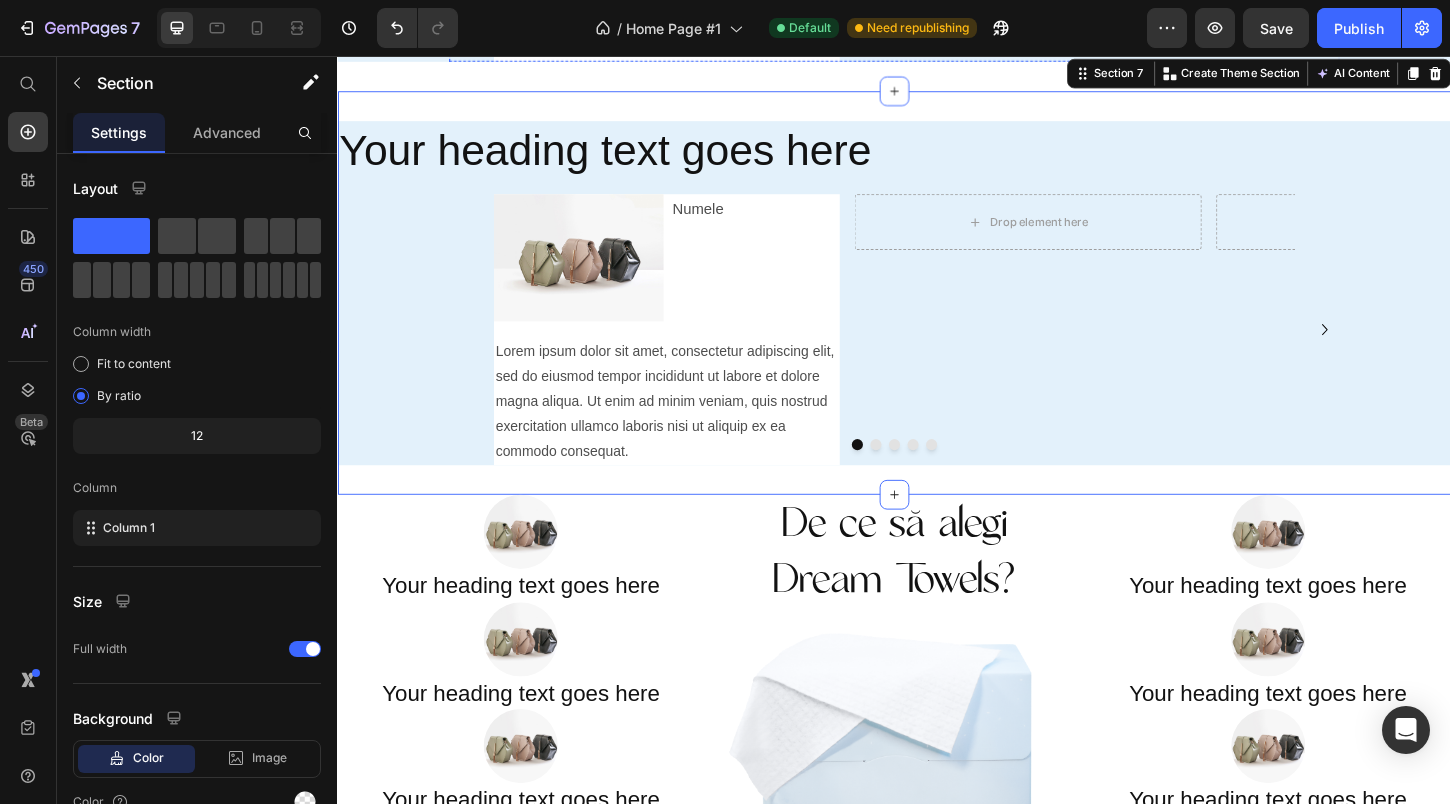 scroll, scrollTop: 2450, scrollLeft: 0, axis: vertical 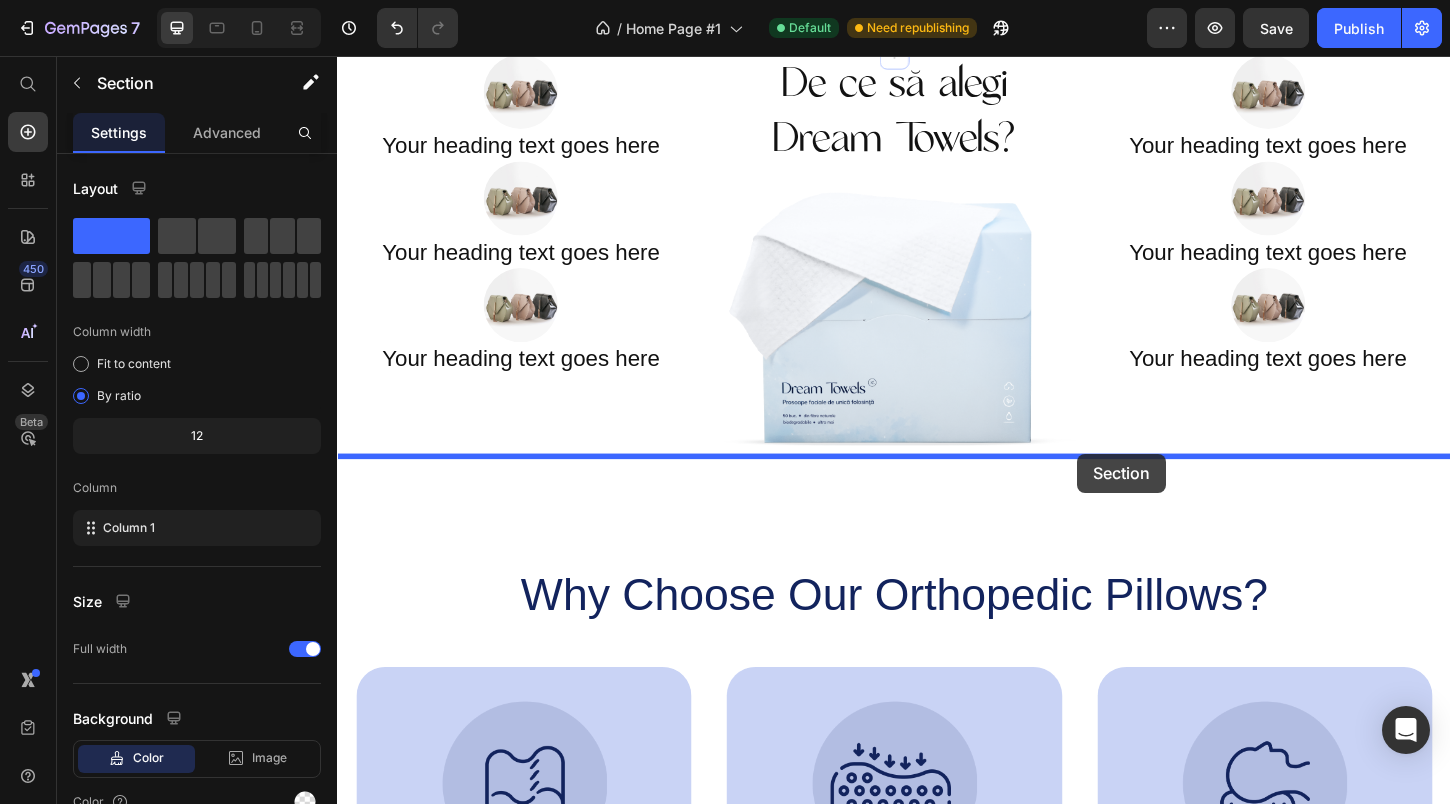 drag, startPoint x: 1165, startPoint y: 59, endPoint x: 1135, endPoint y: 485, distance: 427.05502 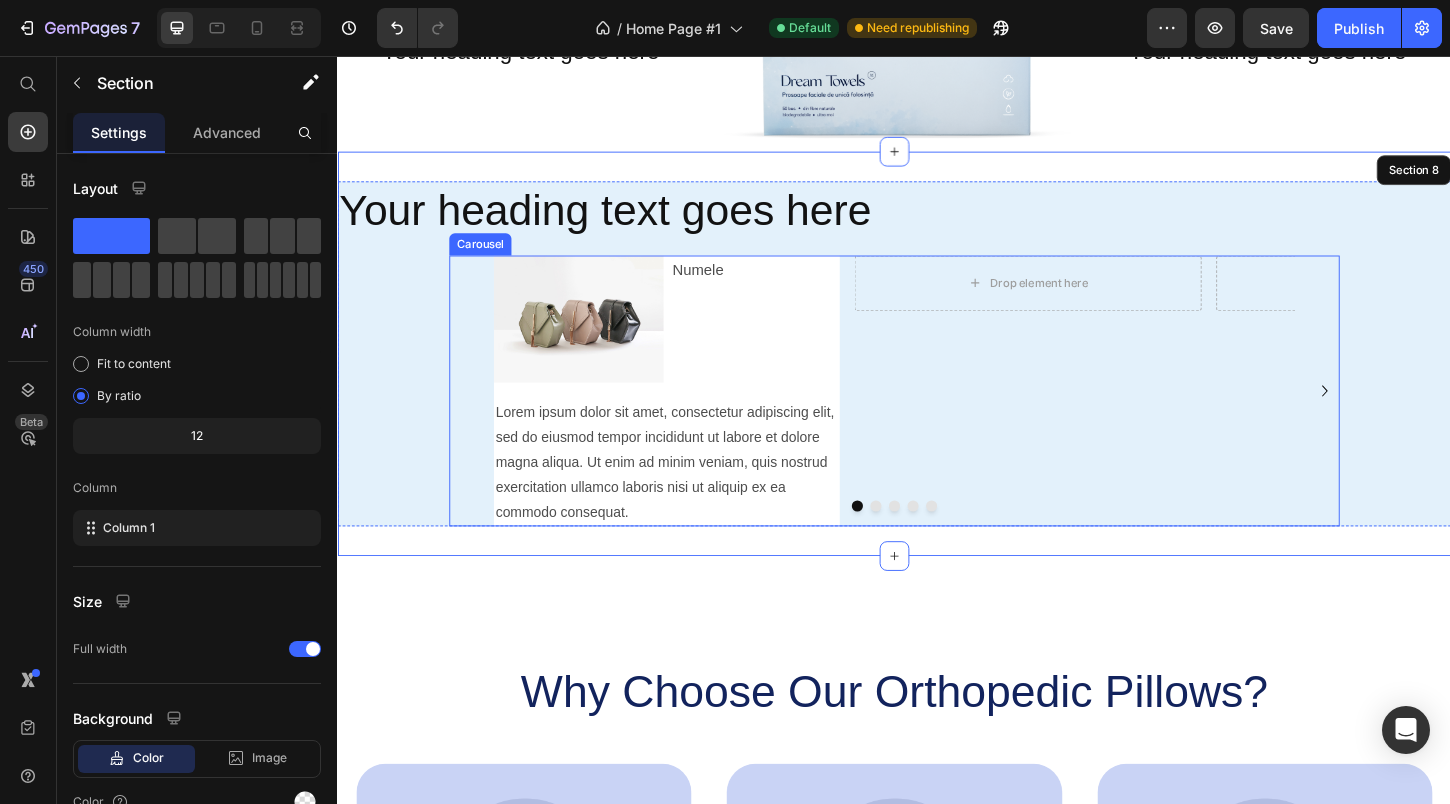 scroll, scrollTop: 2794, scrollLeft: 0, axis: vertical 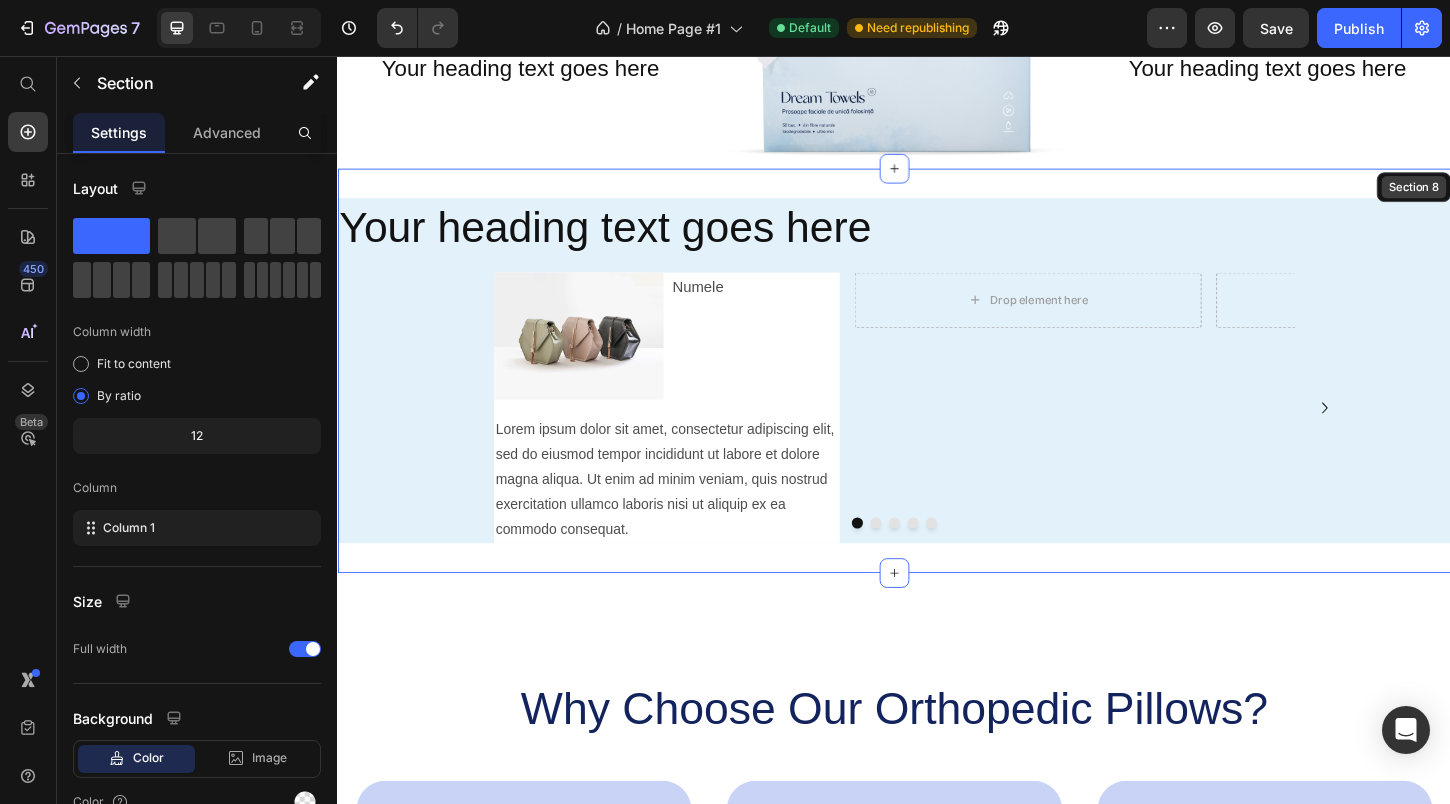 click on "Section 8" at bounding box center [1497, 197] 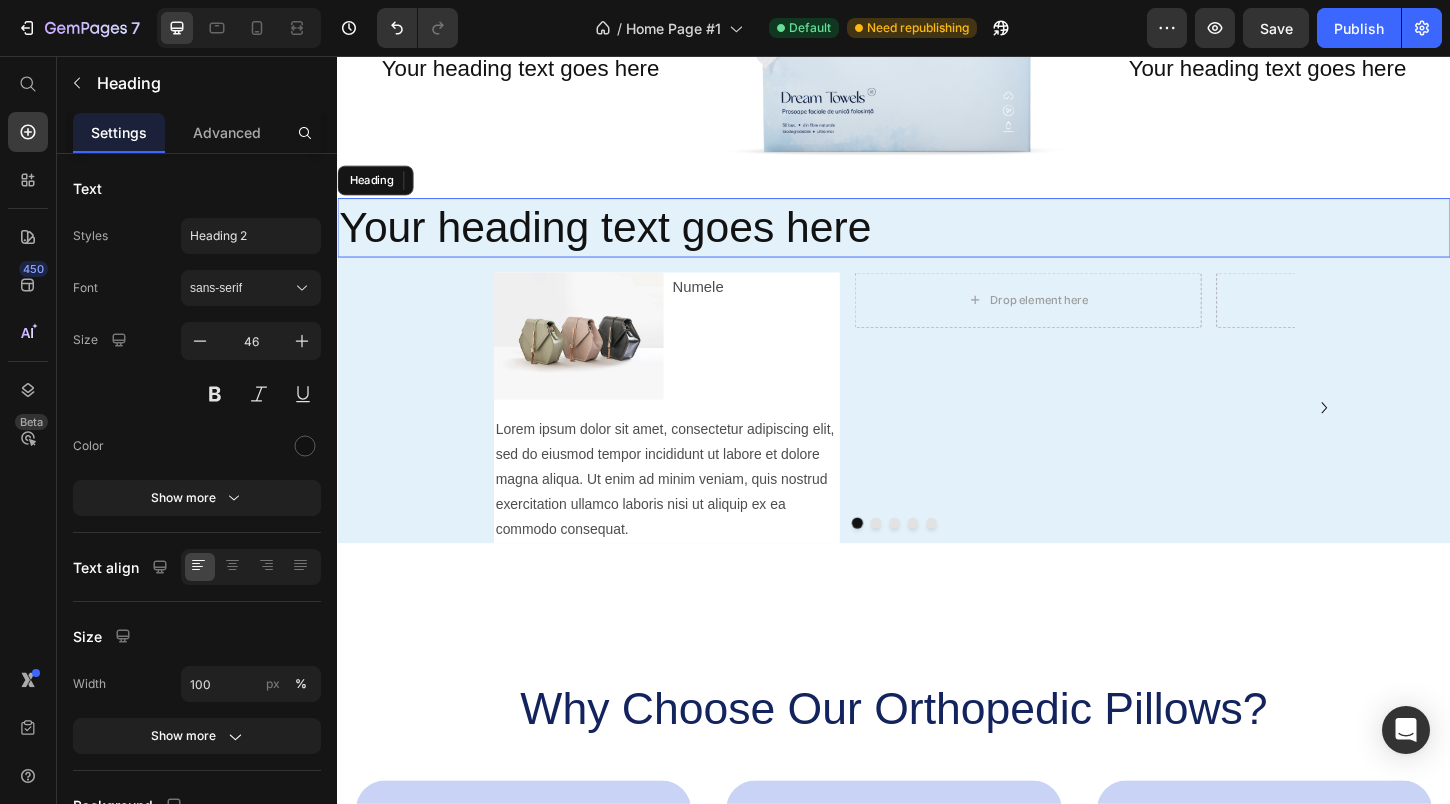 click on "Your heading text goes here" at bounding box center (937, 241) 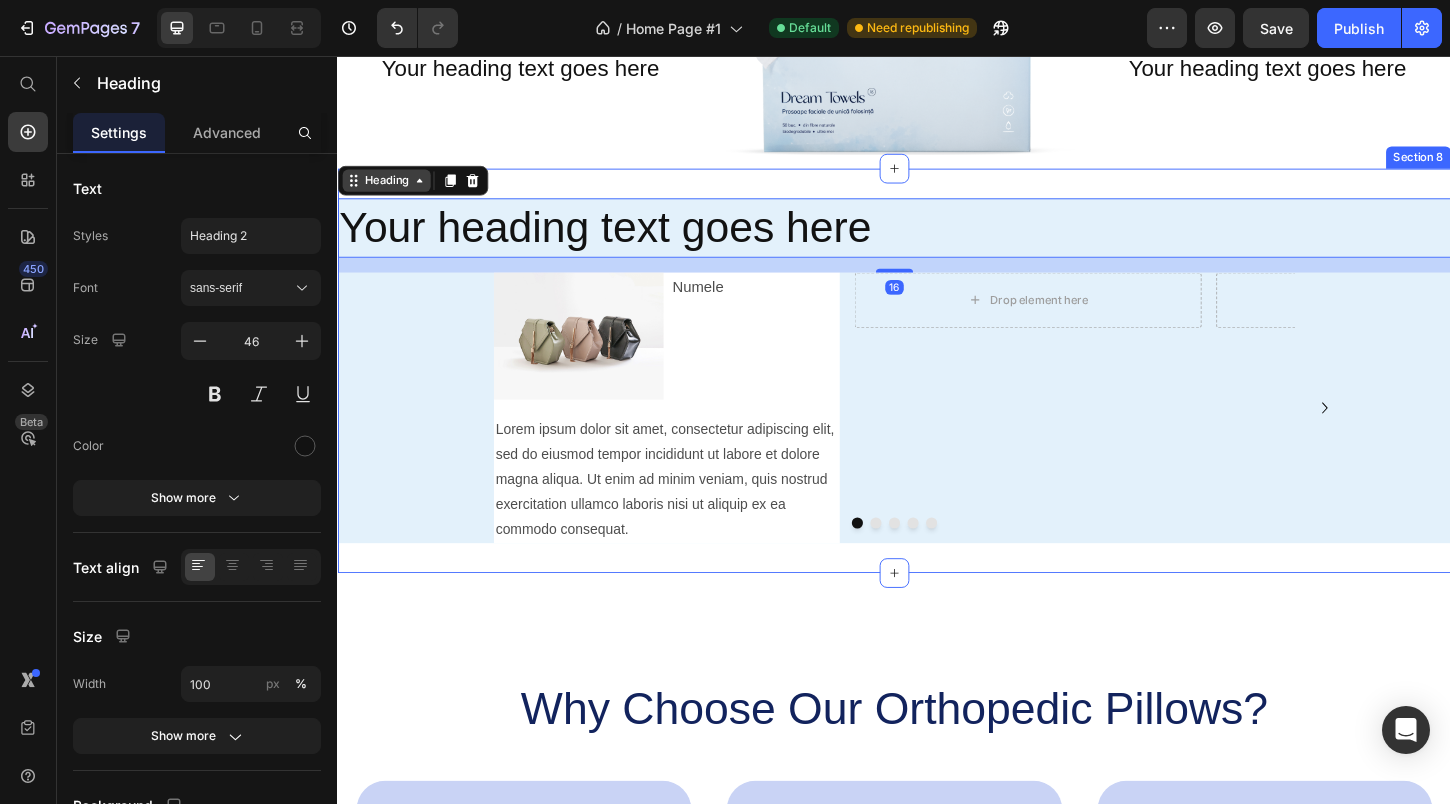 click on "Heading" at bounding box center (389, 190) 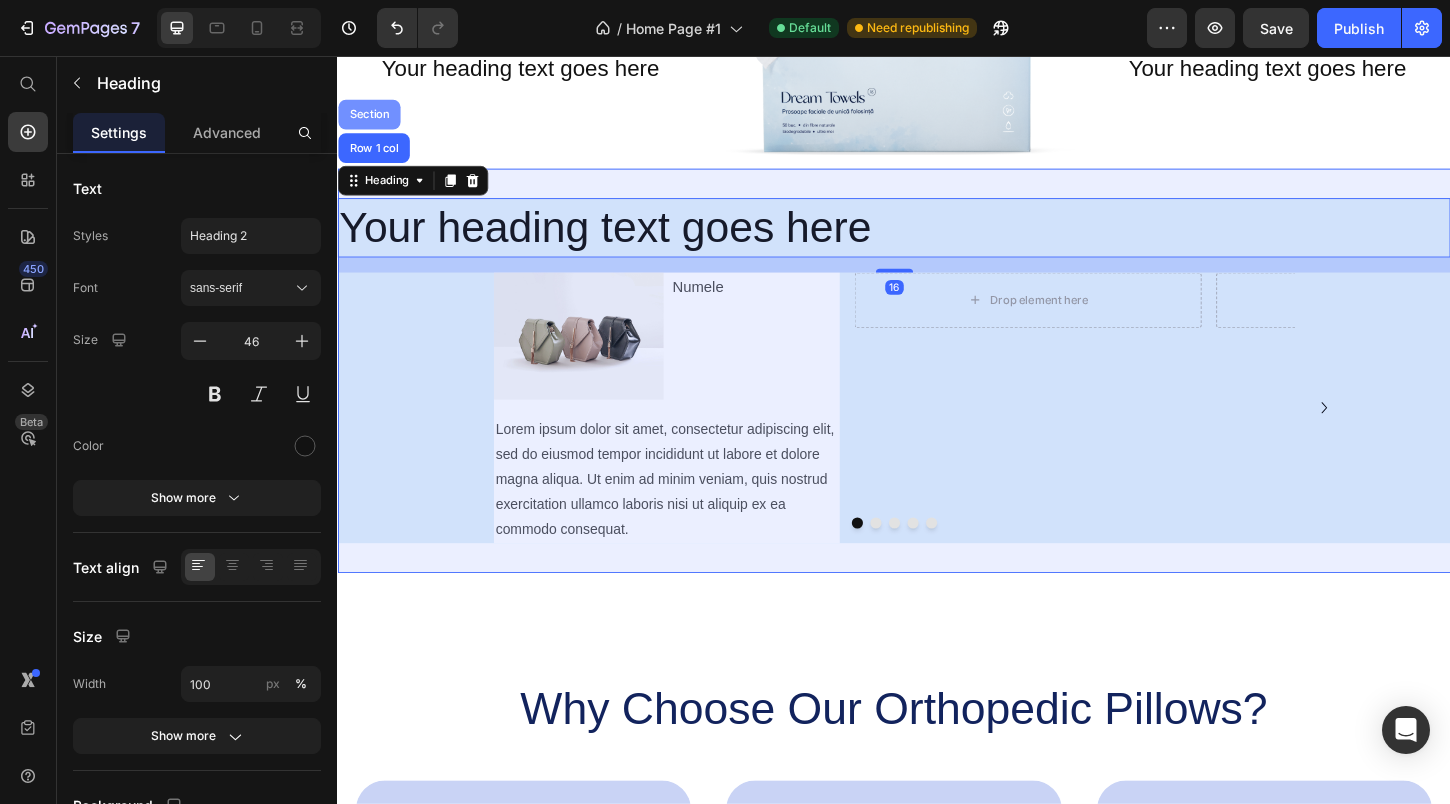 click on "Section" at bounding box center (371, 119) 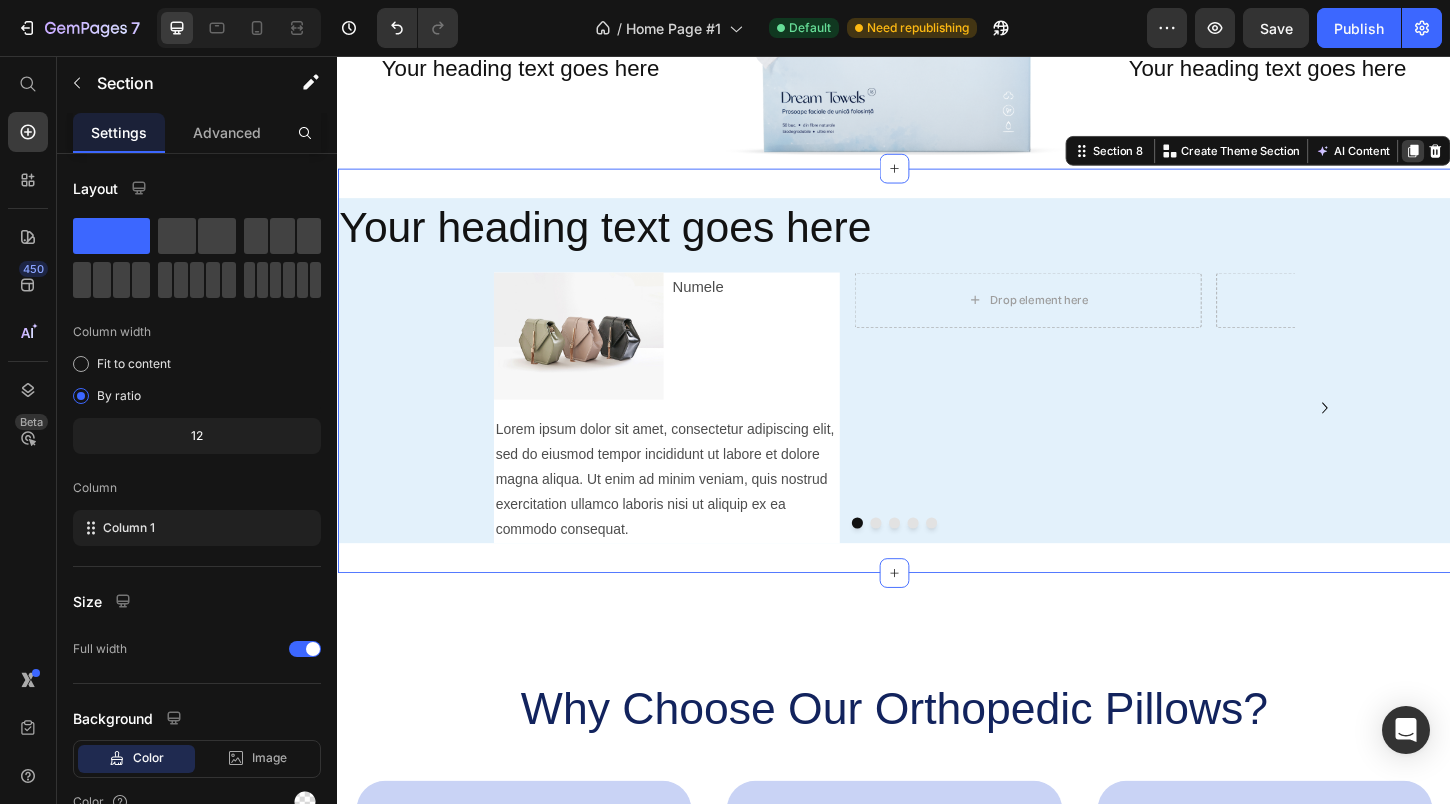 click 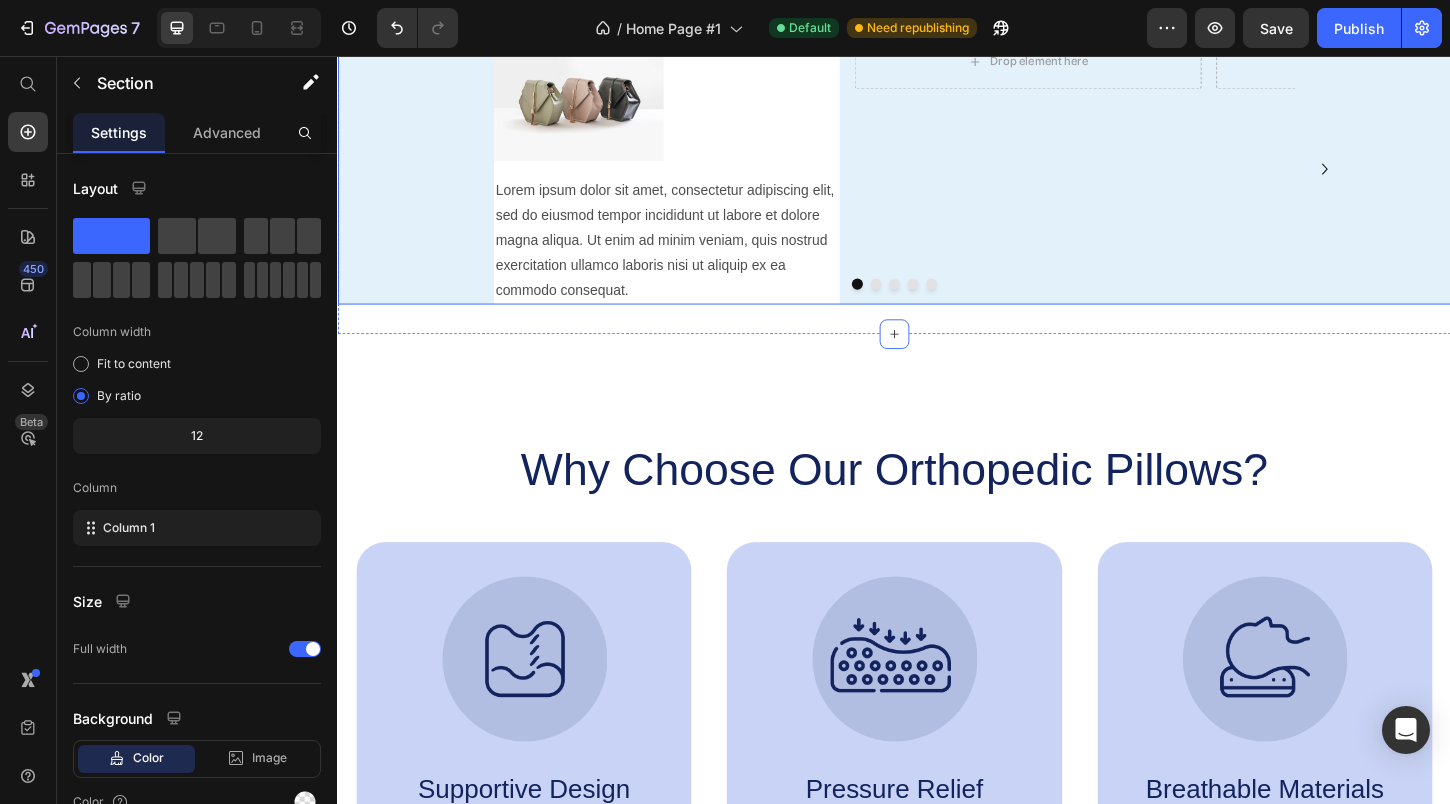 scroll, scrollTop: 3346, scrollLeft: 0, axis: vertical 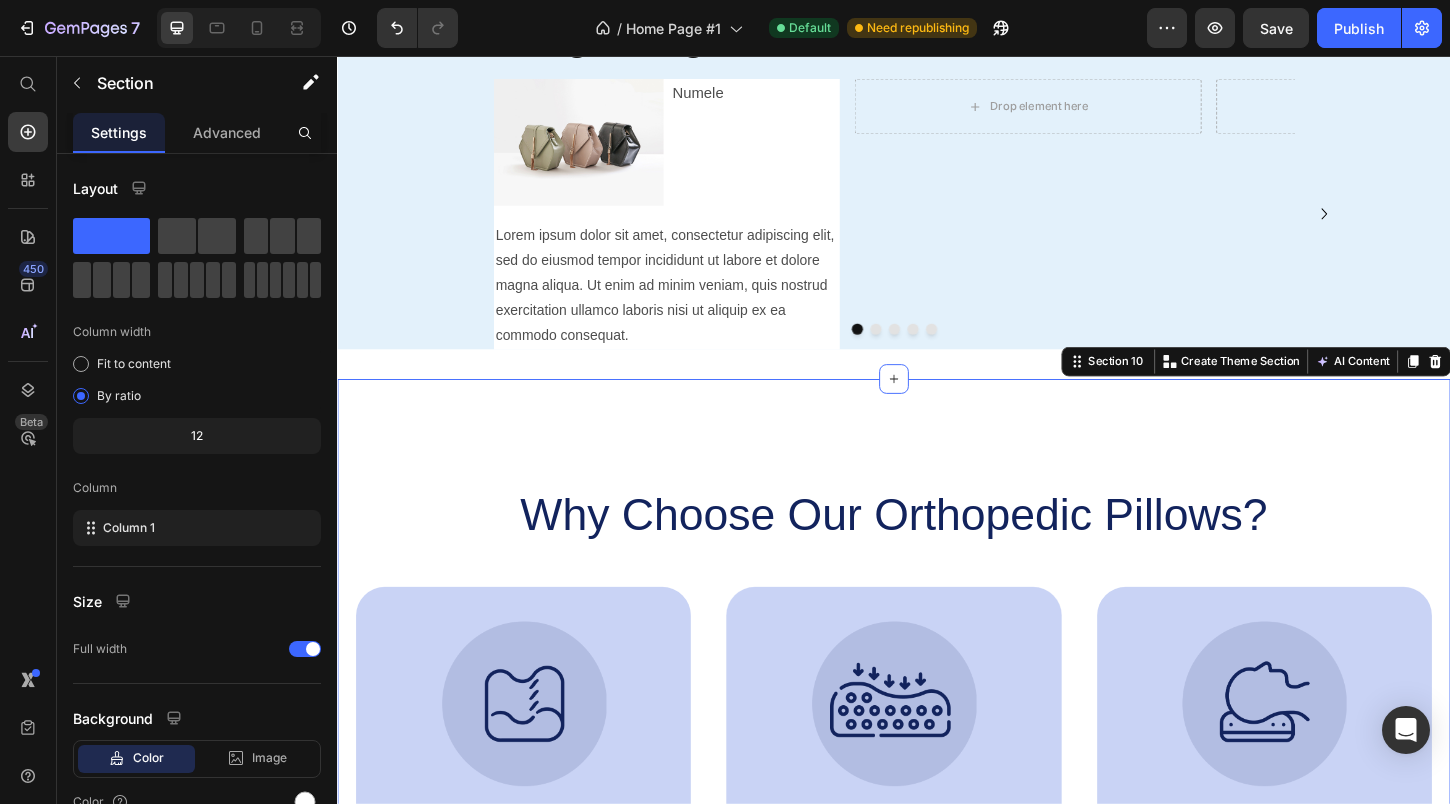 click on "Why Choose Our Orthopedic Pillows? Heading Image Supportive Design Text Block Ergonomically engineered for optimal spinal alignment Text Block Hero Banner Image Pressure Relief Text Block Reduces neck and shoulder discomfort Text Block Hero Banner Image Breathable Materials Text Block Ensures cool, comfortable sleep Text Block Hero Banner Row Image Supportive Design Text Block Ergonomically engineered for optimal spinal alignment Text Block Hero Banner Image Pressure Relief Text Block Reduces neck and shoulder discomfort Text Block Hero Banner Row Image Breathable Materials Text Block Ensures cool, comfortable sleep Text Block Hero Banner Row Section 10   You can create reusable sections Create Theme Section AI Content Write with GemAI What would you like to describe here? Tone and Voice Persuasive Product Dream Towels Mini Show more Generate" at bounding box center (937, 774) 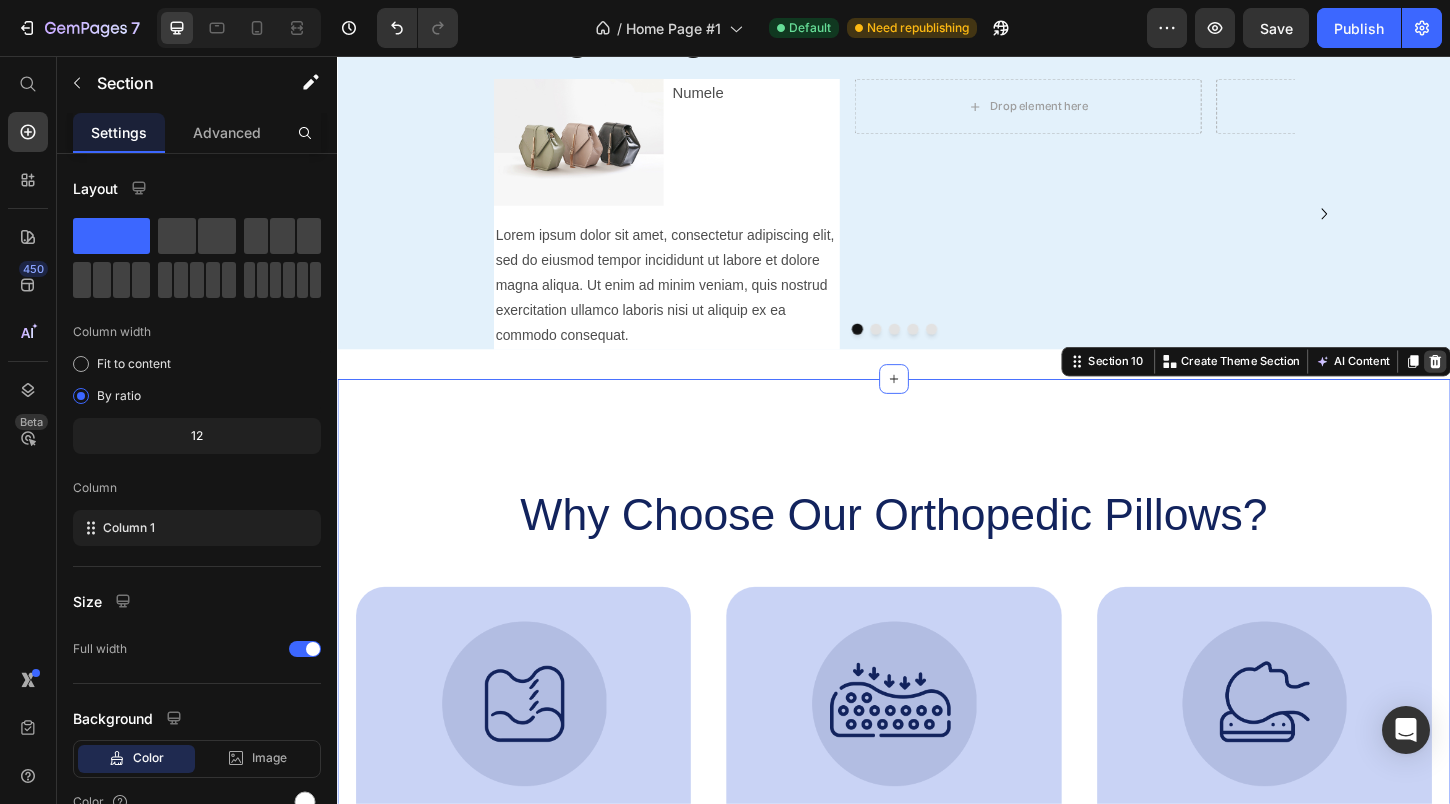 click 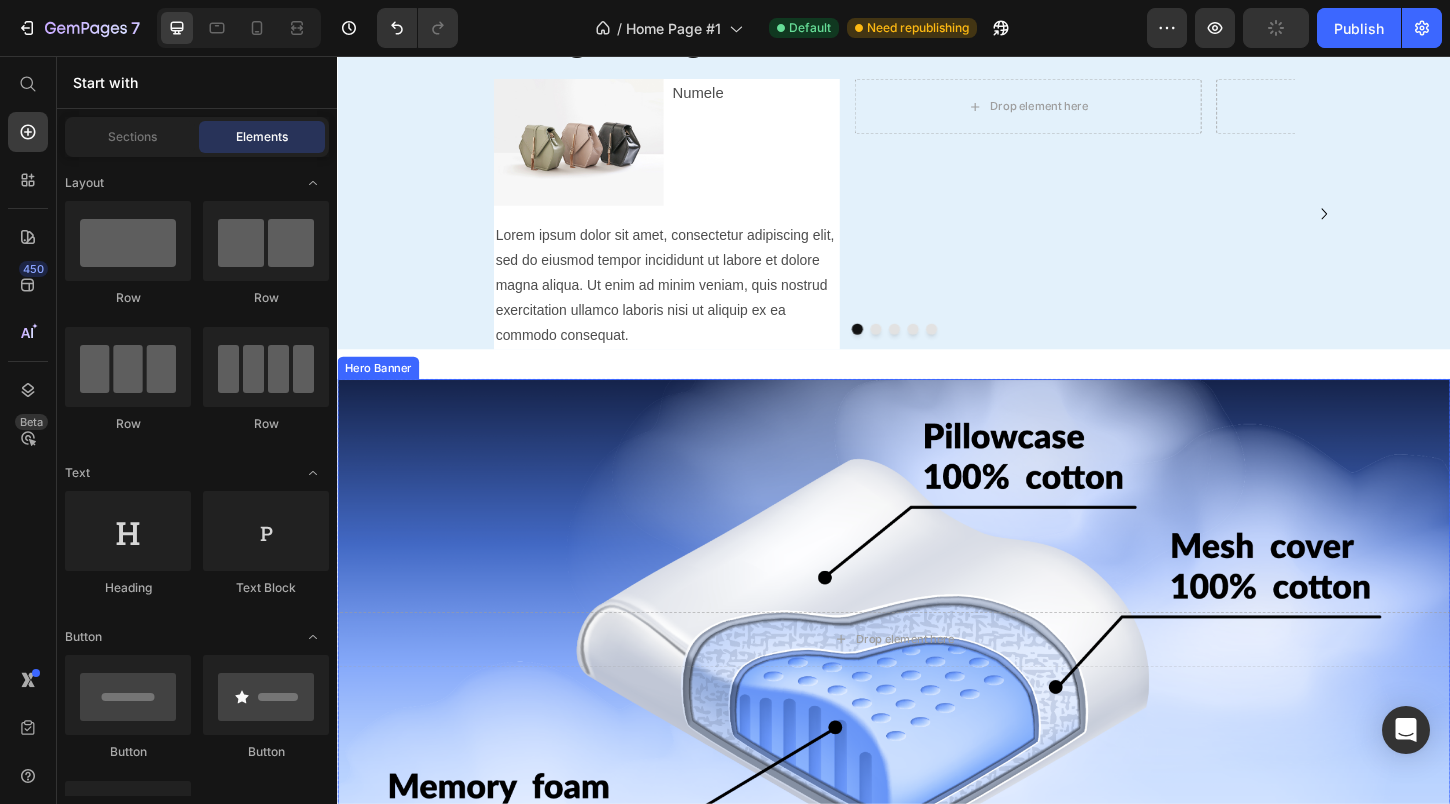 click at bounding box center (937, 684) 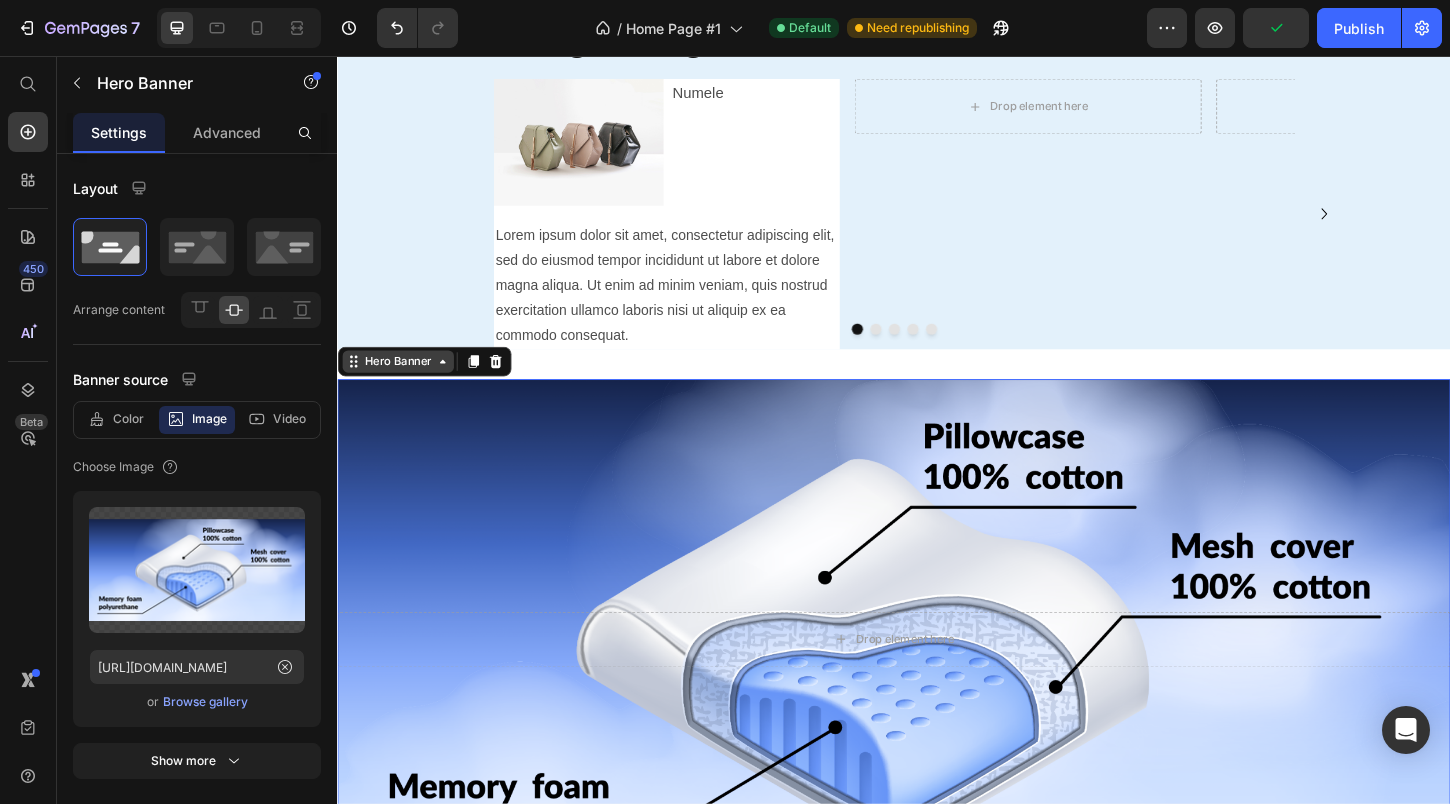 click 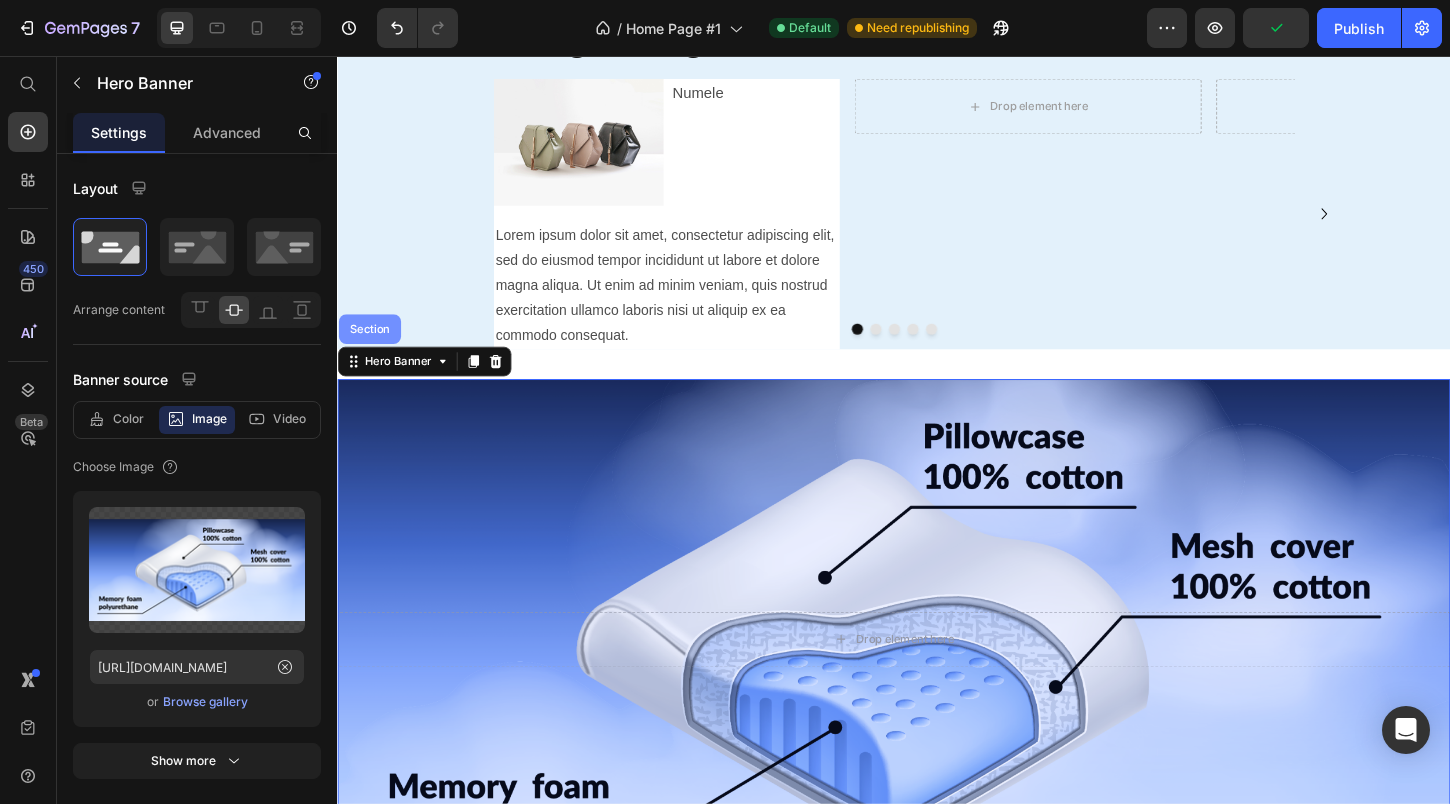 click on "Section" at bounding box center [371, 350] 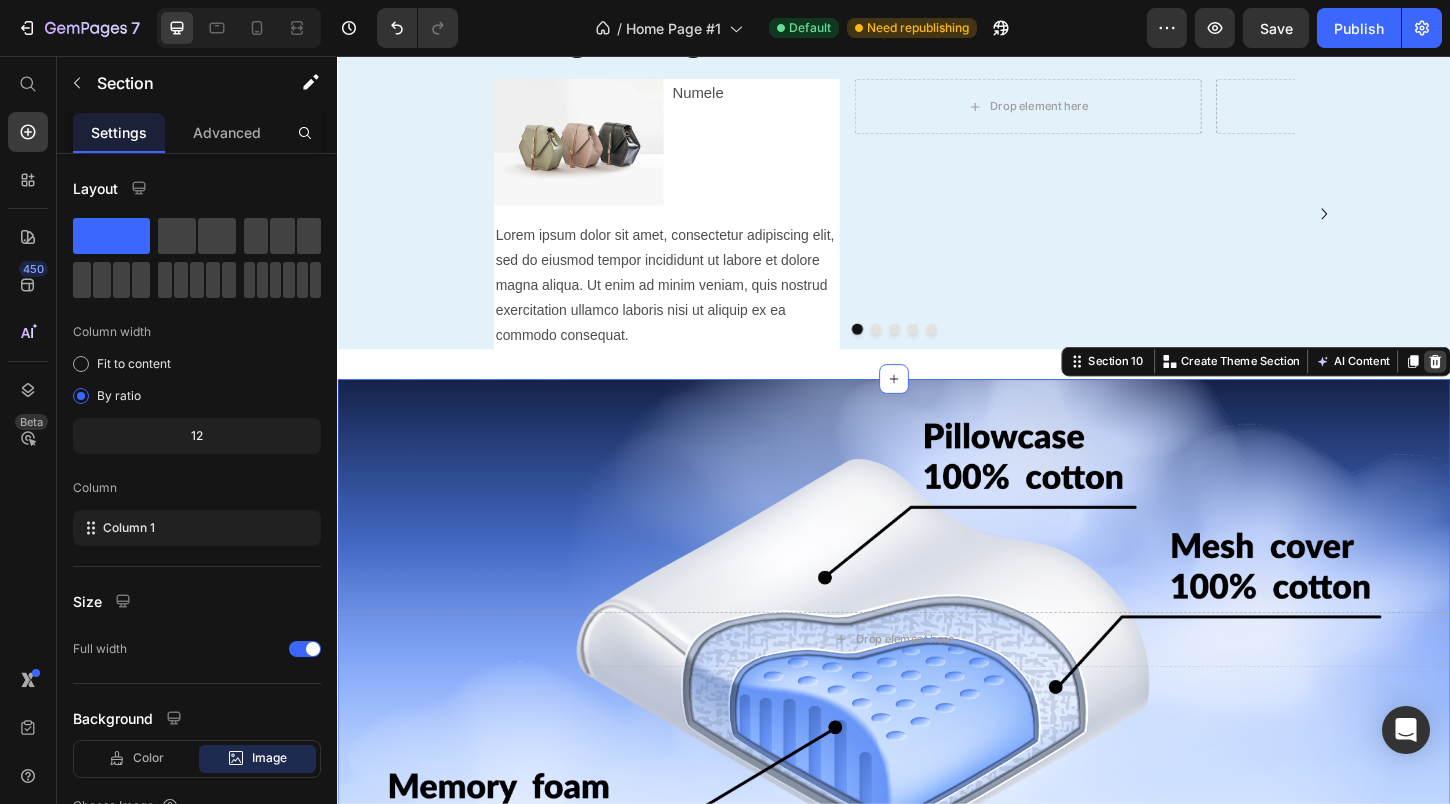 click at bounding box center (1520, 385) 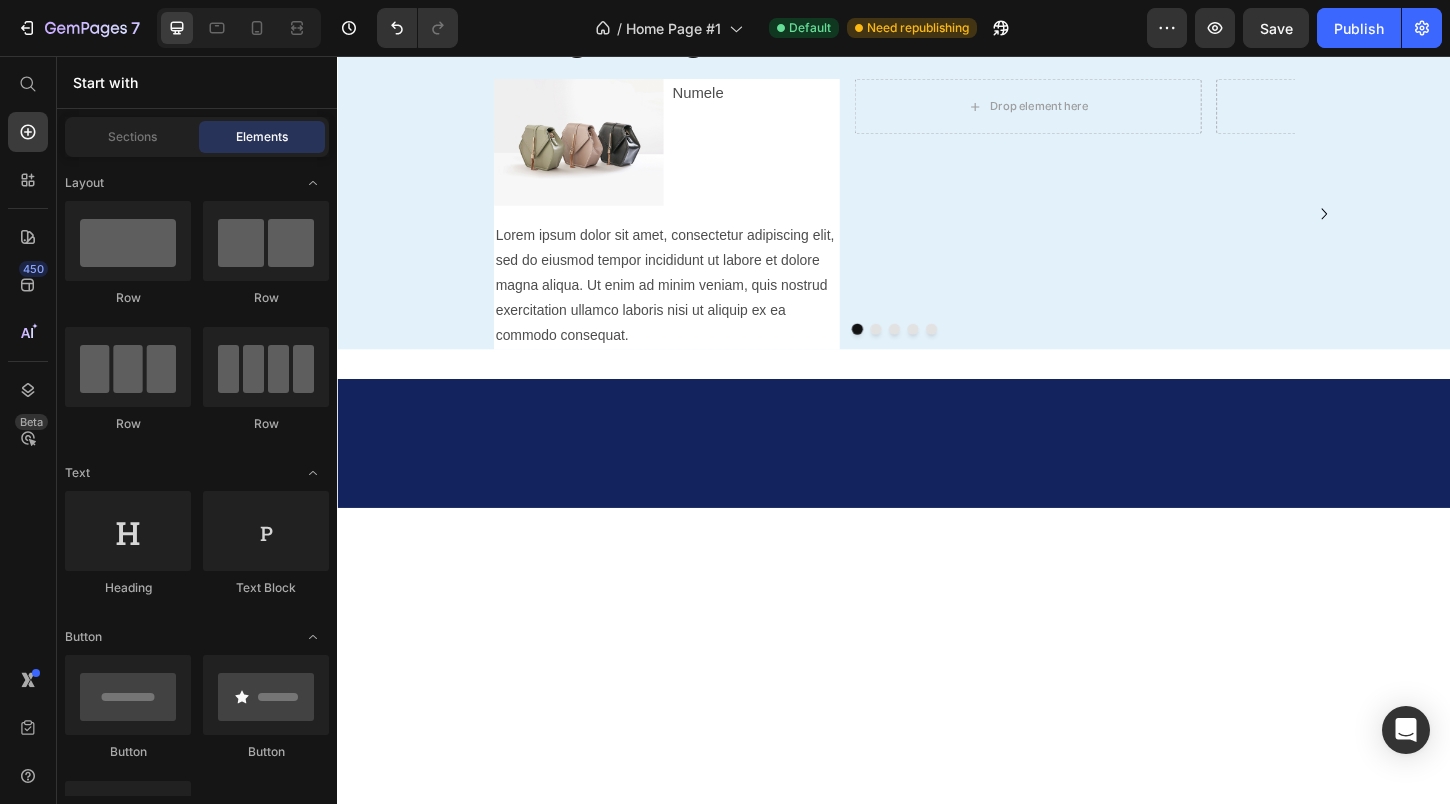 click at bounding box center (937, 473) 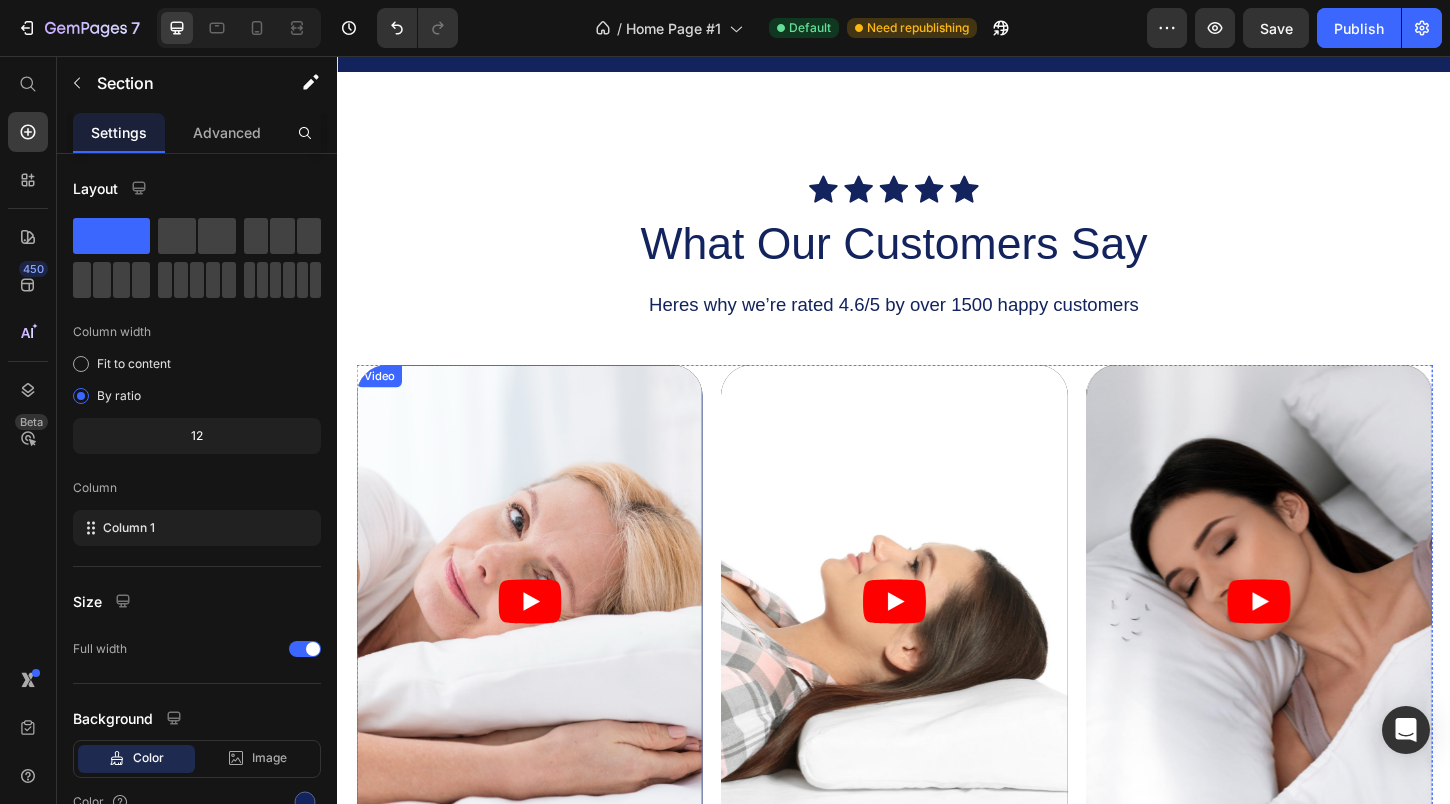 scroll, scrollTop: 3472, scrollLeft: 0, axis: vertical 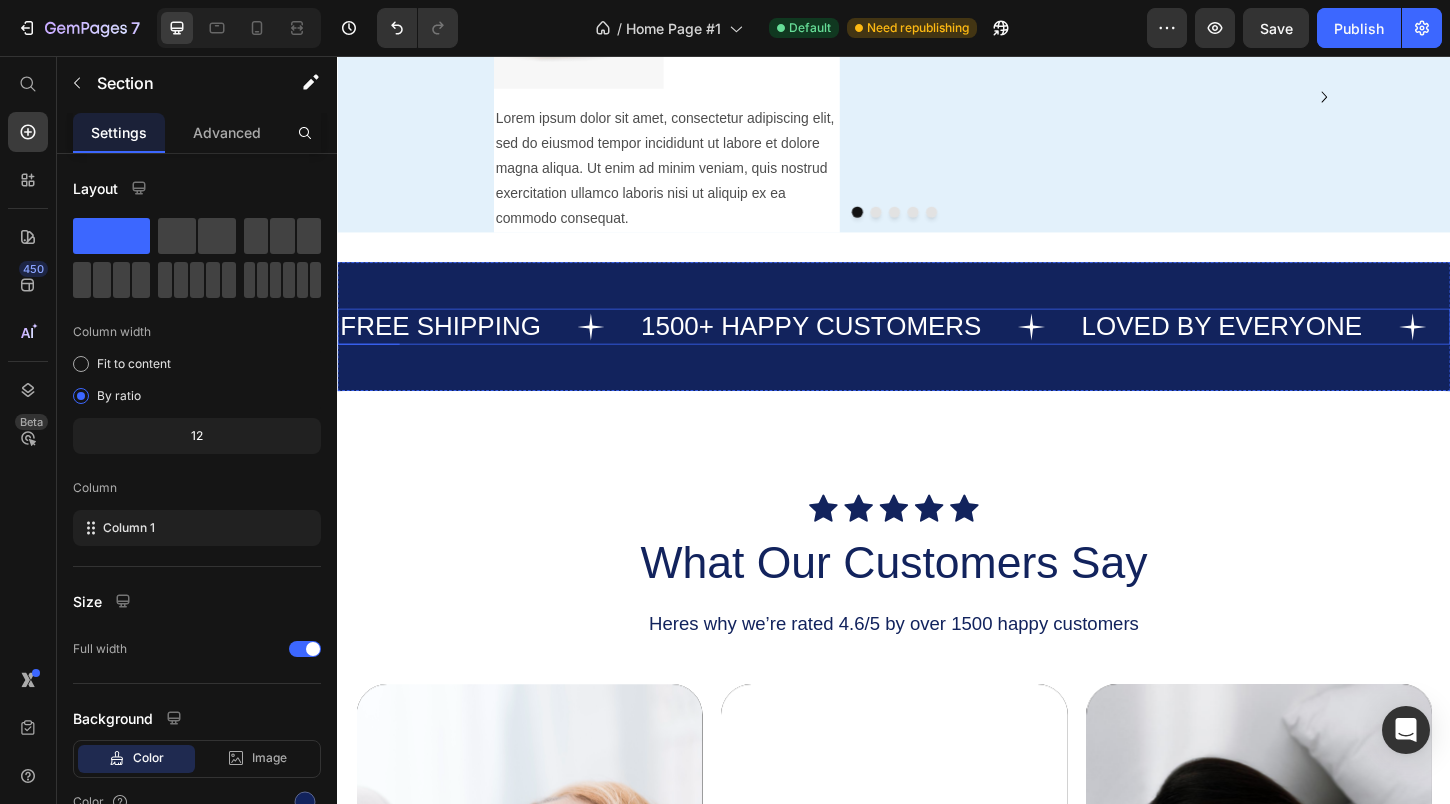 click on "FREE SHIPPING Text
1500+ HAPPY CUSTOMERS Text
LOVED BY EVERYONE Text
FREE SHIPPING Text
1500+ HAPPY CUSTOMERS Text
LOVED BY EVERYONE Text
Marquee Section 10" at bounding box center (937, 347) 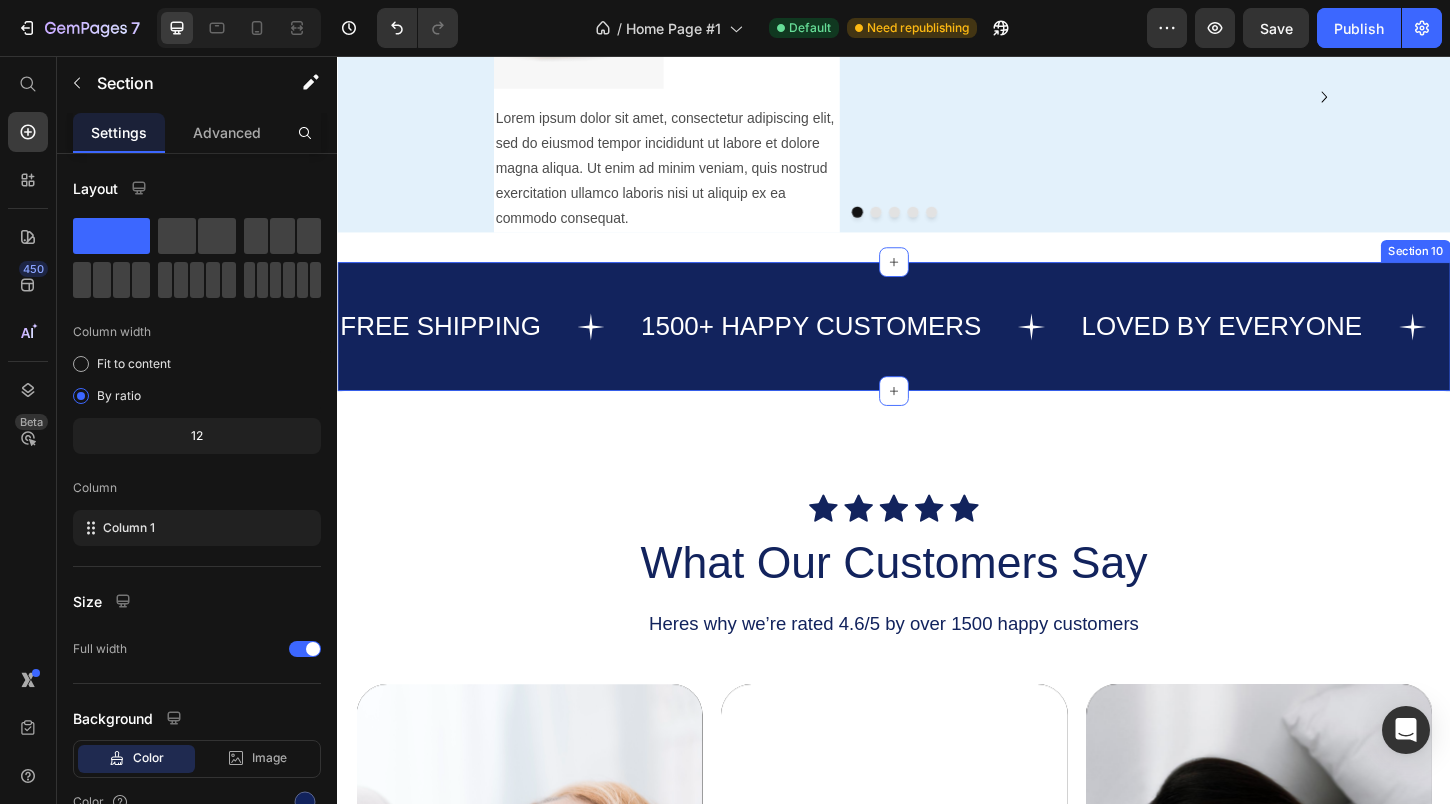 click on "FREE SHIPPING Text
1500+ HAPPY CUSTOMERS Text
LOVED BY EVERYONE Text
FREE SHIPPING Text
1500+ HAPPY CUSTOMERS Text
LOVED BY EVERYONE Text
Marquee Section 10" at bounding box center (937, 347) 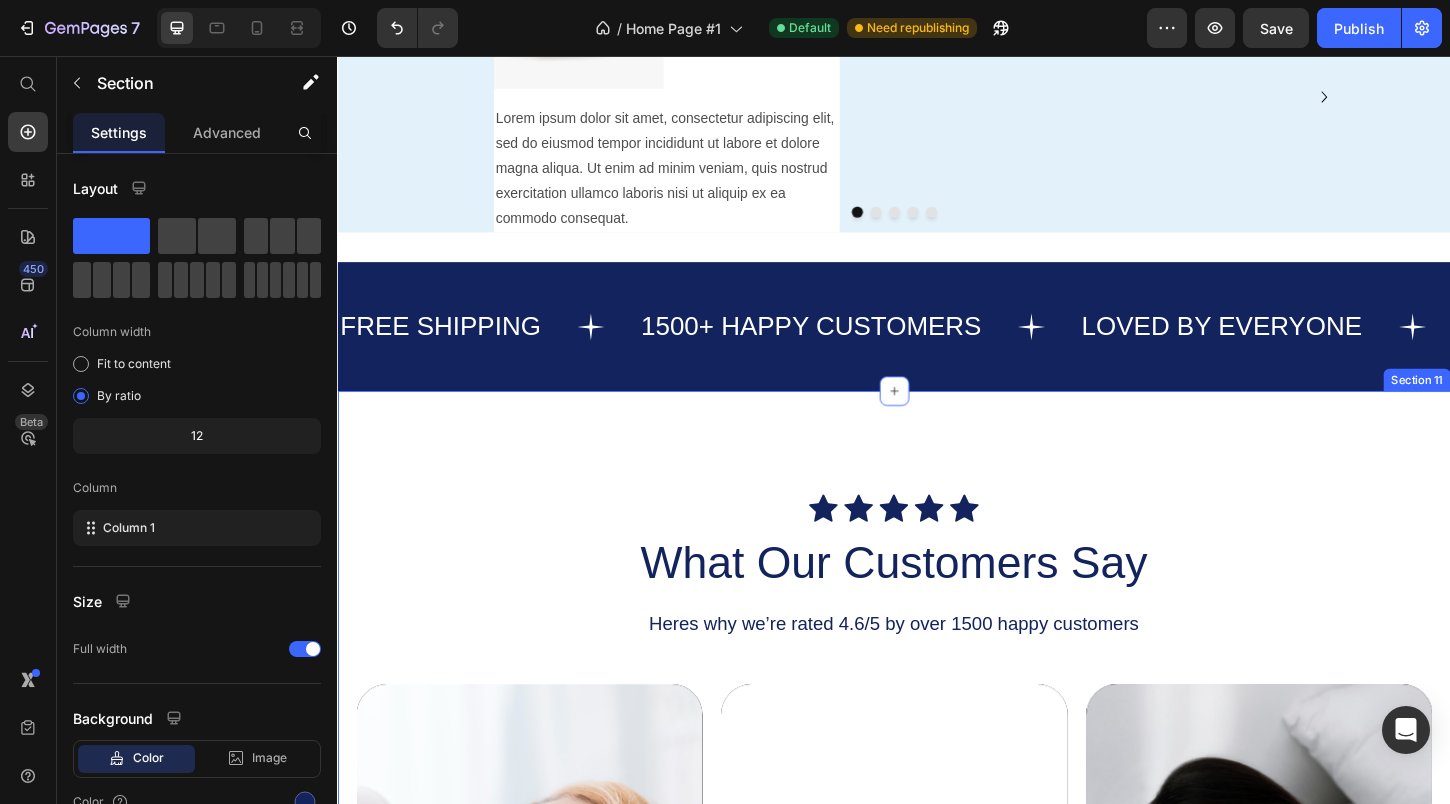click on "Icon
Icon
Icon
Icon
Icon Icon List What Our Customers Say Heading Heres why we’re rated 4.6/5 by over 1500 happy customers Text Block Video Video Video Carousel GET YOURS NOW Button Row Section 11" at bounding box center [937, 930] 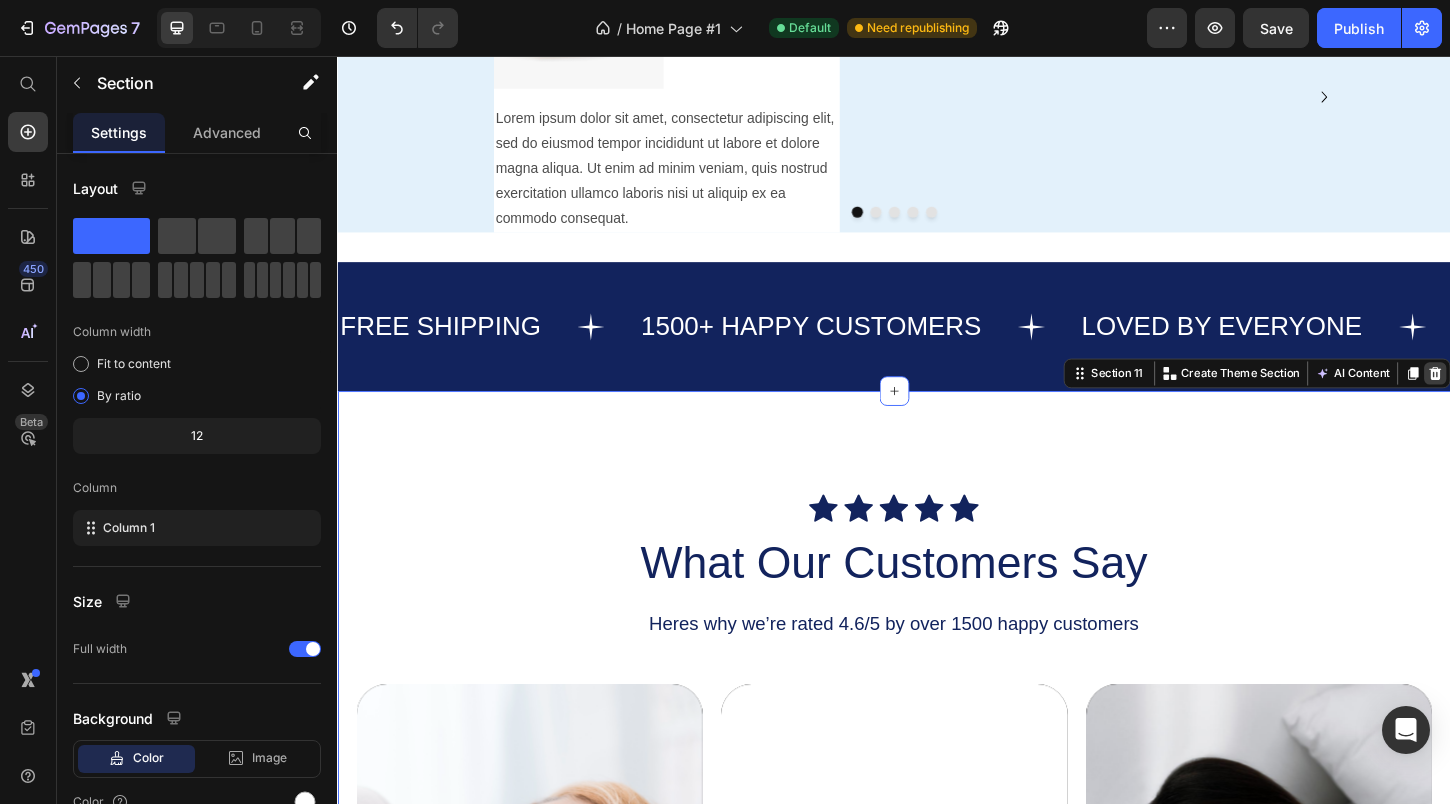 click 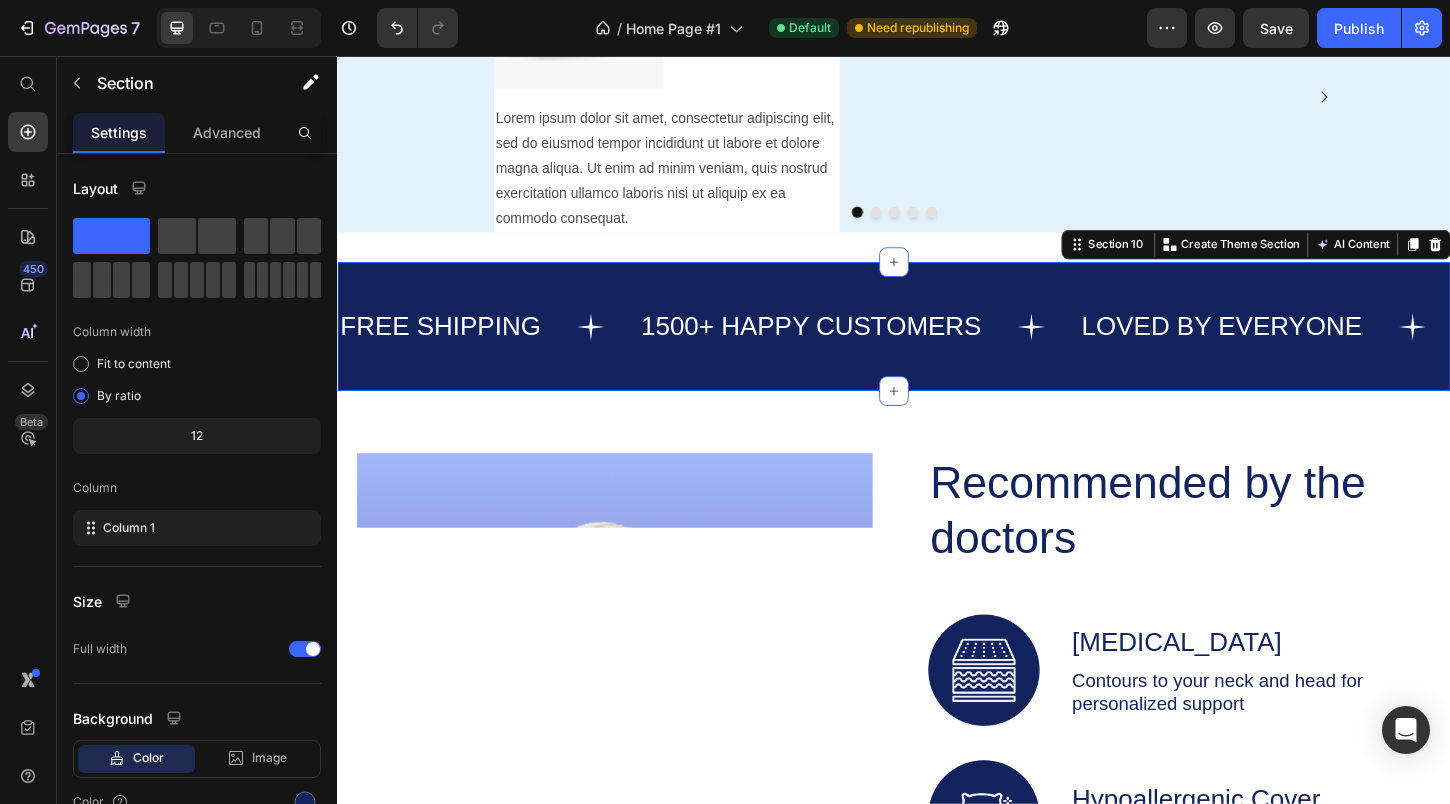 click on "FREE SHIPPING Text
1500+ HAPPY CUSTOMERS Text
LOVED BY EVERYONE Text
FREE SHIPPING Text
1500+ HAPPY CUSTOMERS Text
LOVED BY EVERYONE Text
Marquee Section 10   You can create reusable sections Create Theme Section AI Content Write with GemAI What would you like to describe here? Tone and Voice Persuasive Product Dream Towels Mini Show more Generate" at bounding box center (937, 347) 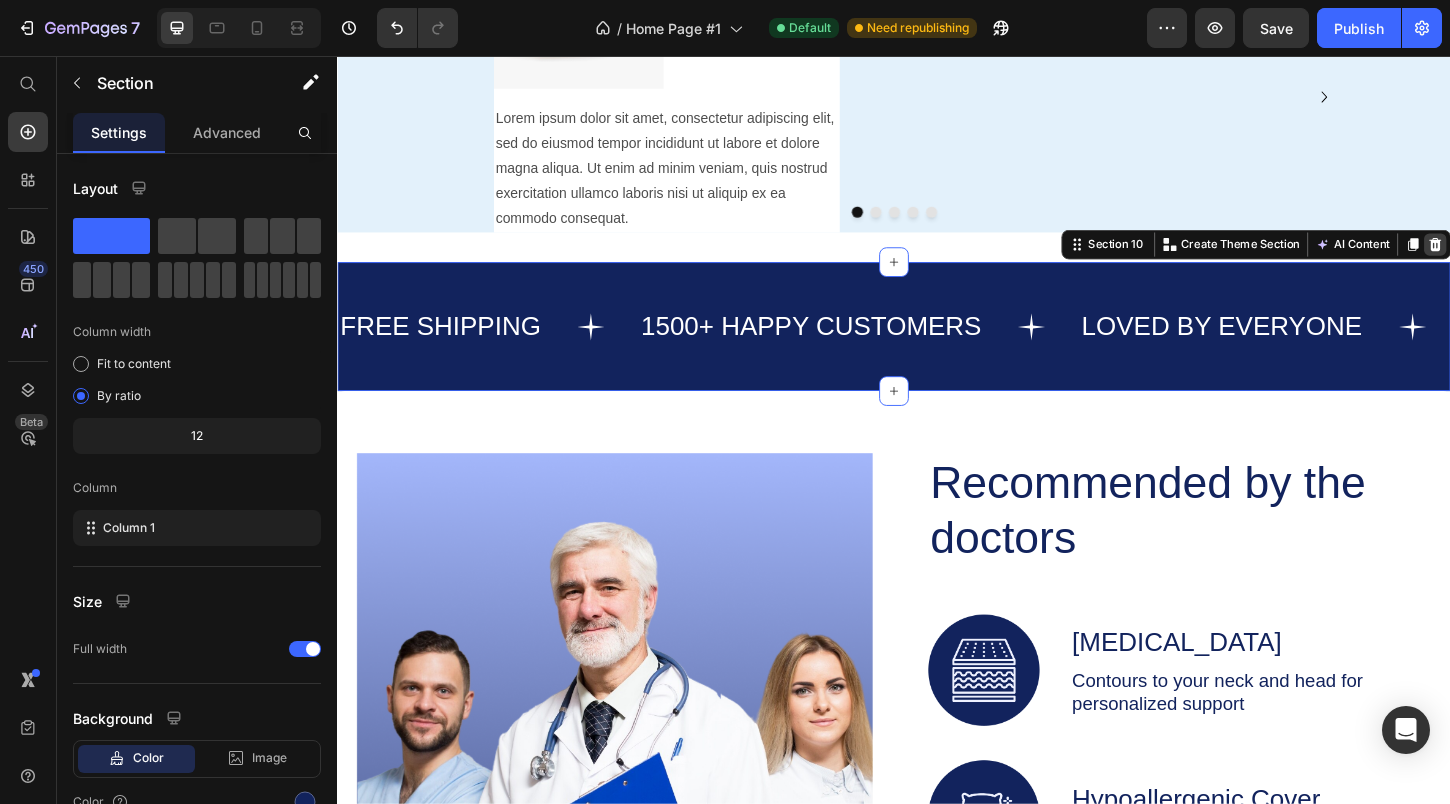 click 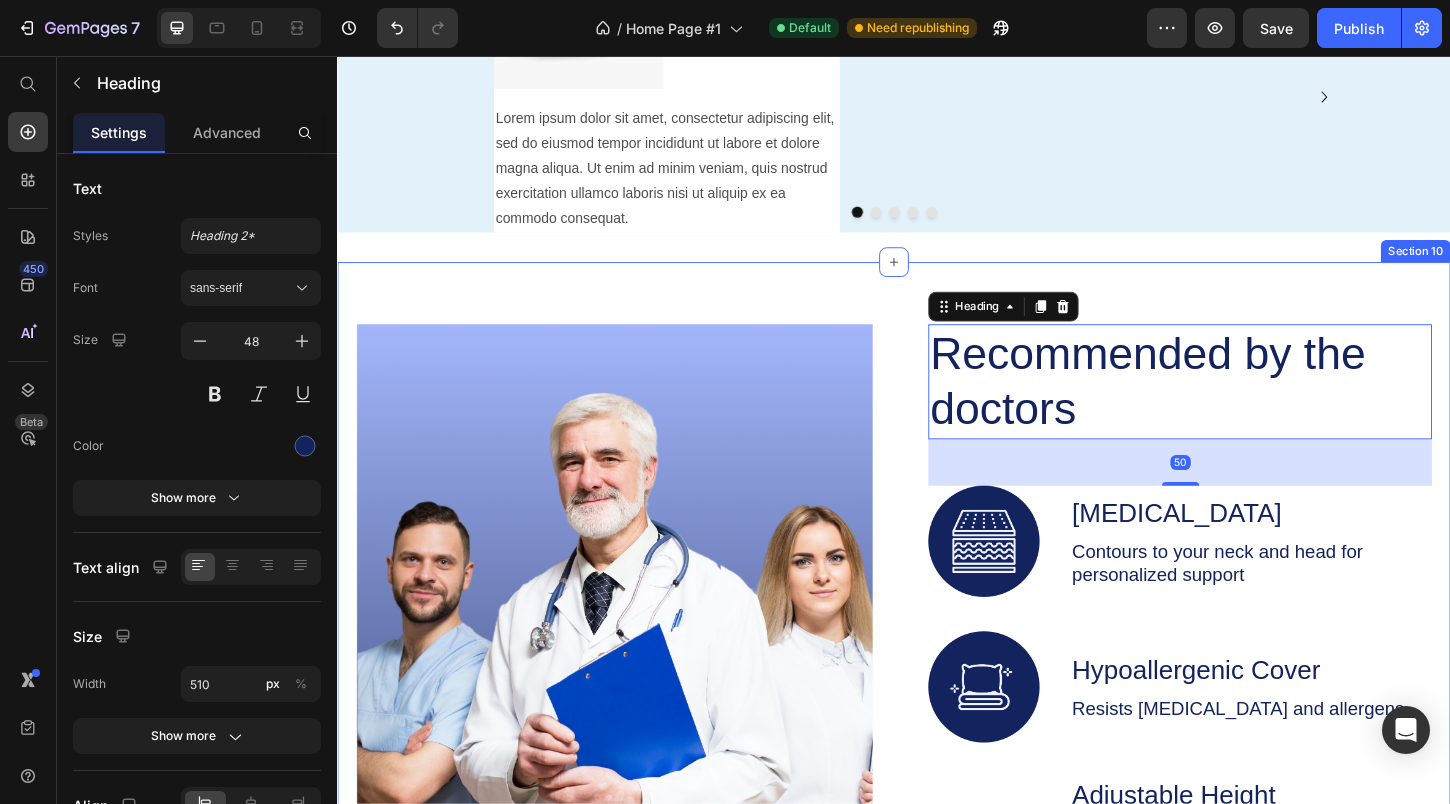 click on "Image Recommended by the doctors Heading   50 Image [MEDICAL_DATA] Text Block Contours to your neck and head for personalized support Text Block Row Image Hypoallergenic Cover Text Block Resists [MEDICAL_DATA] and allergens Text Block Row Image Adjustable Height Text Block Customize pillow loft to your preference Text Block Row Row Row GET YOURS NOW Button Row Section 10" at bounding box center (937, 732) 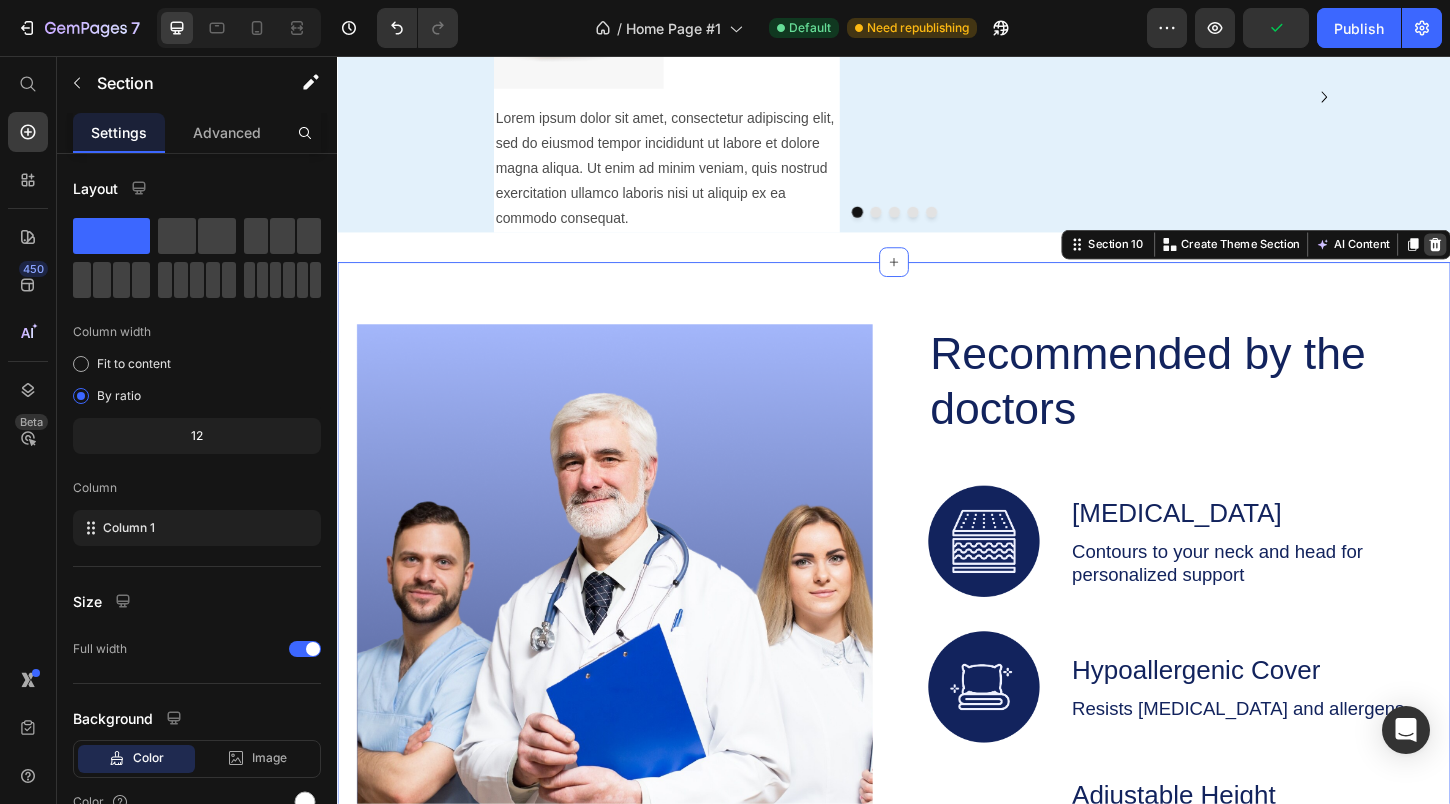 click 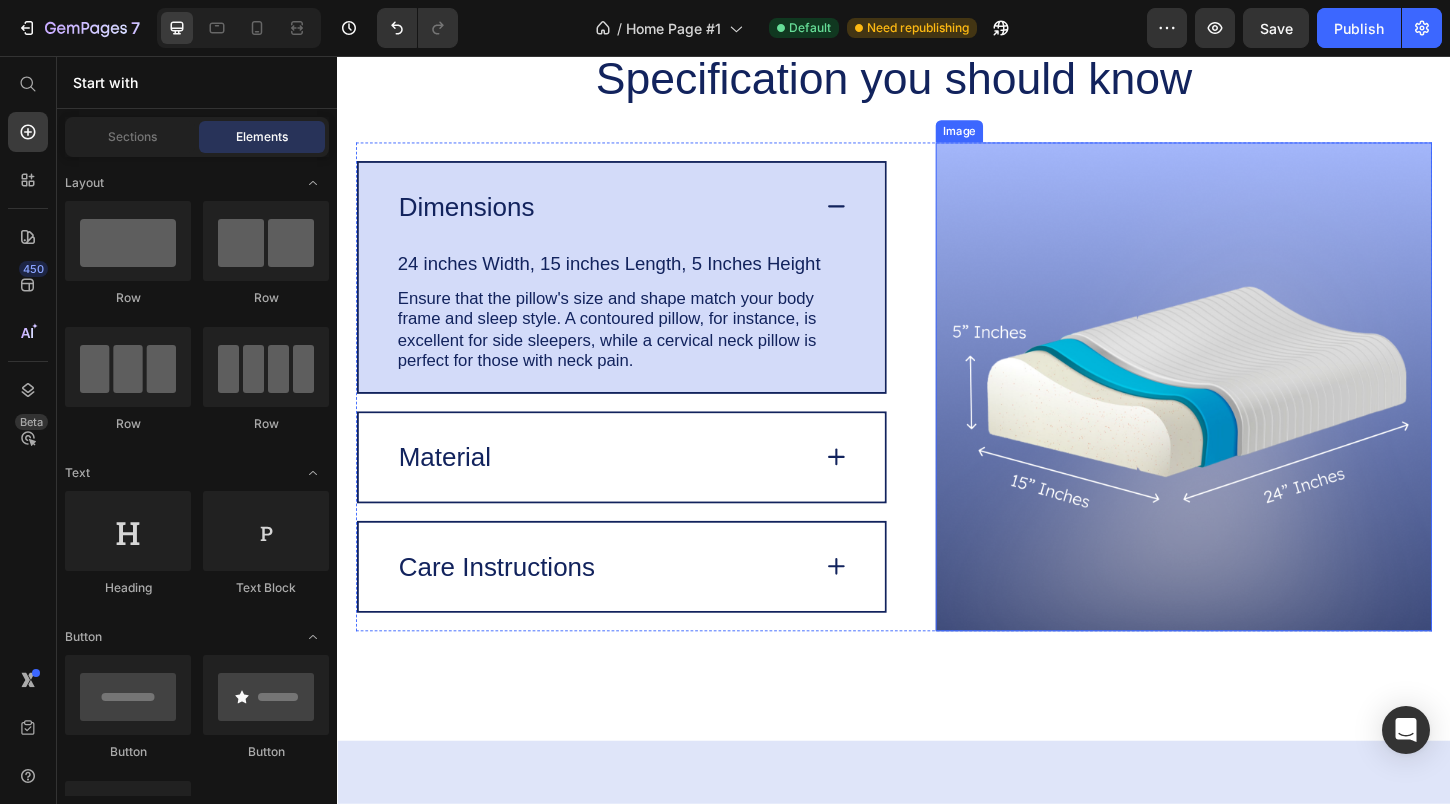 scroll, scrollTop: 3324, scrollLeft: 0, axis: vertical 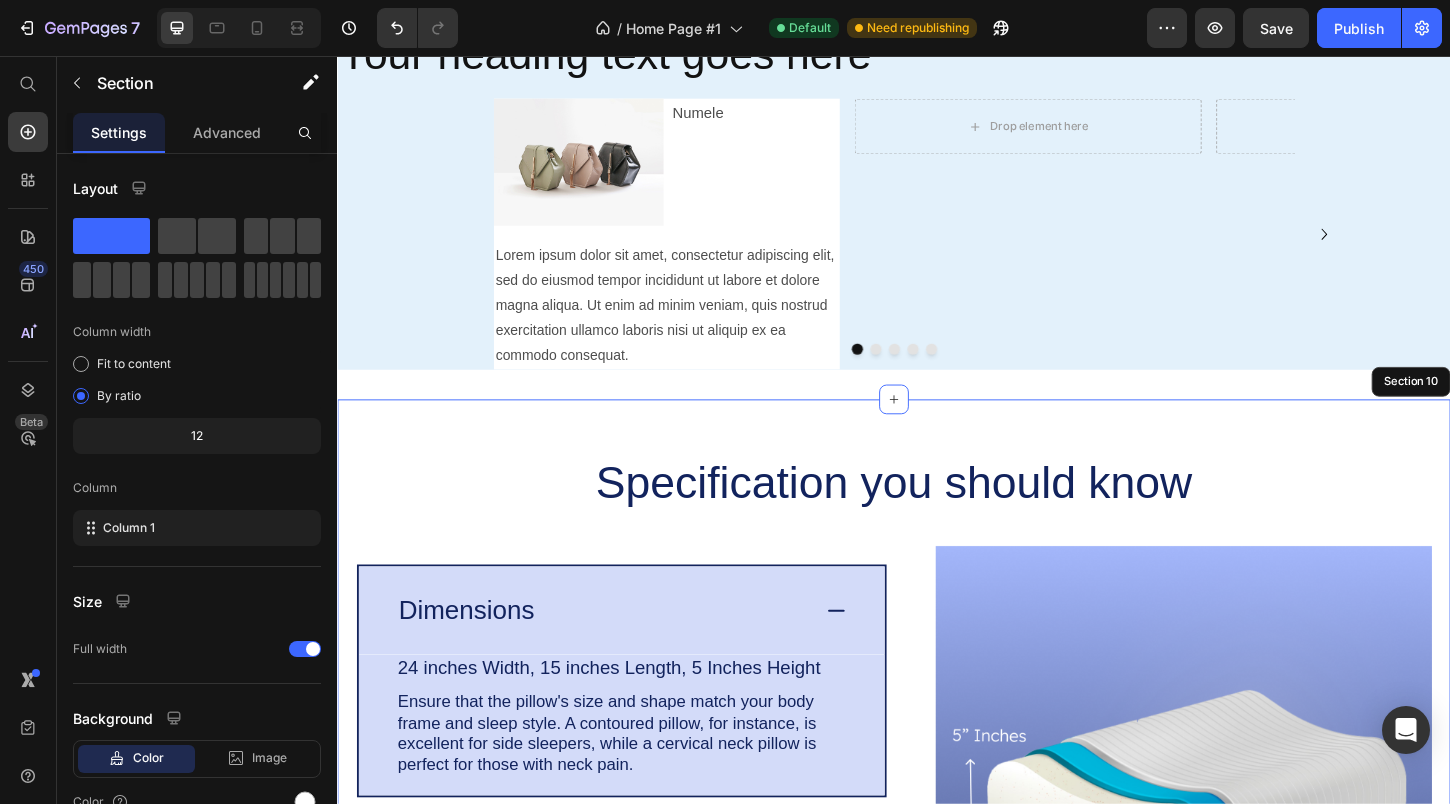 click on "Specification you should know Heading Image
Dimensions 24 inches Width, 15 inches Length, 5 Inches Height Text Block Ensure that the pillow's size and shape match your body frame and sleep style. A contoured pillow, for instance, is excellent for side sleepers, while a cervical neck pillow is perfect for those with [MEDICAL_DATA]. Text Block Row
Material
Care Instructions Accordion Row Row Section 10" at bounding box center (937, 827) 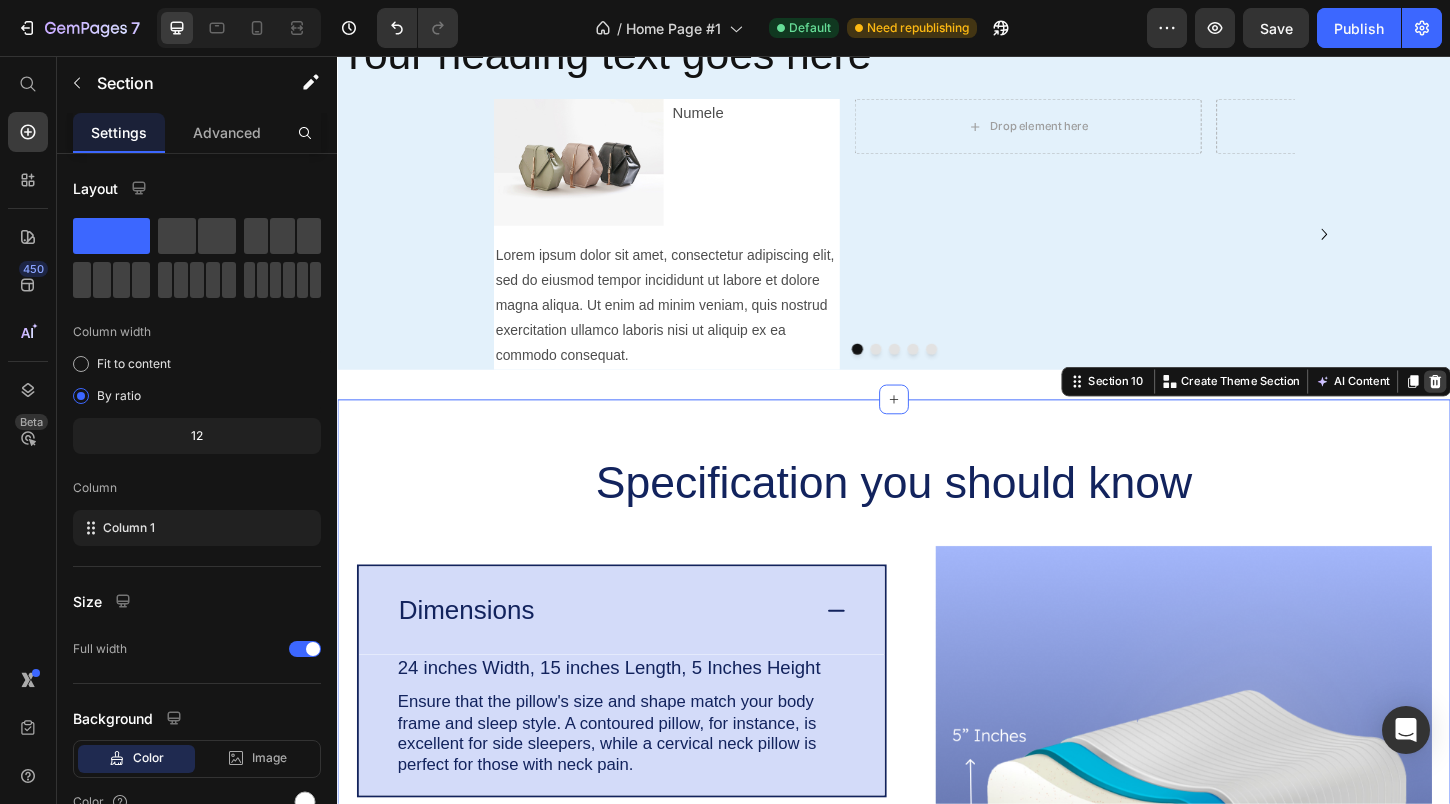 click 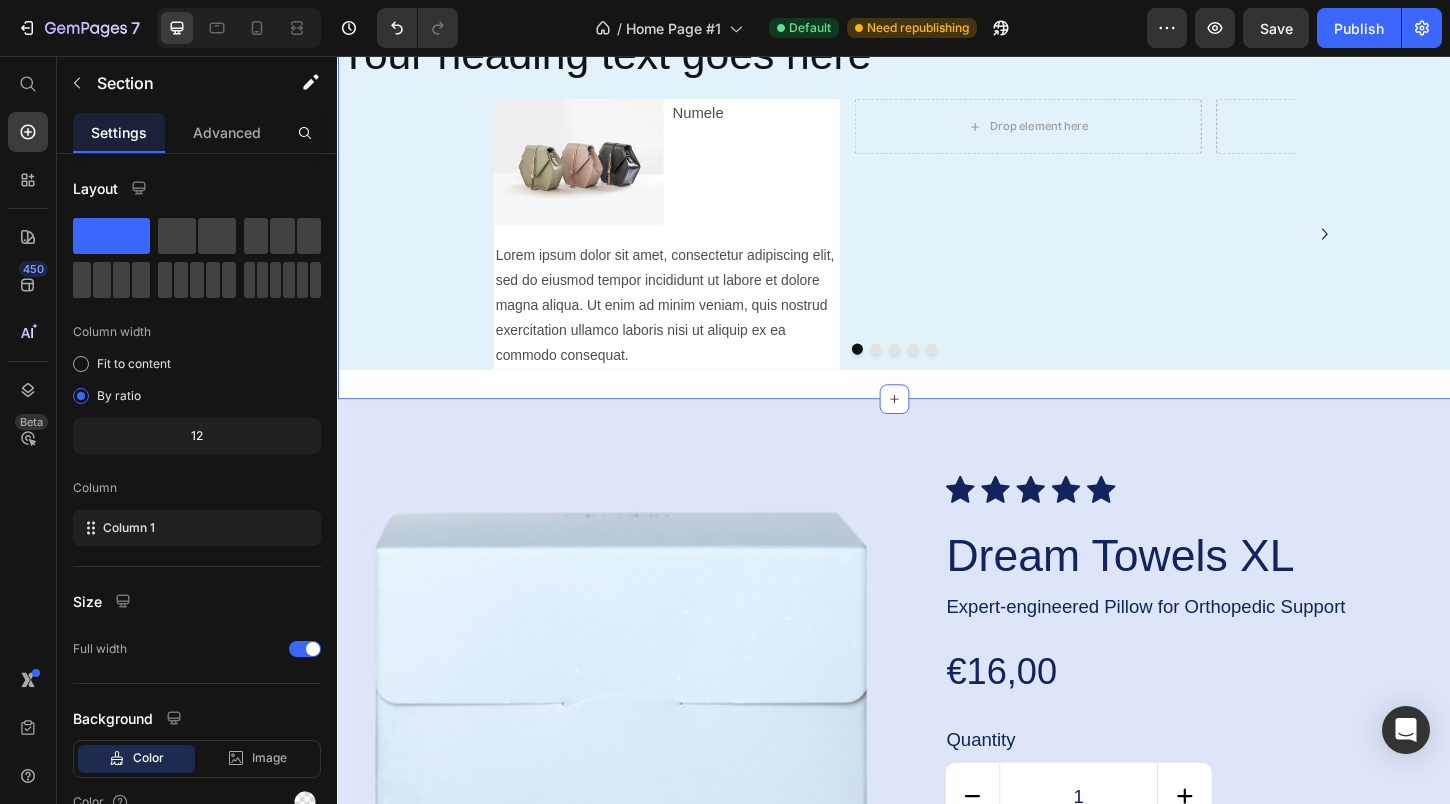 click on "Your heading text goes here Heading
Image Numele   Text Block Row Lorem ipsum dolor sit amet, consectetur adipiscing elit, sed do eiusmod tempor incididunt ut labore et dolore magna aliqua. Ut enim ad minim veniam, quis nostrud exercitation ullamco laboris nisi ut aliquip ex ea commodo consequat. Text Block Row
Drop element here Row
Drop element here Row
Drop element here Row
Drop element here Row
Drop element here Row
Carousel Row Section 9" at bounding box center (937, 209) 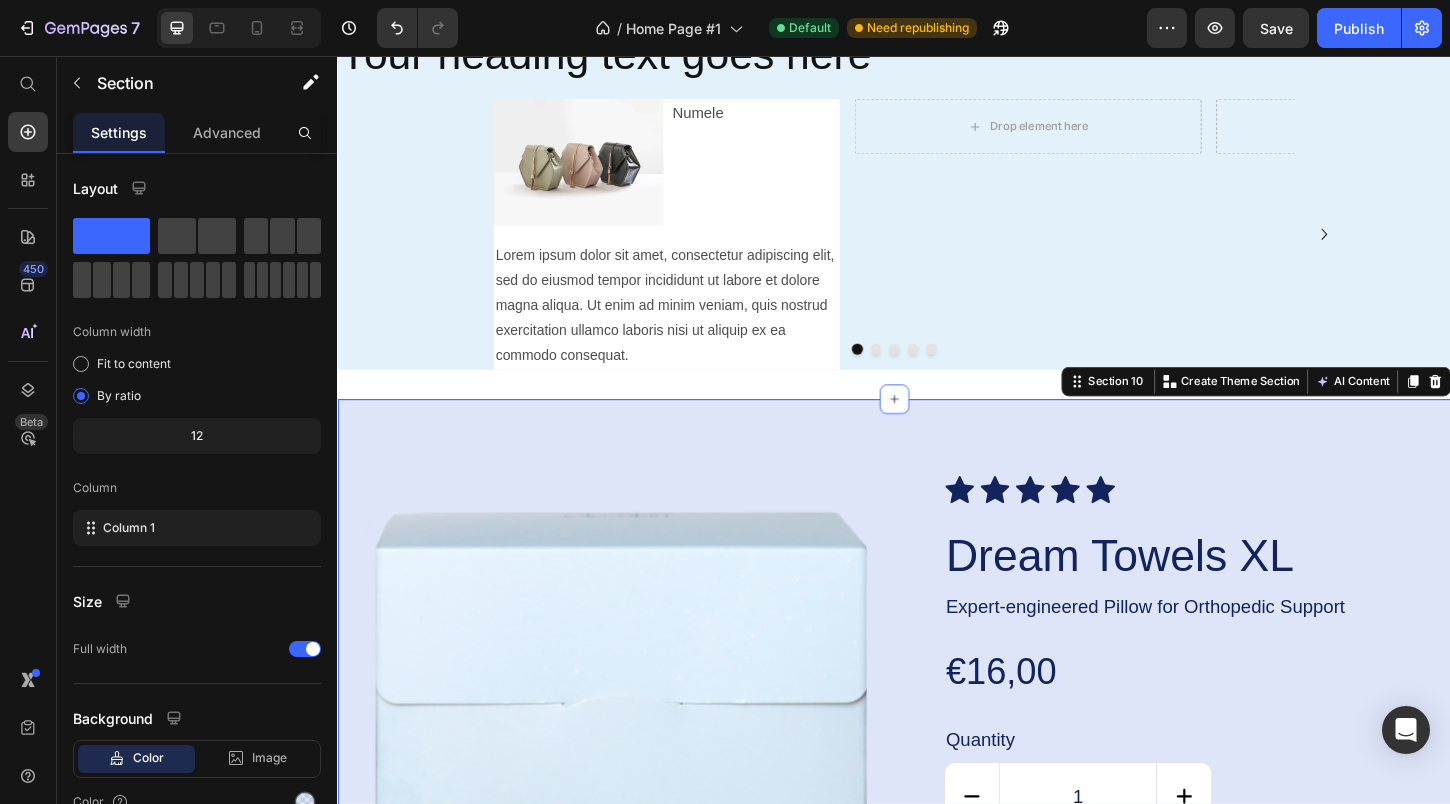 click on "Product Images
Icon
Icon
Icon
Icon
Icon Icon List Dream Towels XL Product Title Expert-engineered Pillow for Orthopedic Support Text Block €16,00 Product Price Quantity Text Block 1 Product Quantity buy now Add to Cart Row Completează și îmbunătățește rutina ta zilnică de îngrijire a pielii cu prosoapele noastre faciale de unică folosință. Gândite pentru igienă și confort, Dream Towels mențin pielea ferită de bacterii și sunt mereu curate la fiecare utilizare. Ultra-moi, durabile și super absorbante, aceste prosoape versatile pot fi folosite atât uscate, cât și umede. Product Description Product Section 10   You can create reusable sections Create Theme Section AI Content Write with GemAI What would you like to describe here? Tone and Voice Persuasive Product Dream Towels Mini Show more Generate" at bounding box center (937, 868) 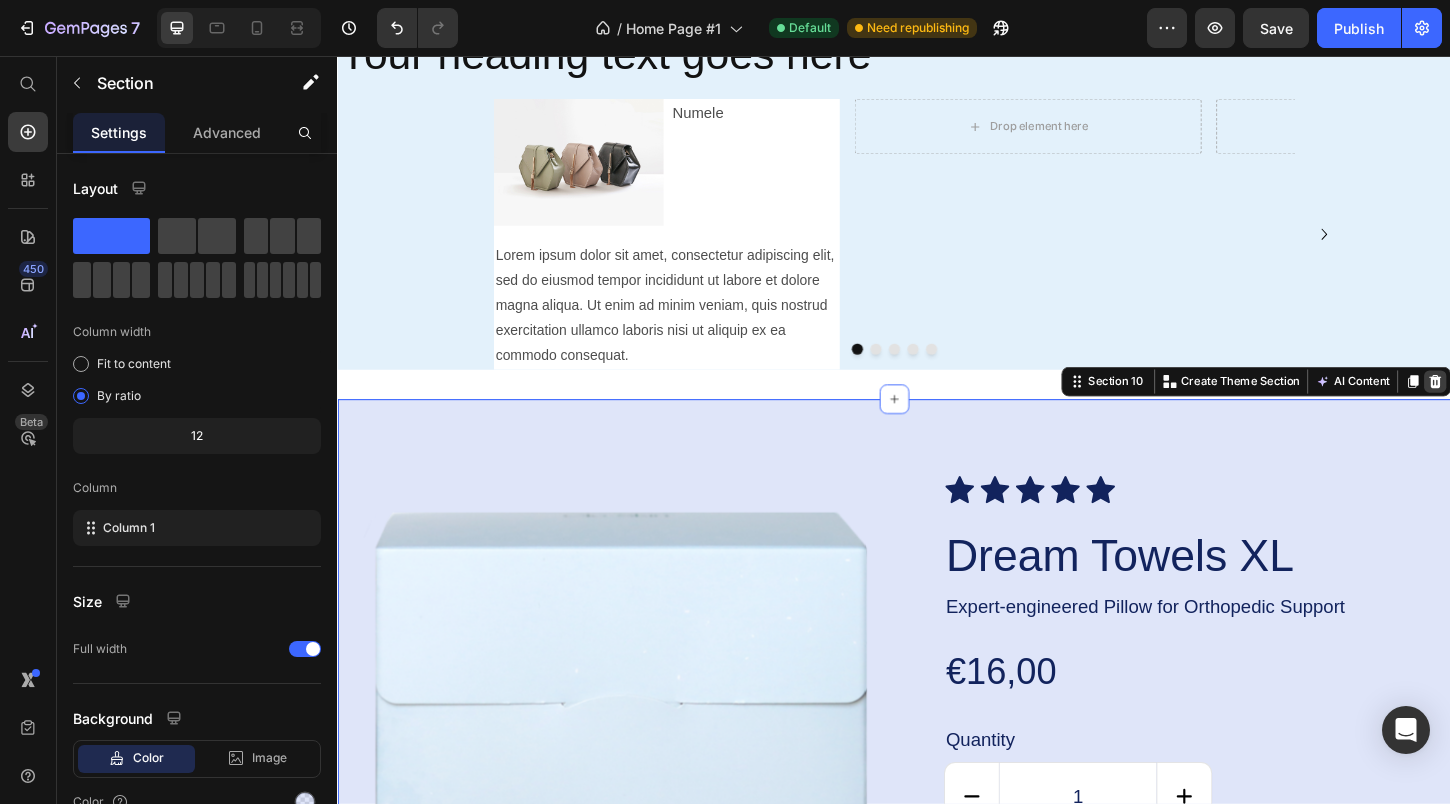 click at bounding box center [1520, 407] 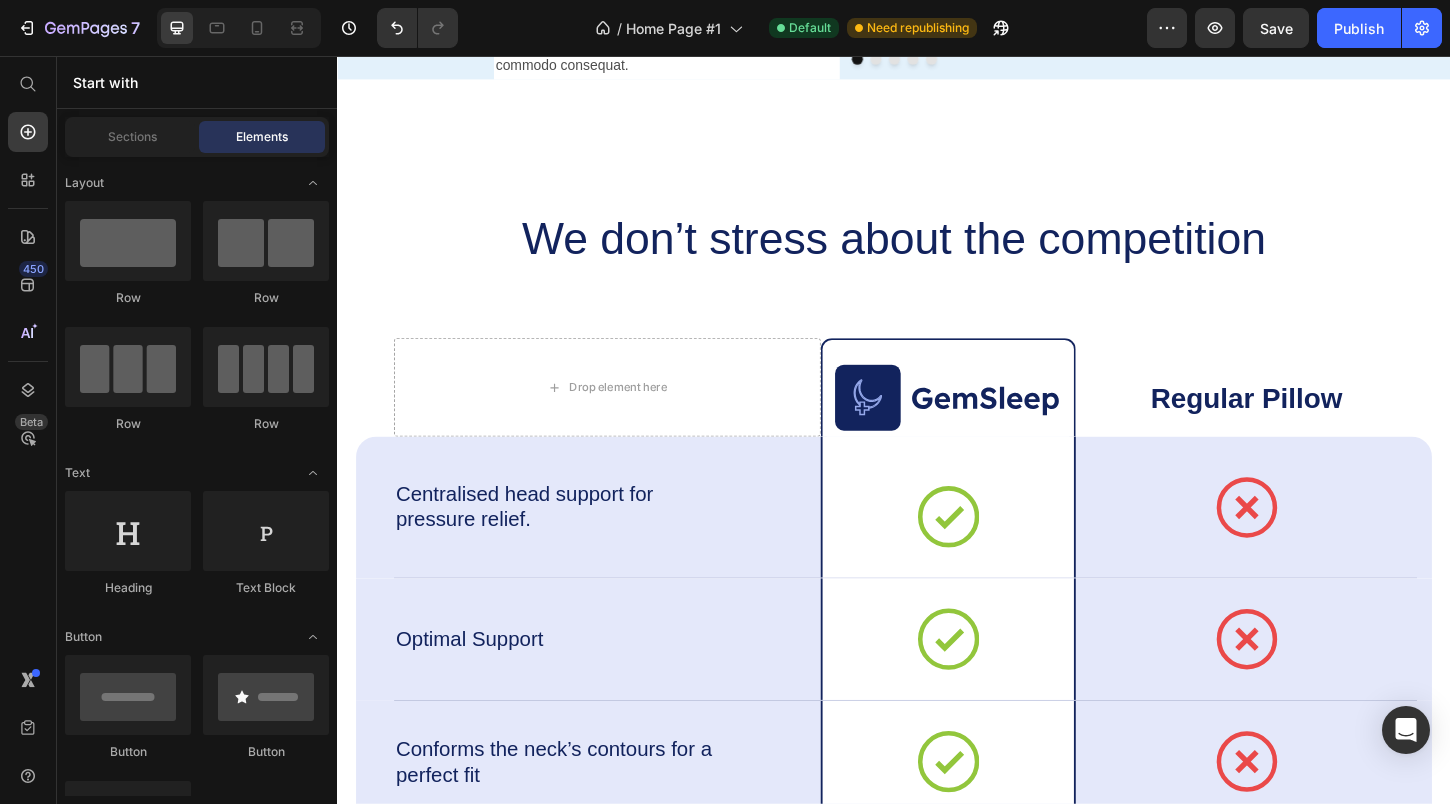 scroll, scrollTop: 3585, scrollLeft: 0, axis: vertical 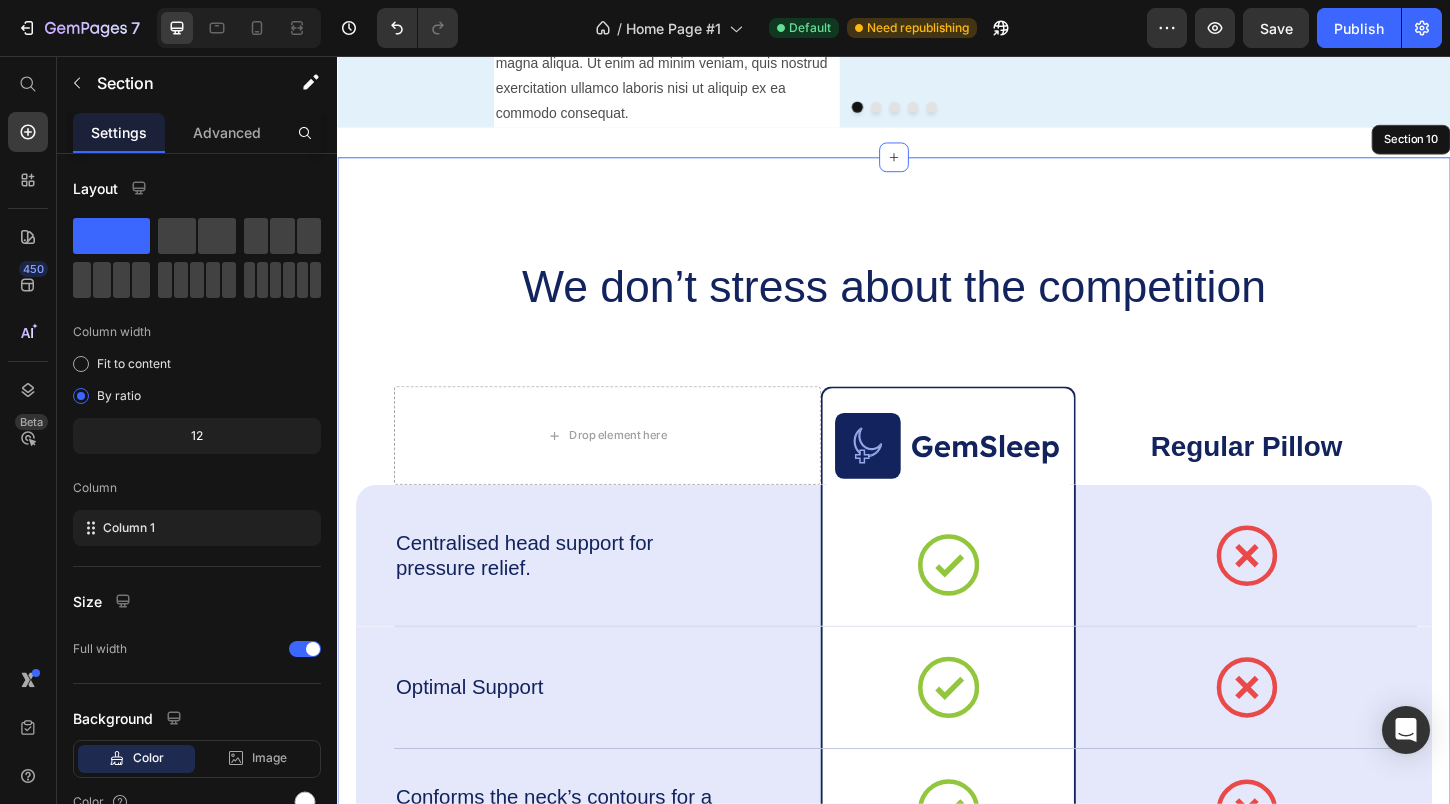 click on "We don’t stress about the competition Heading
Drop element here Image Row Regular Pillow Text Block Row Centralised head support for pressure relief. Text Block
Icon Row
Icon Row Row Optimal Support Text Block
Icon Row
Icon Row Row Conforms the neck’s contours for a perfect fit Text Block
Icon Row
Icon Row Row Relives face and ear pressure for the side sleepers. Text Block
Icon Row
Icon Row Row
Drop element here
Drop element here Row
Drop element here Row Row Row
Drop element here
Drop element here Row
Drop element here Row Row Section 10" at bounding box center [937, 755] 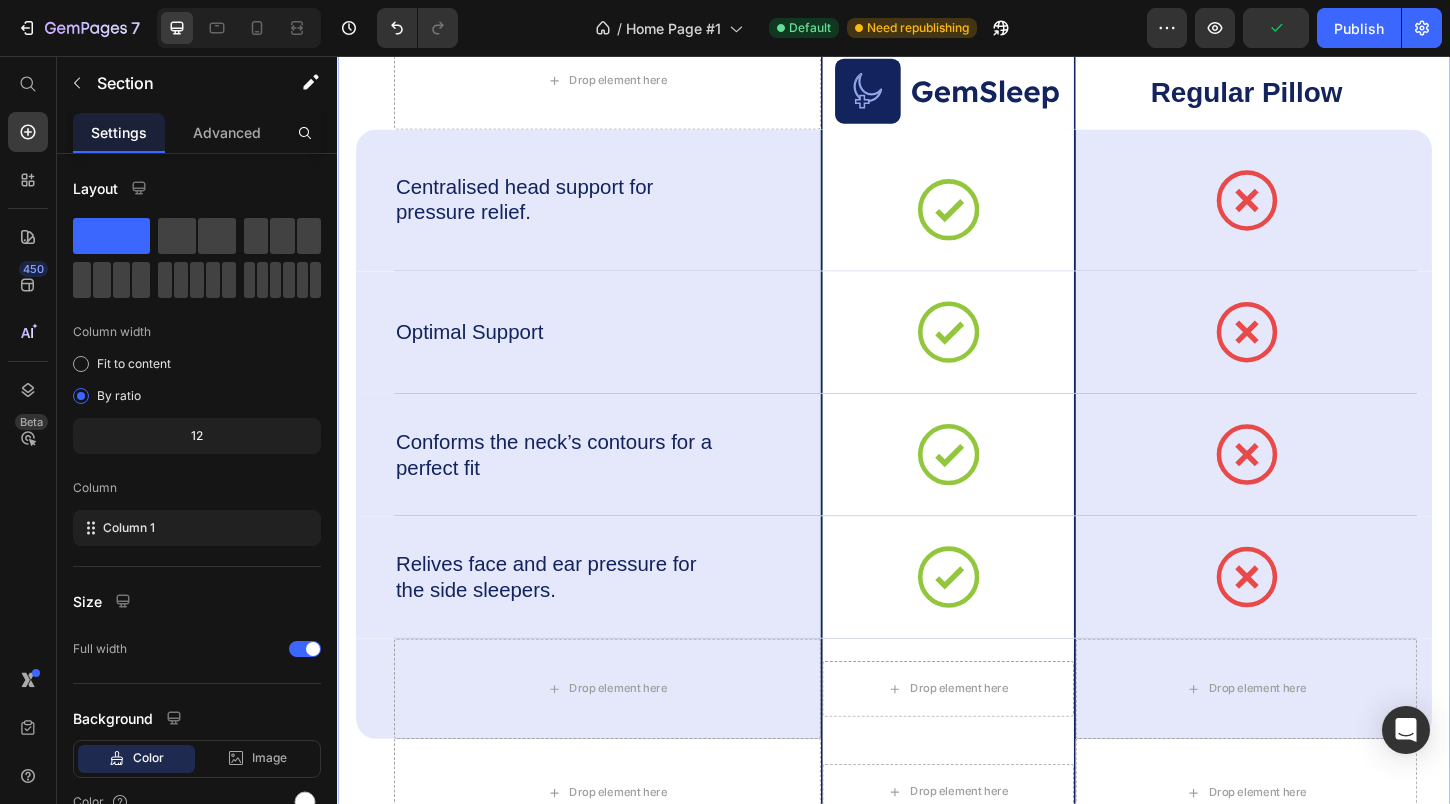 scroll, scrollTop: 3437, scrollLeft: 0, axis: vertical 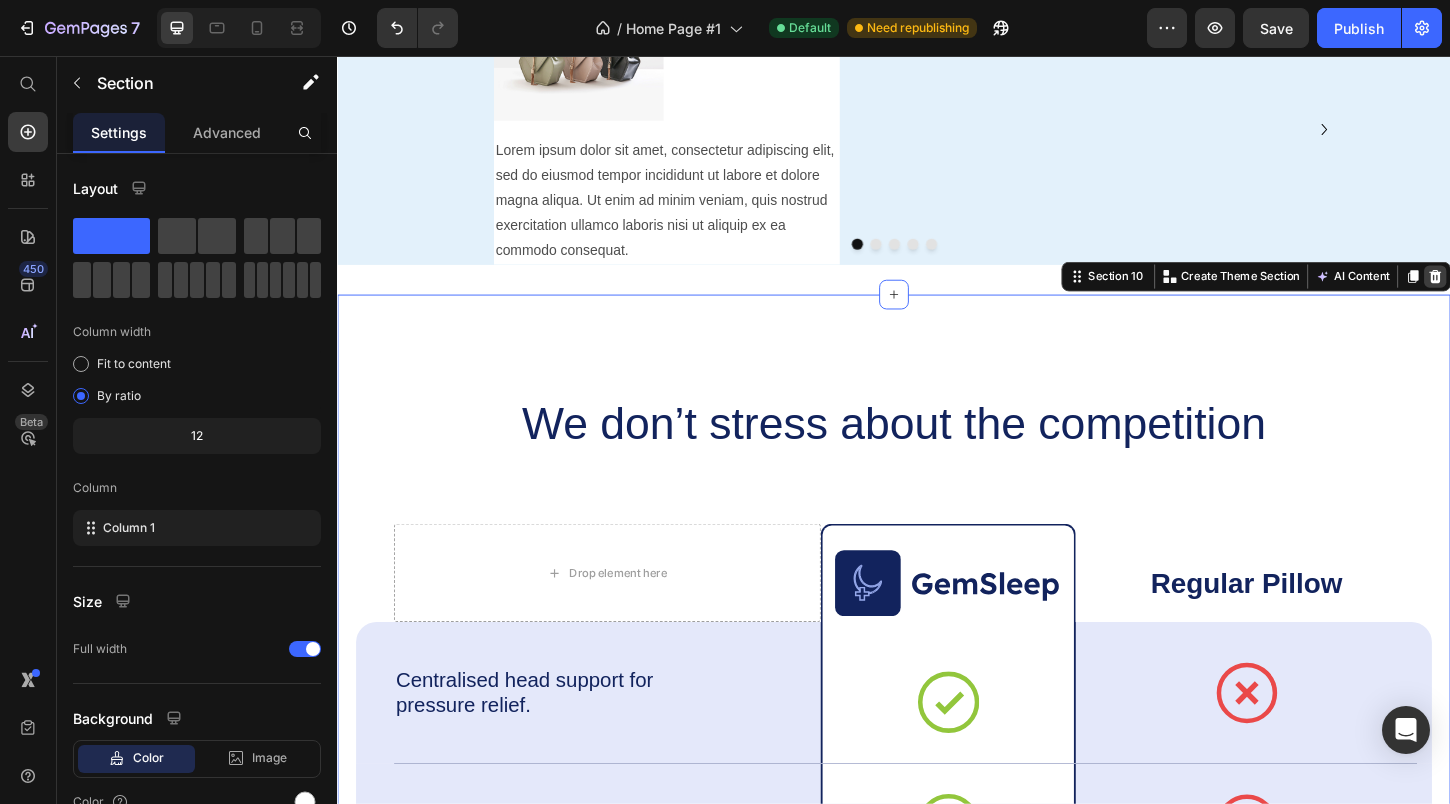 click 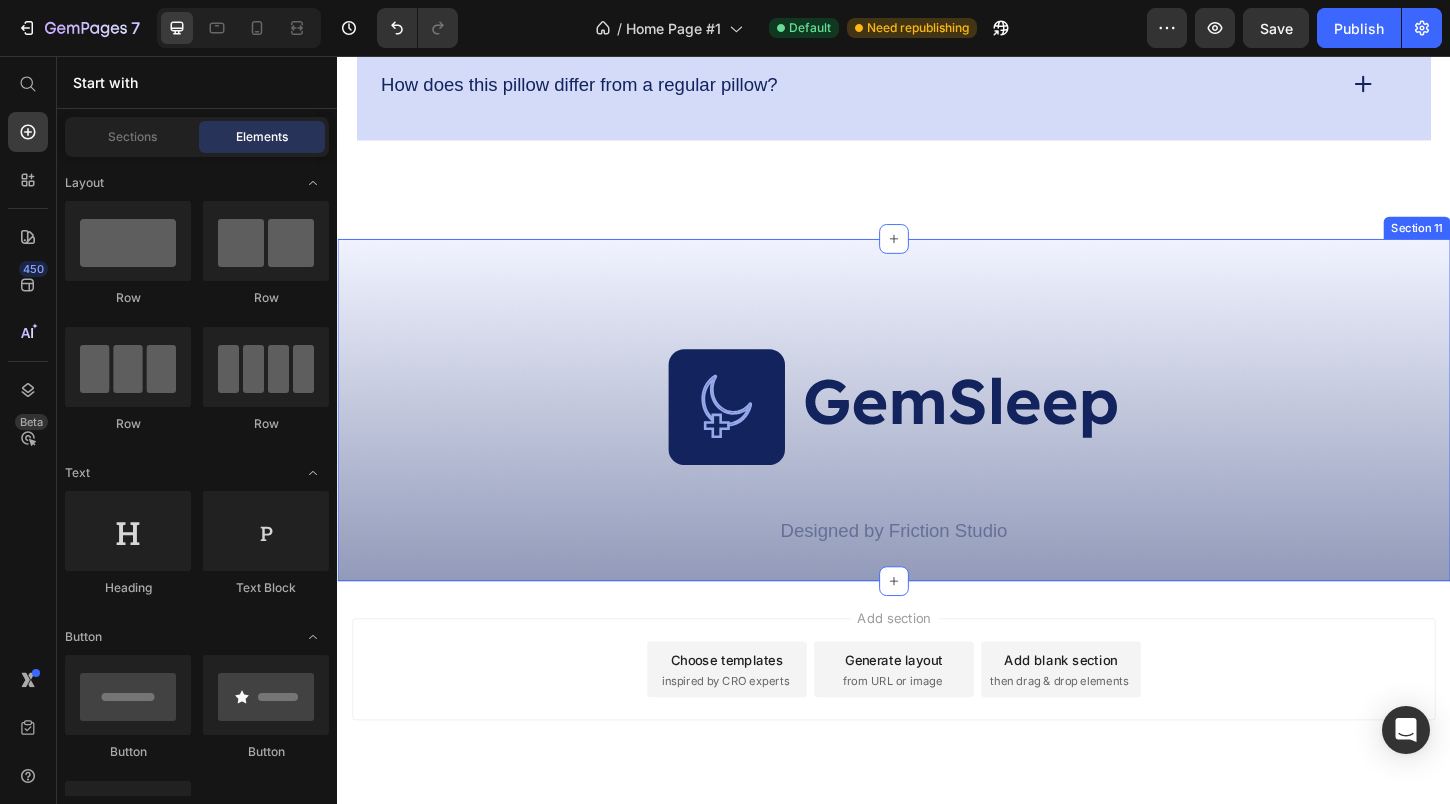 scroll, scrollTop: 4342, scrollLeft: 0, axis: vertical 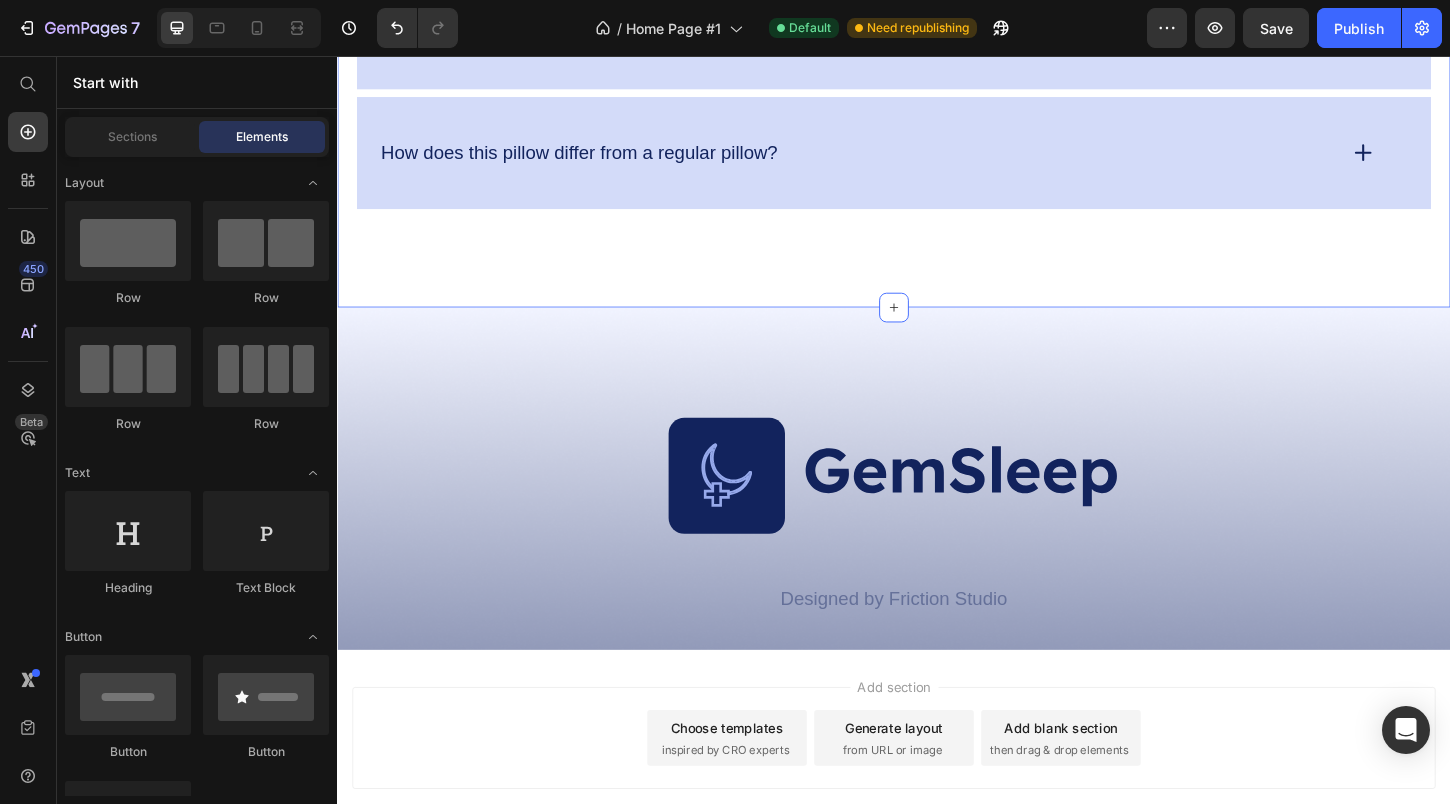 click on "Image Designed by Friction Studio Text Block Row Section 11" at bounding box center [937, 511] 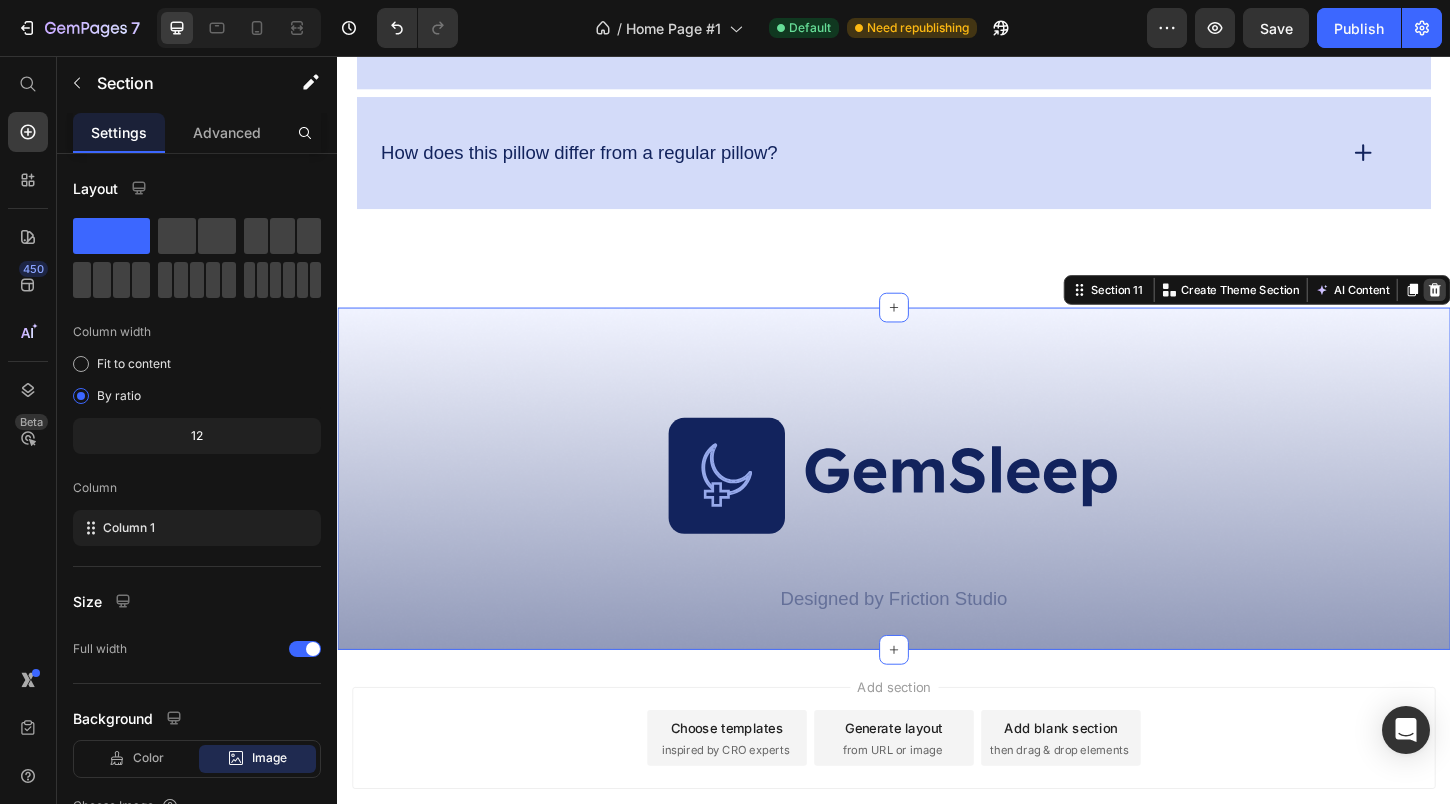 click 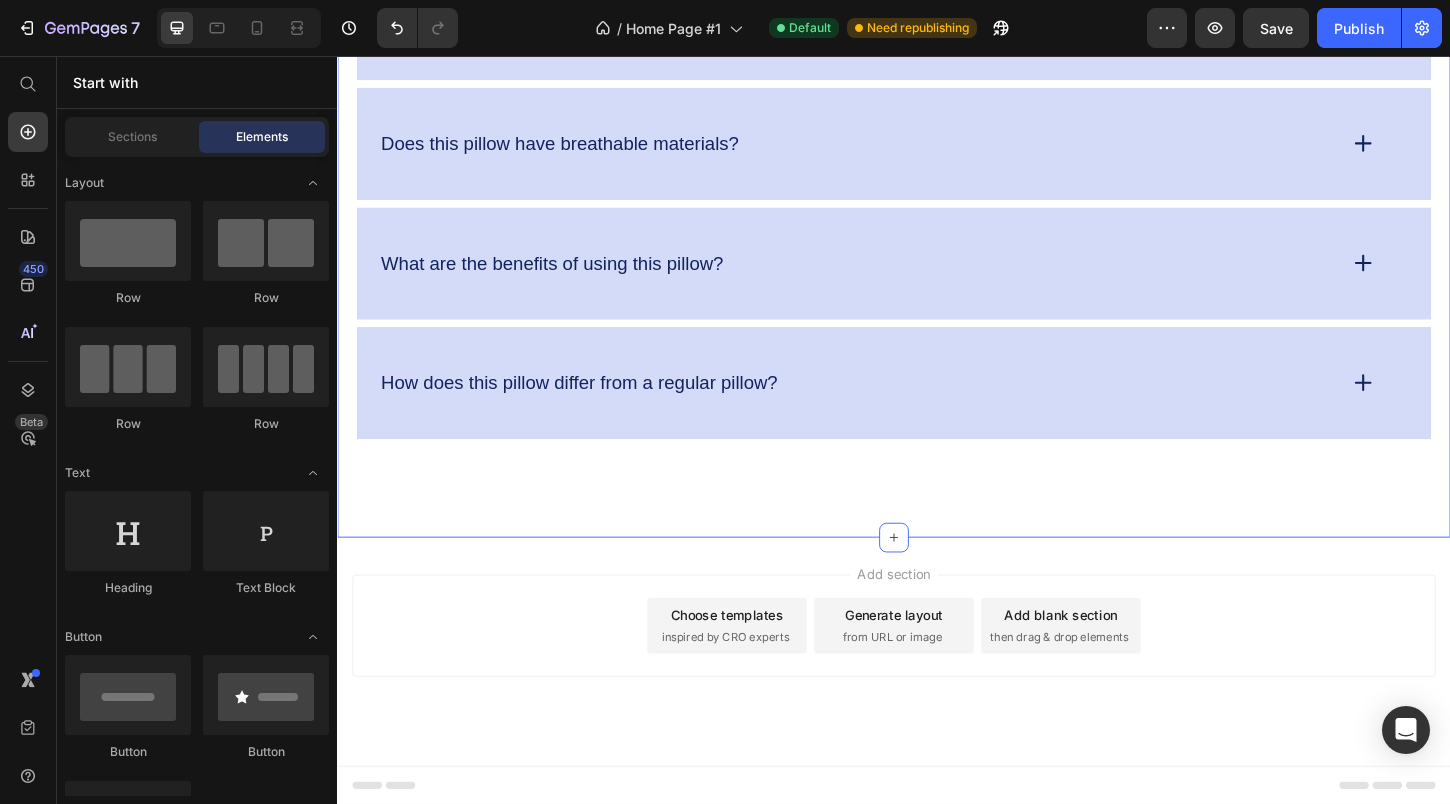 click on "FAQs Heading
What is the firmness of this pillow?
Is this pillow hypoallergenic?
Does this pillow have breathable materials?
What are the benefits of using this pillow?
How does this pillow differ from a regular pillow? Accordion Row Section 10" at bounding box center (937, 115) 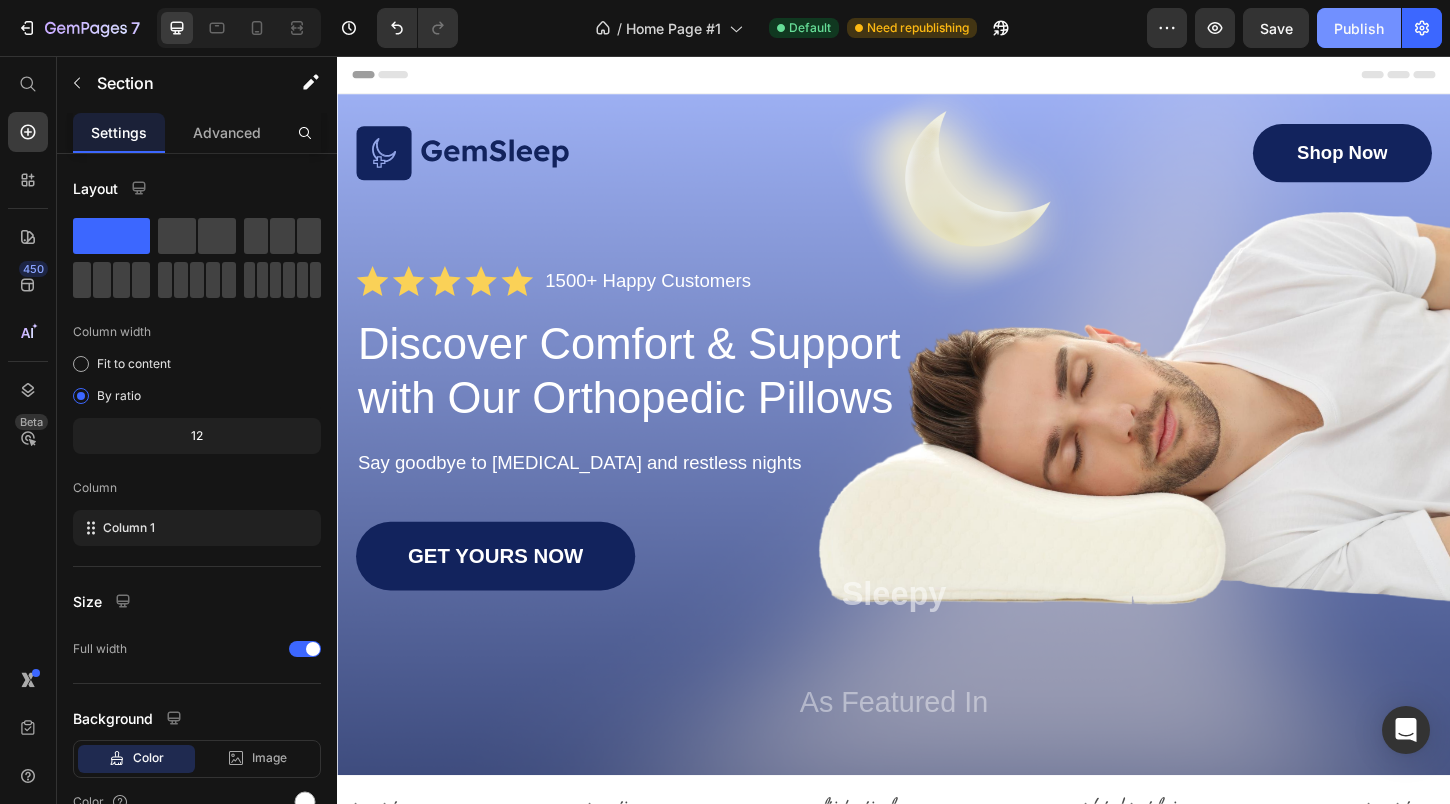 scroll, scrollTop: 0, scrollLeft: 0, axis: both 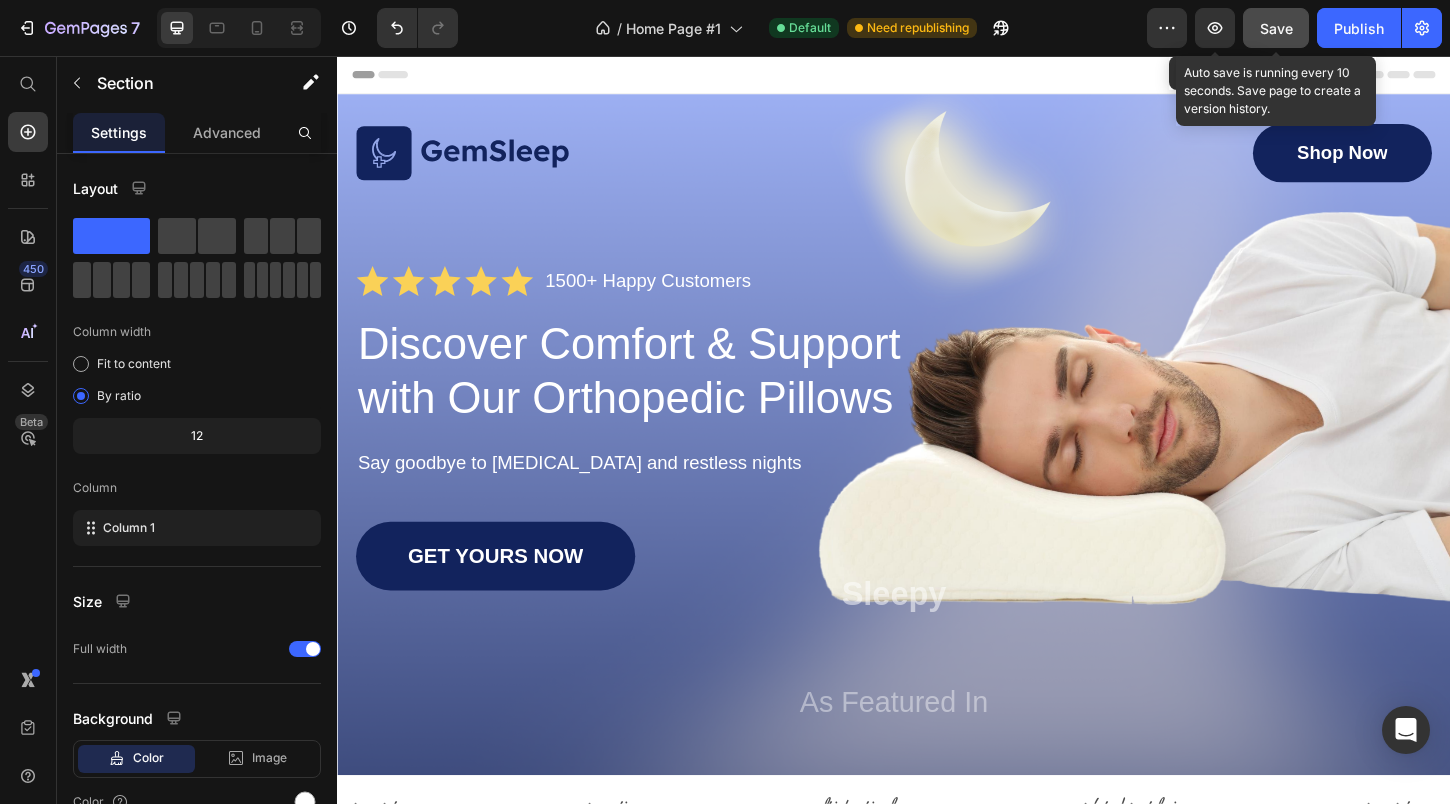 click 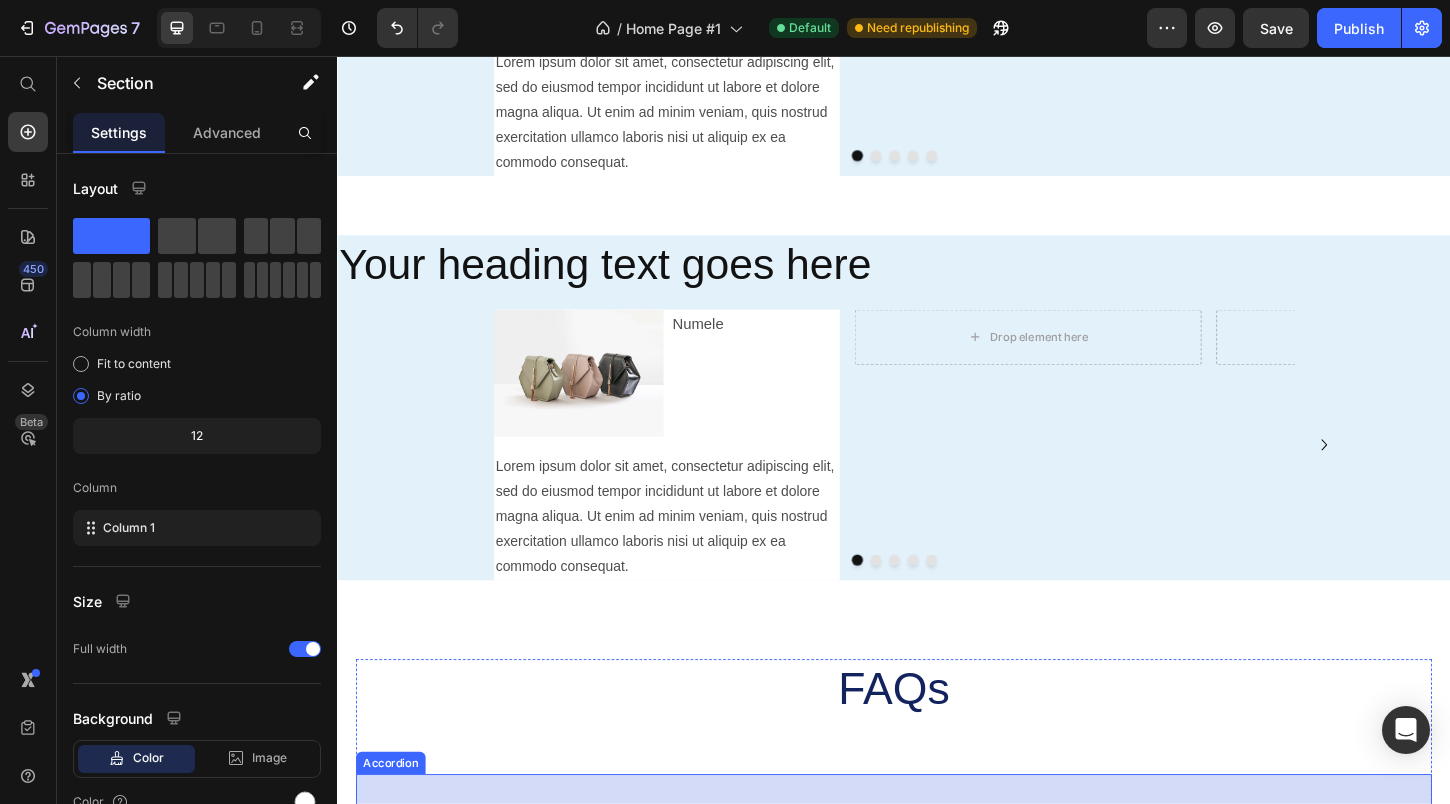 scroll, scrollTop: 300, scrollLeft: 0, axis: vertical 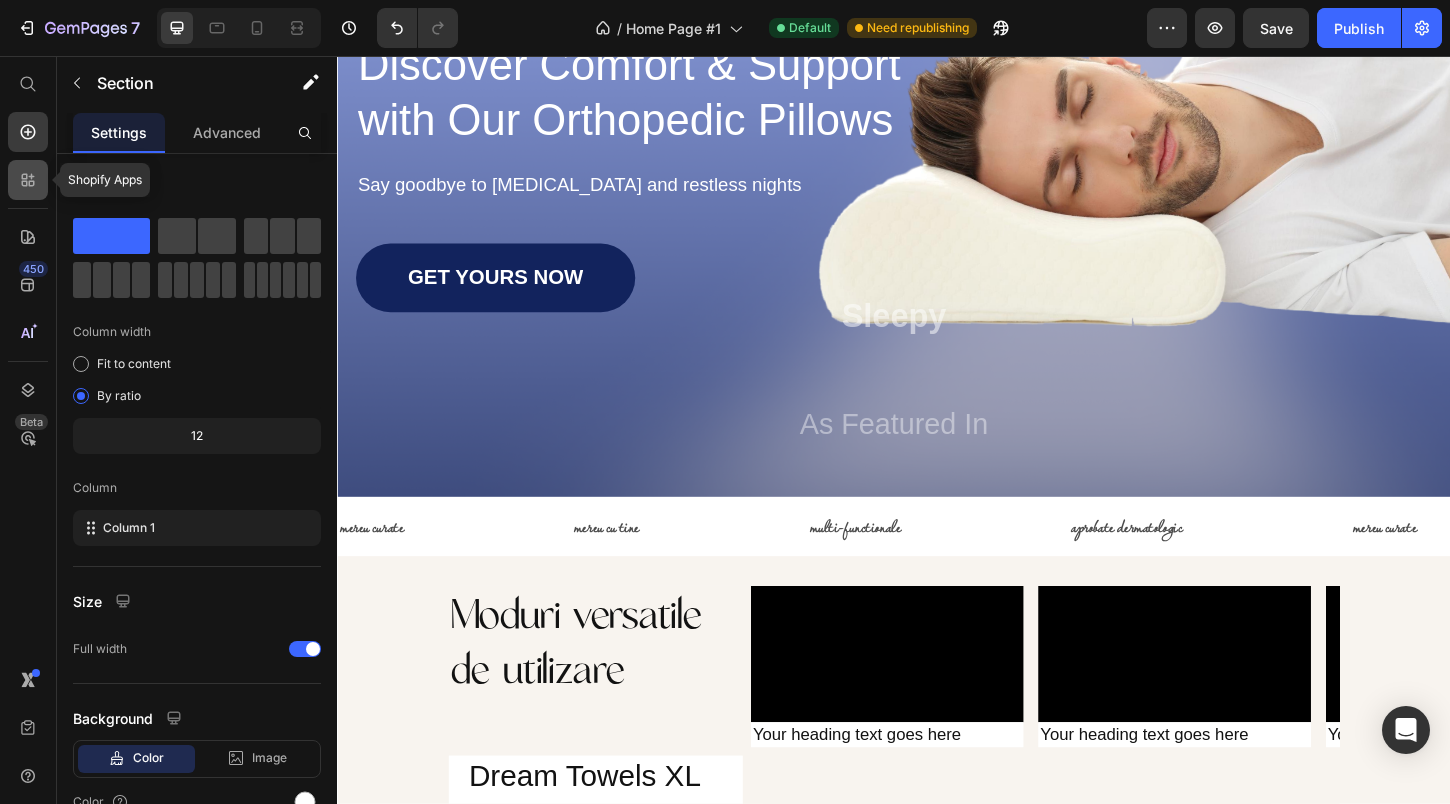 click 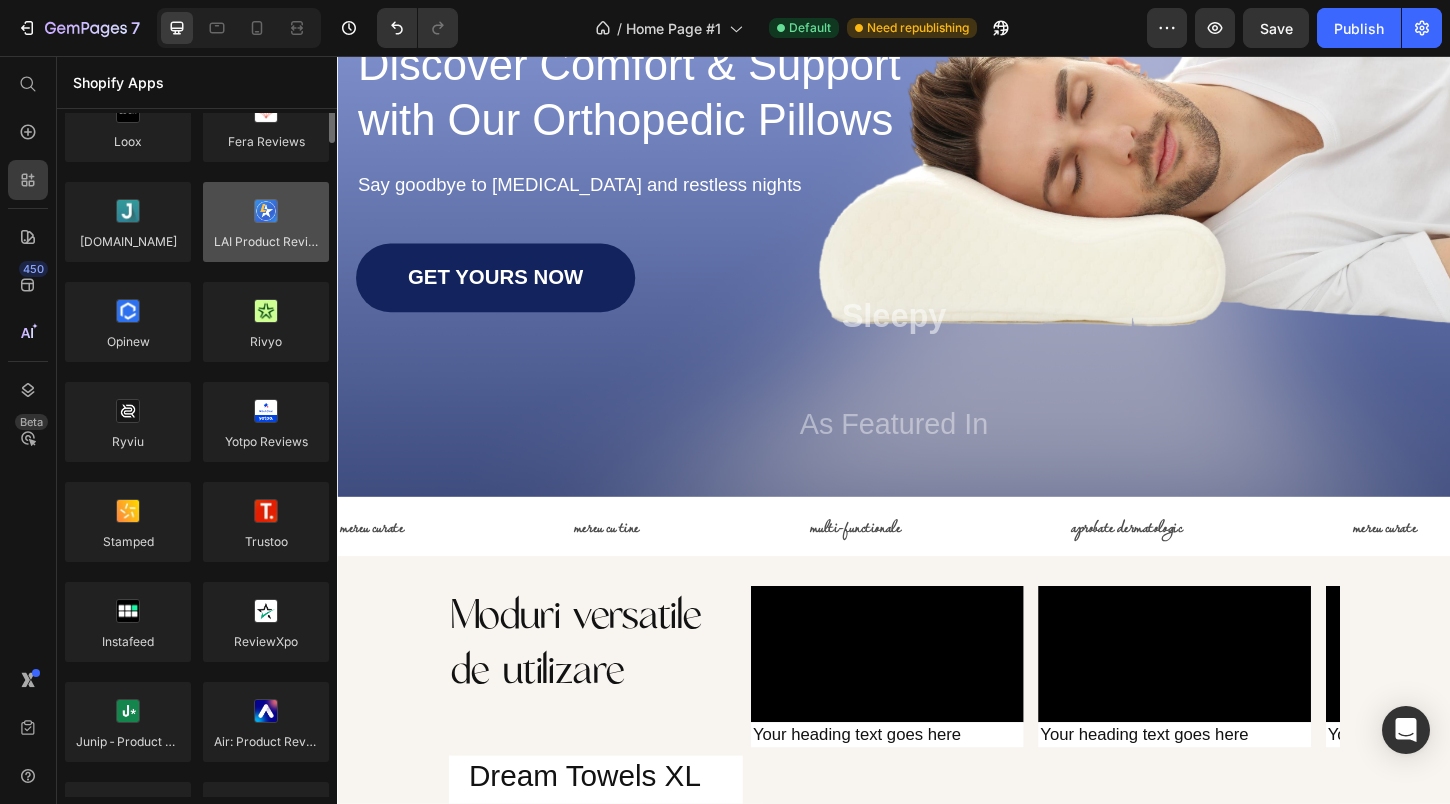 scroll, scrollTop: 2, scrollLeft: 0, axis: vertical 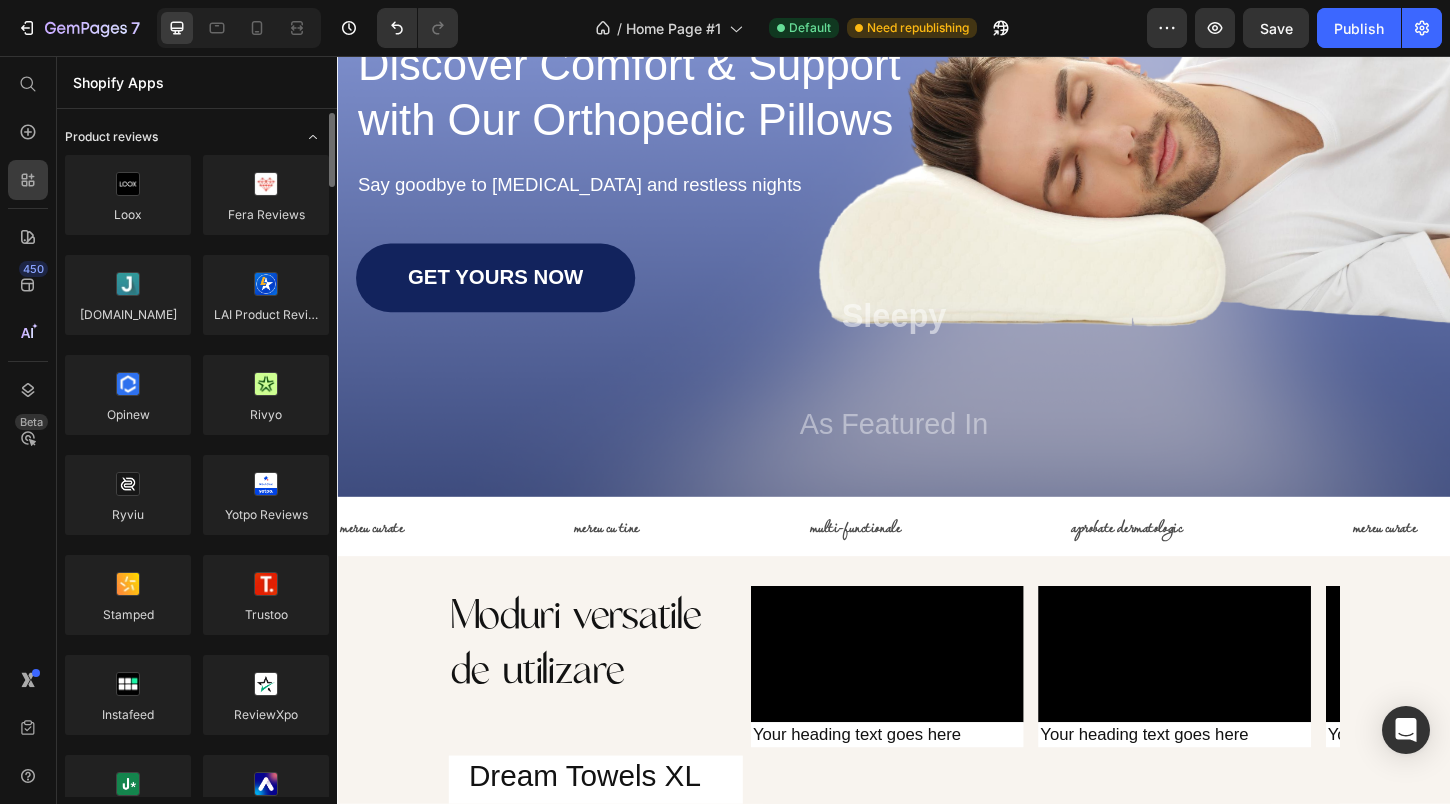 click at bounding box center (313, 137) 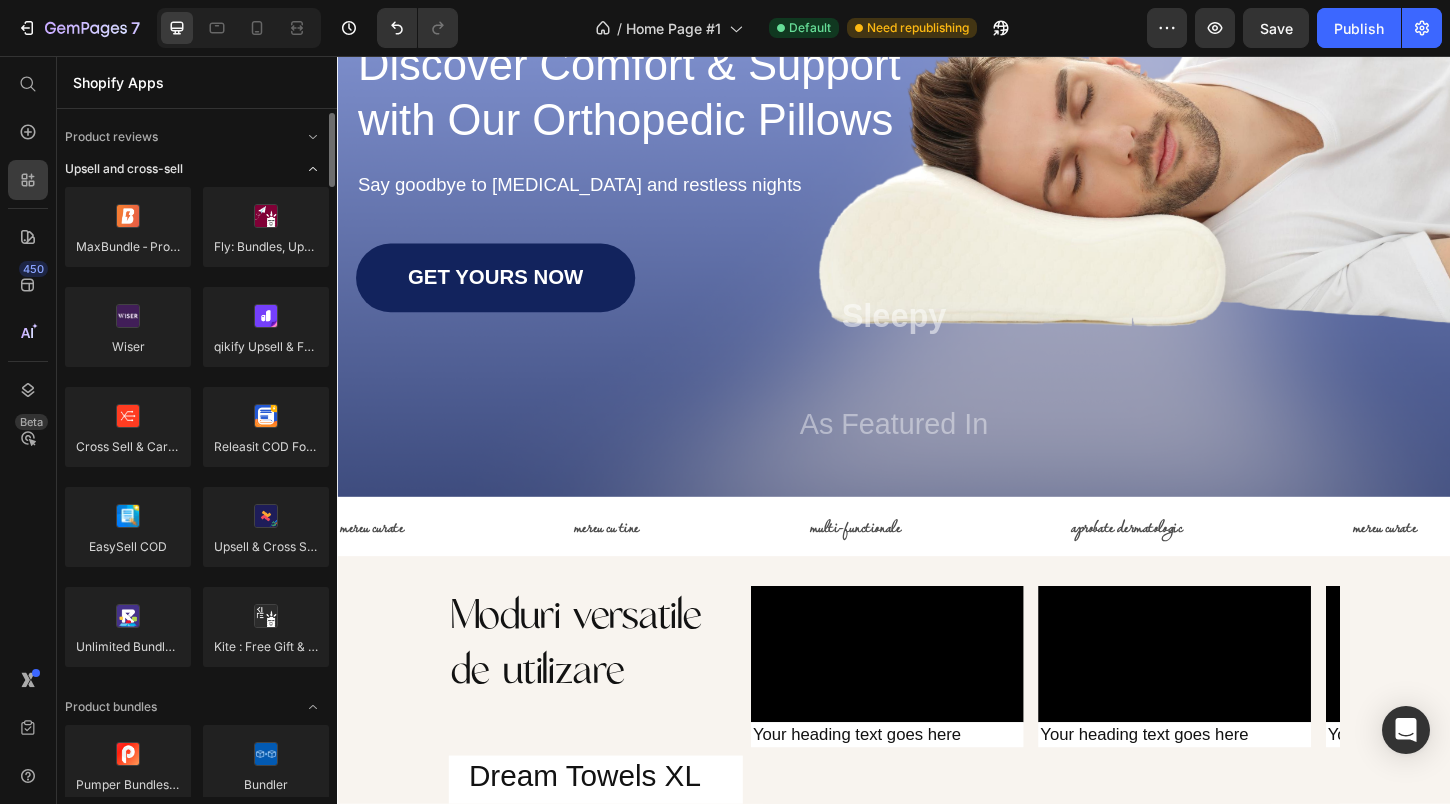 click 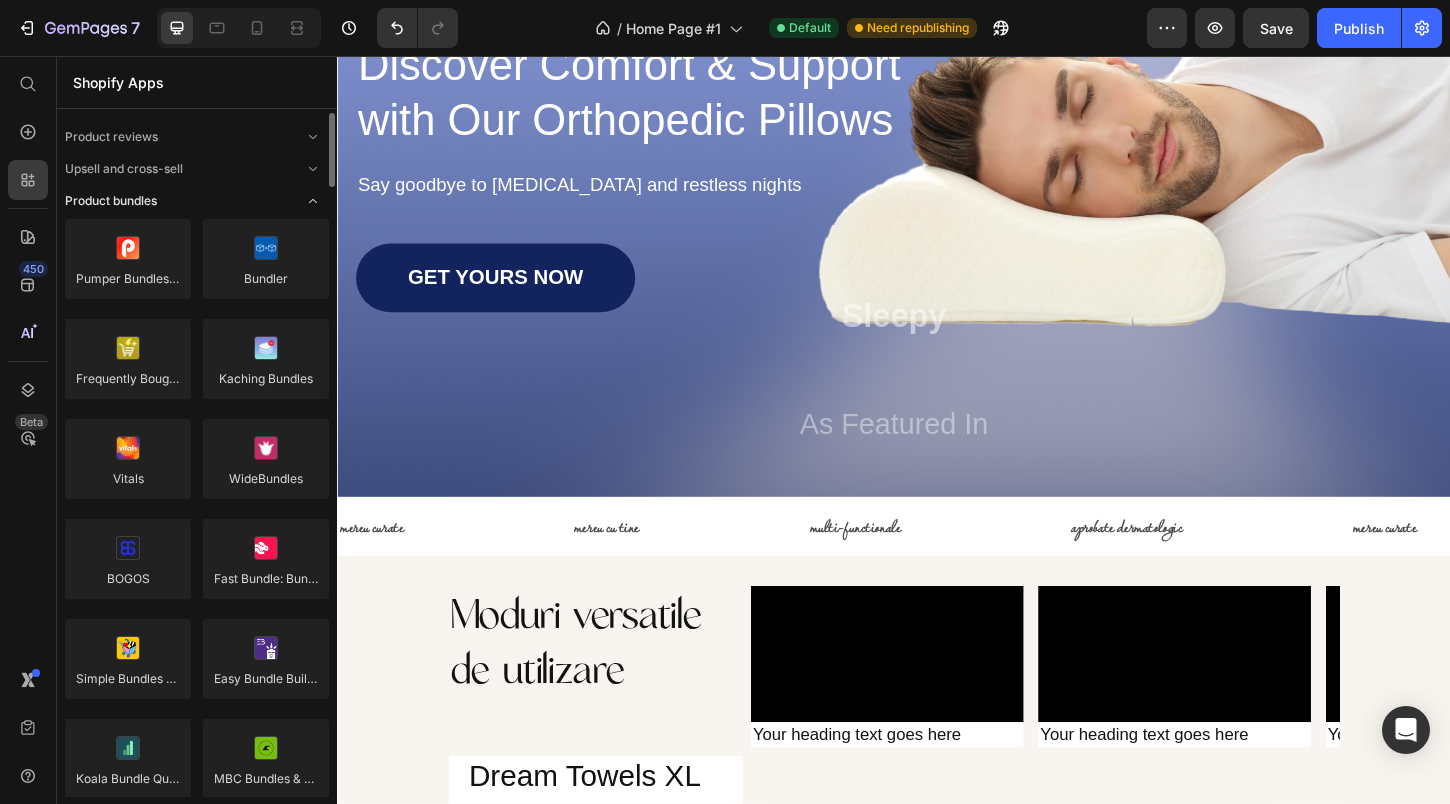 click 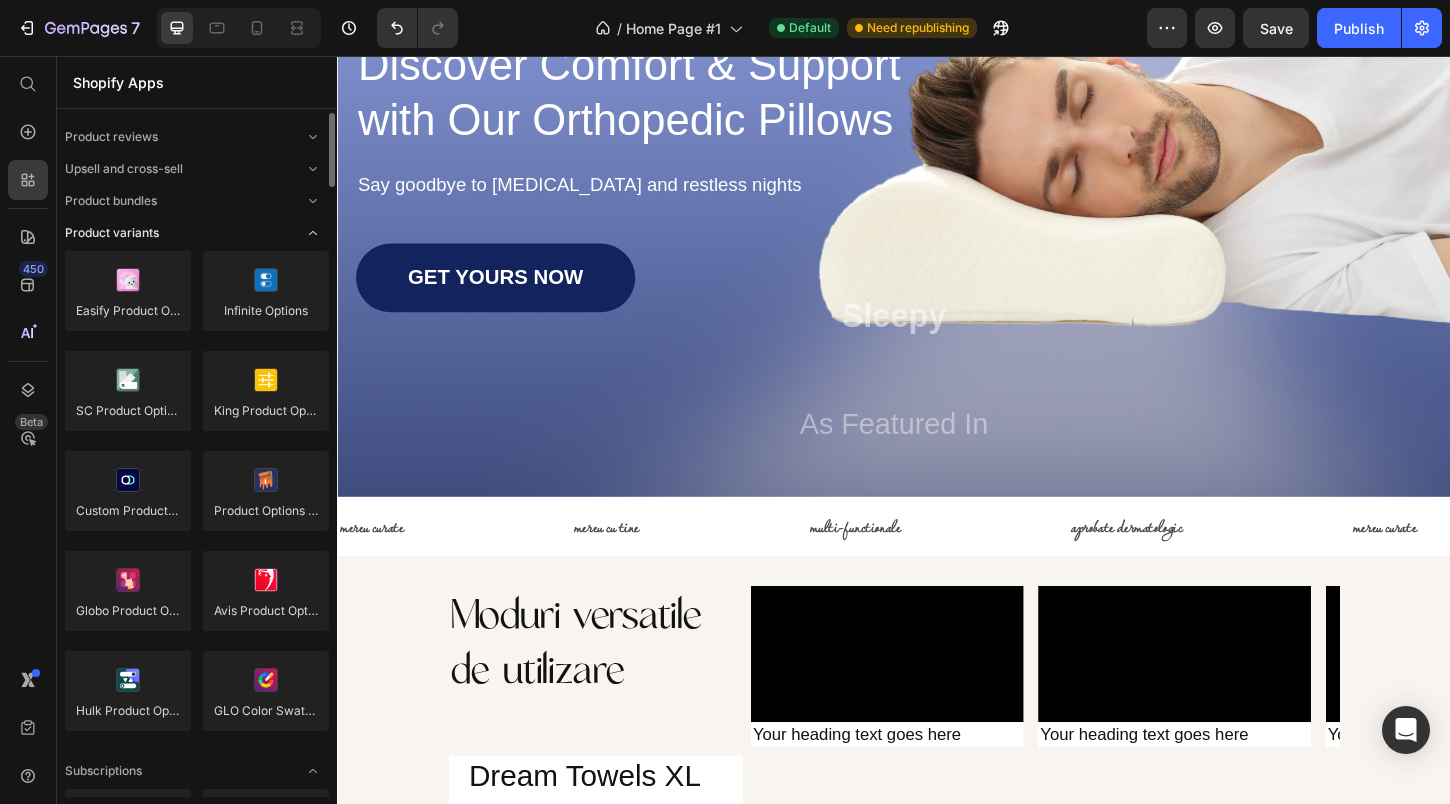 click 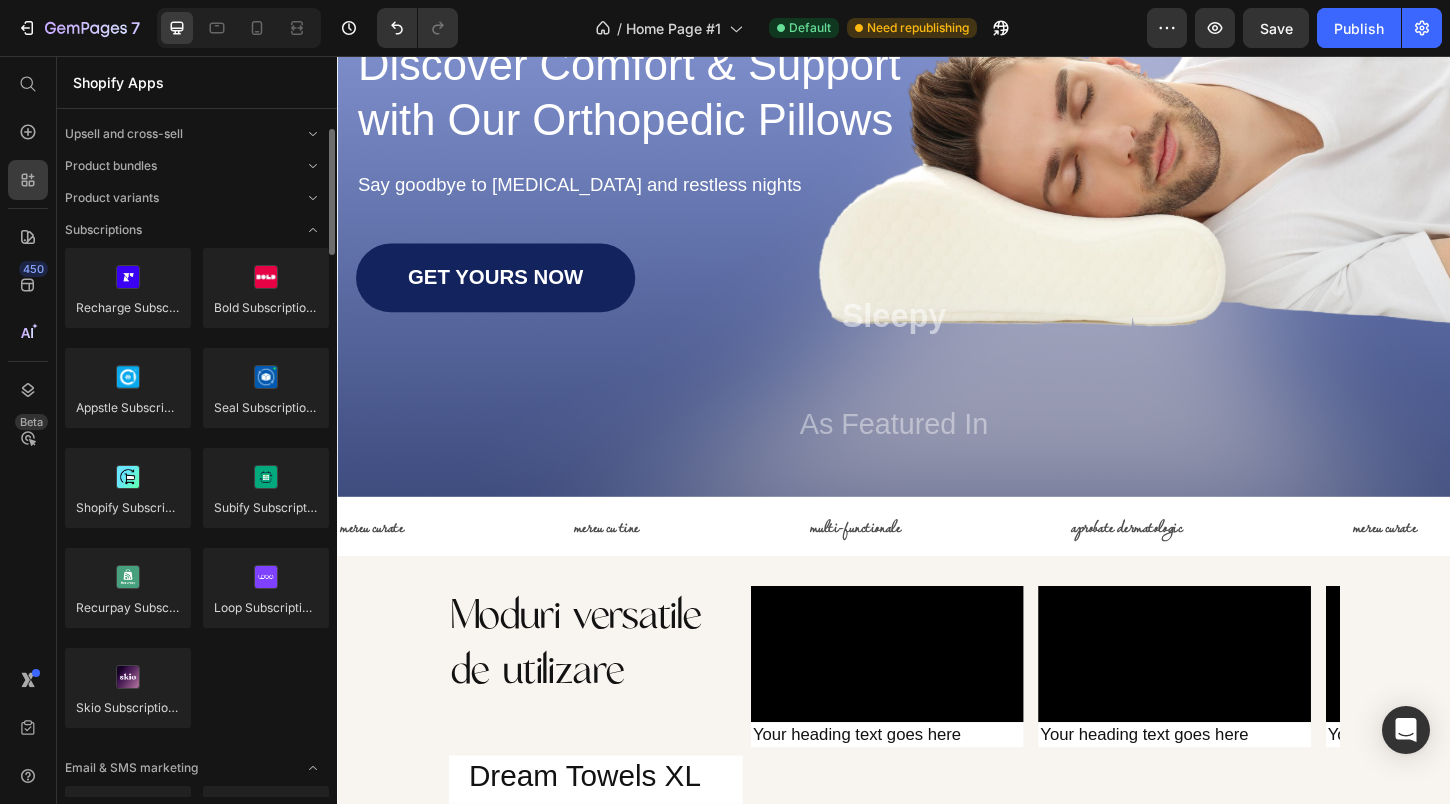 scroll, scrollTop: 45, scrollLeft: 0, axis: vertical 